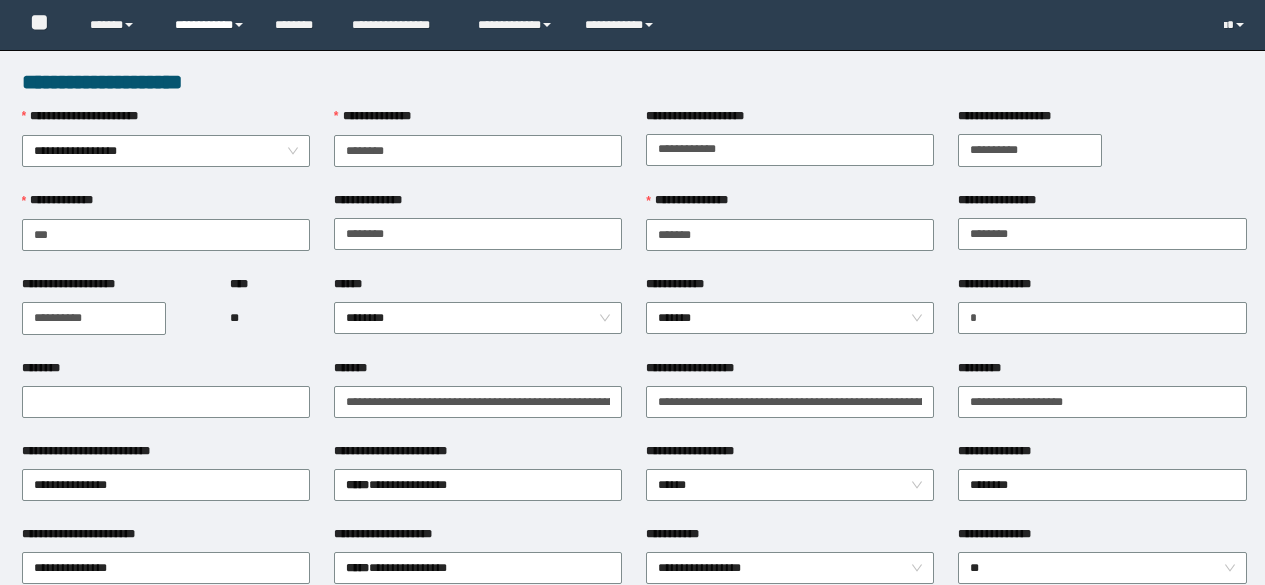 scroll, scrollTop: 542, scrollLeft: 0, axis: vertical 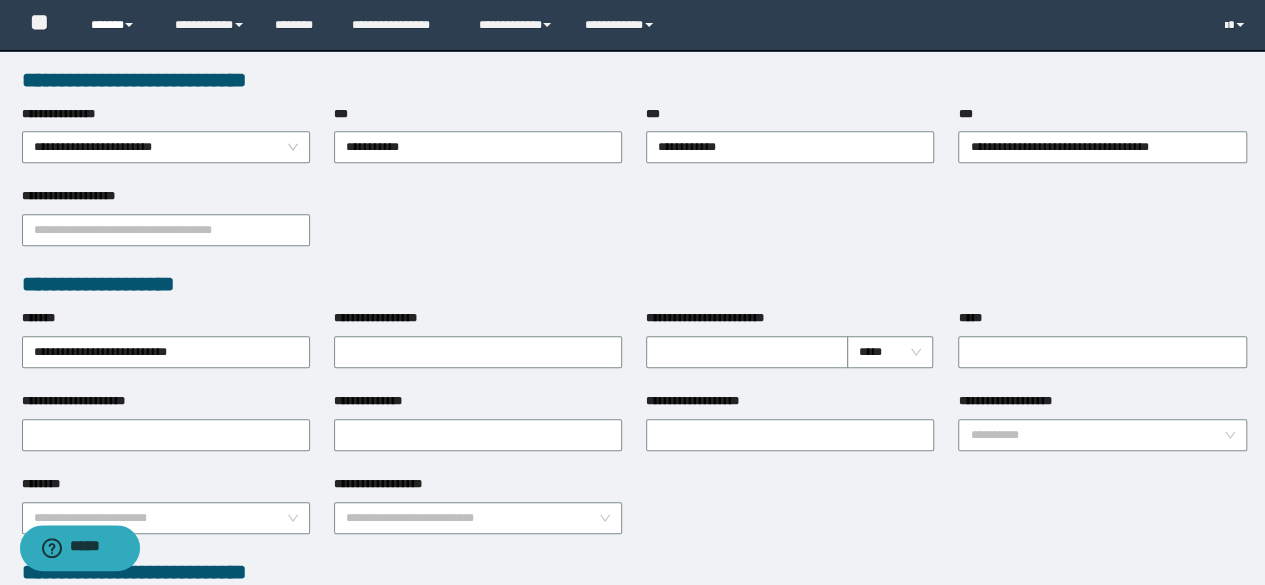 click on "******" at bounding box center (117, 25) 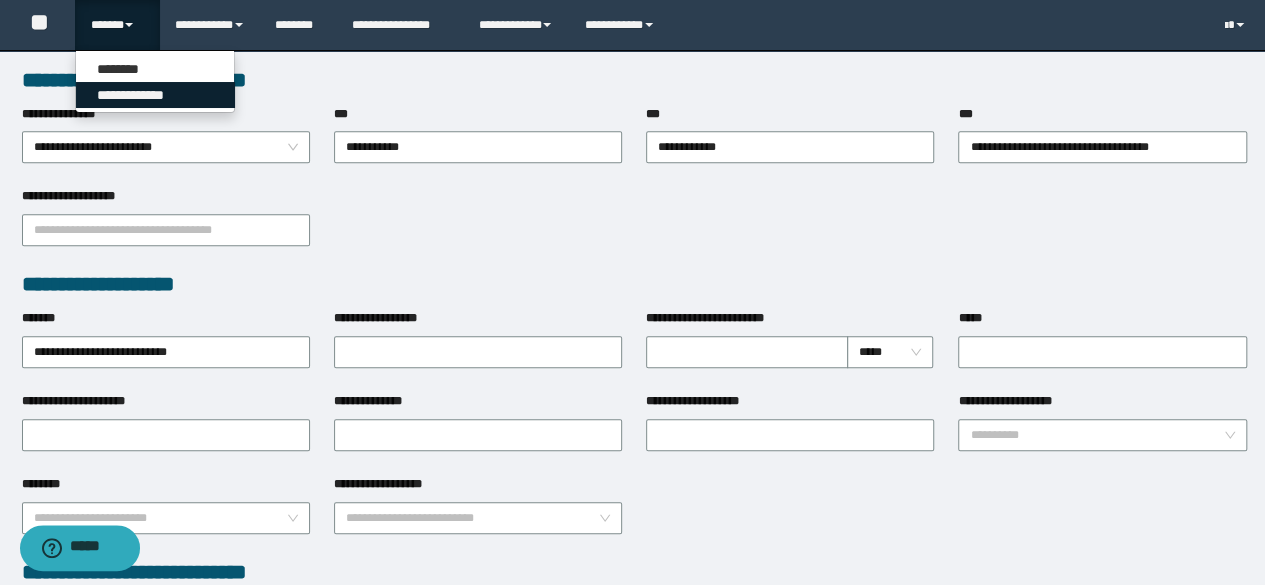 click on "**********" at bounding box center [155, 95] 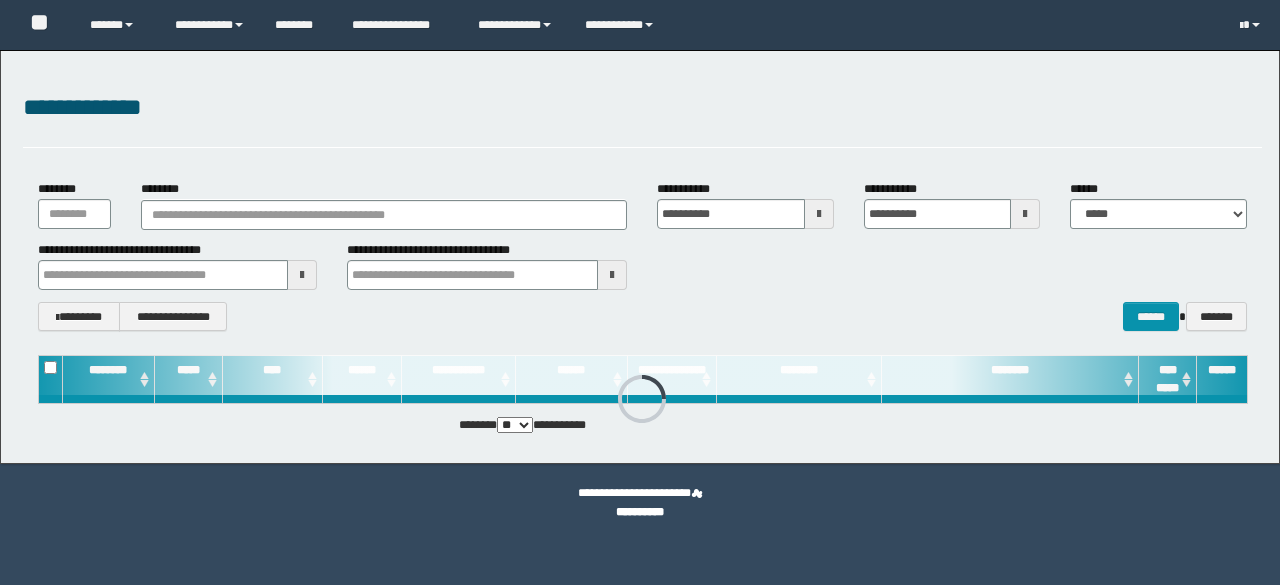 scroll, scrollTop: 0, scrollLeft: 0, axis: both 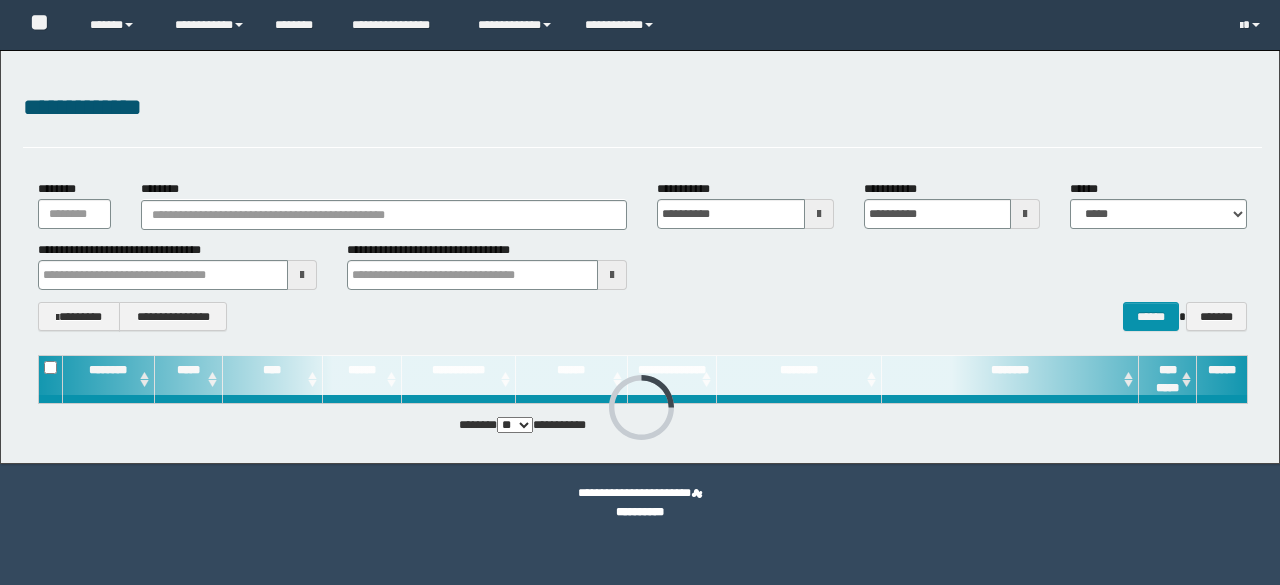 click on "**********" at bounding box center (642, 255) 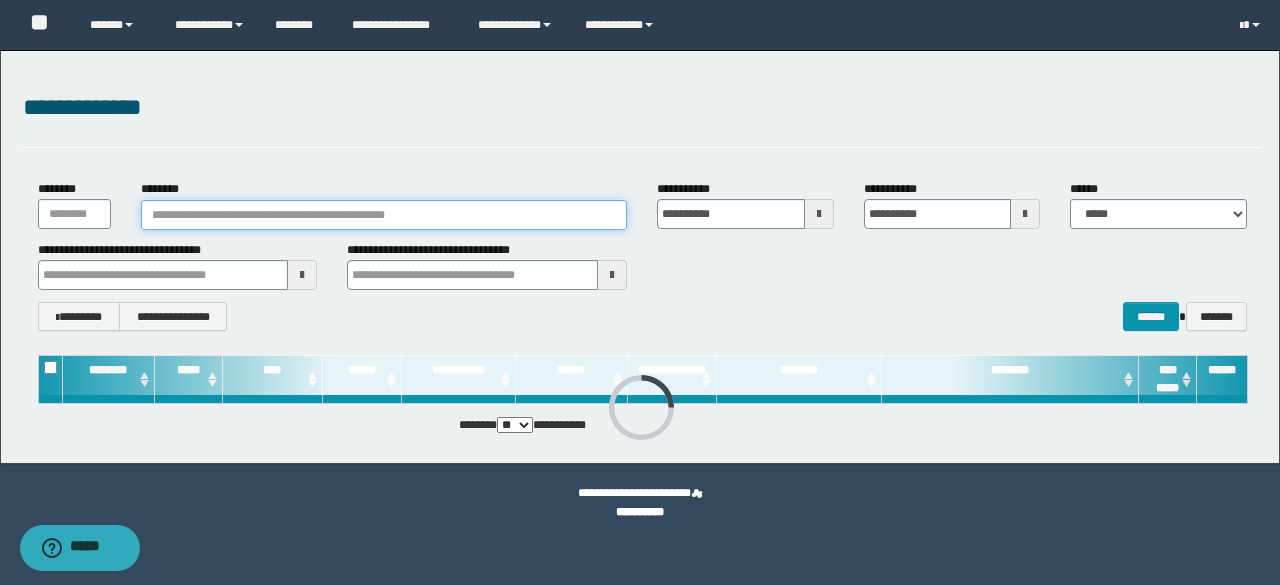 click on "********" at bounding box center (384, 215) 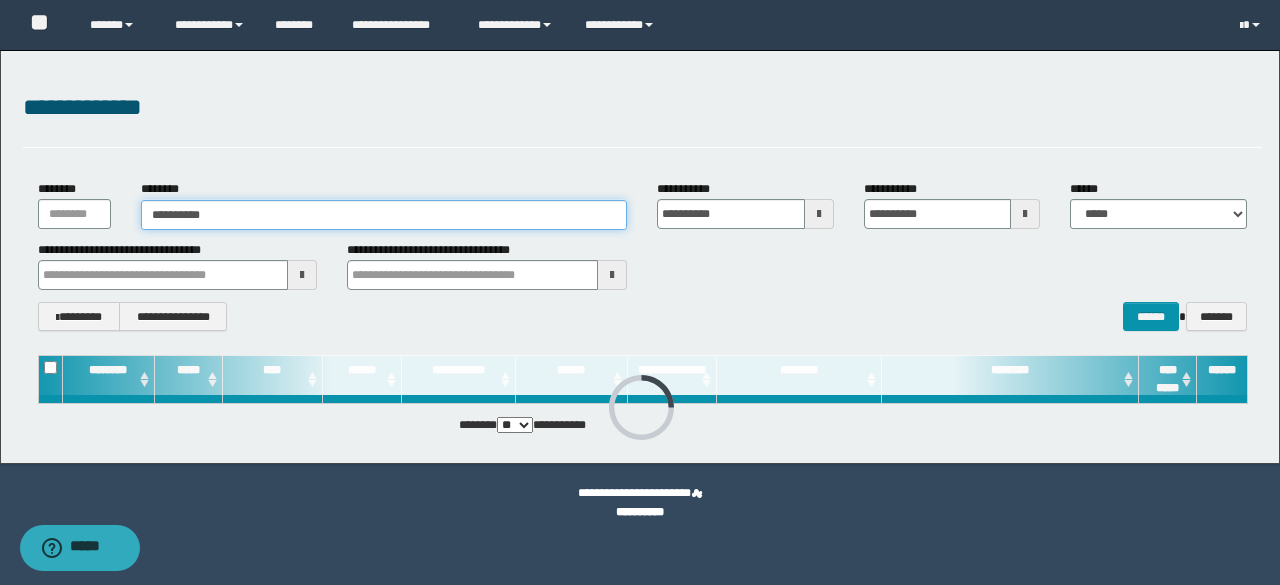 type on "**********" 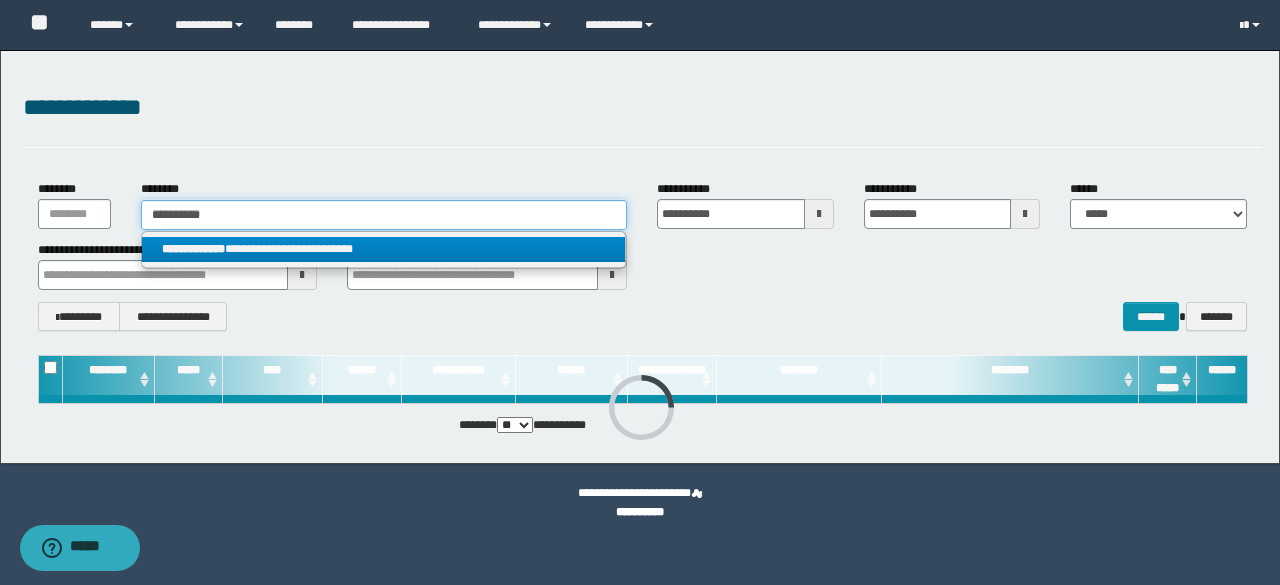 type on "**********" 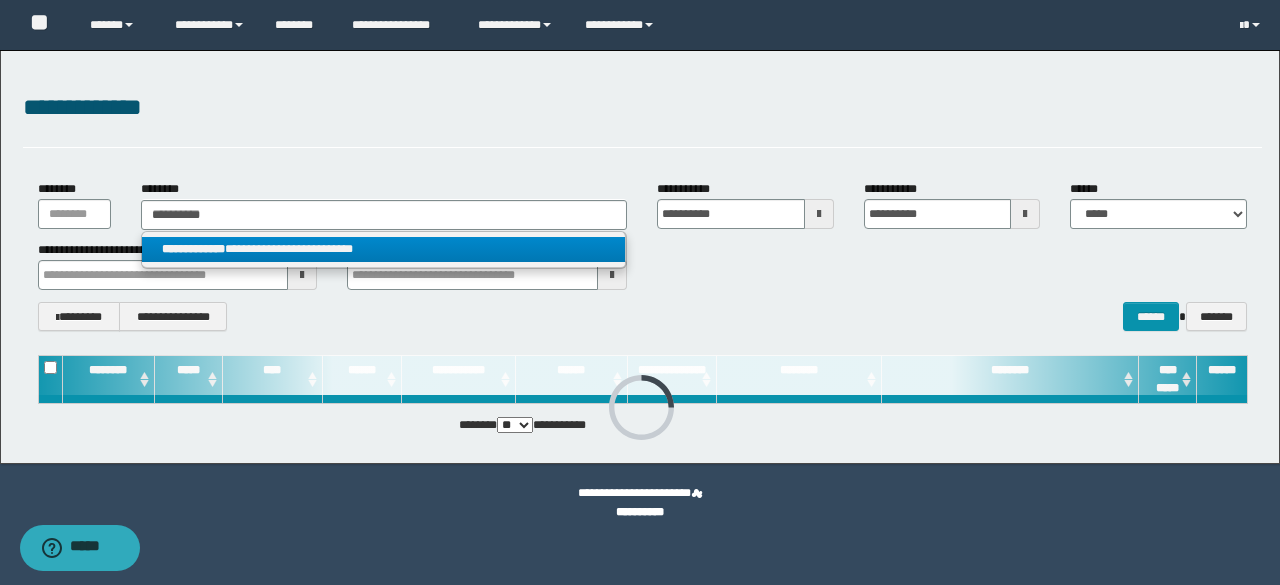 click on "**********" at bounding box center [384, 249] 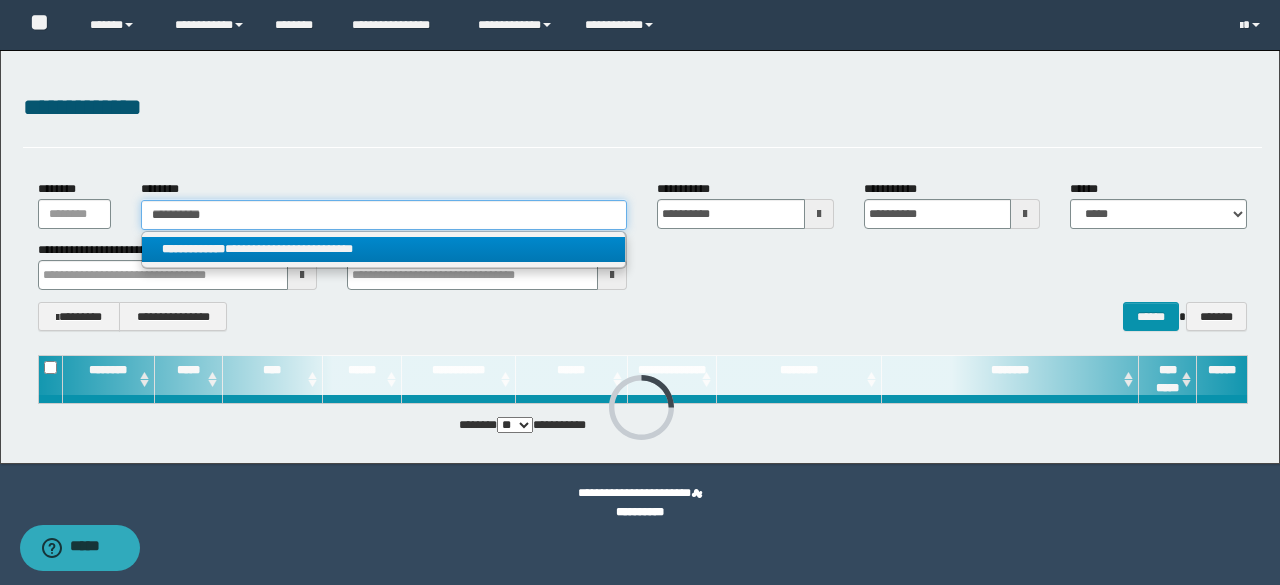 type 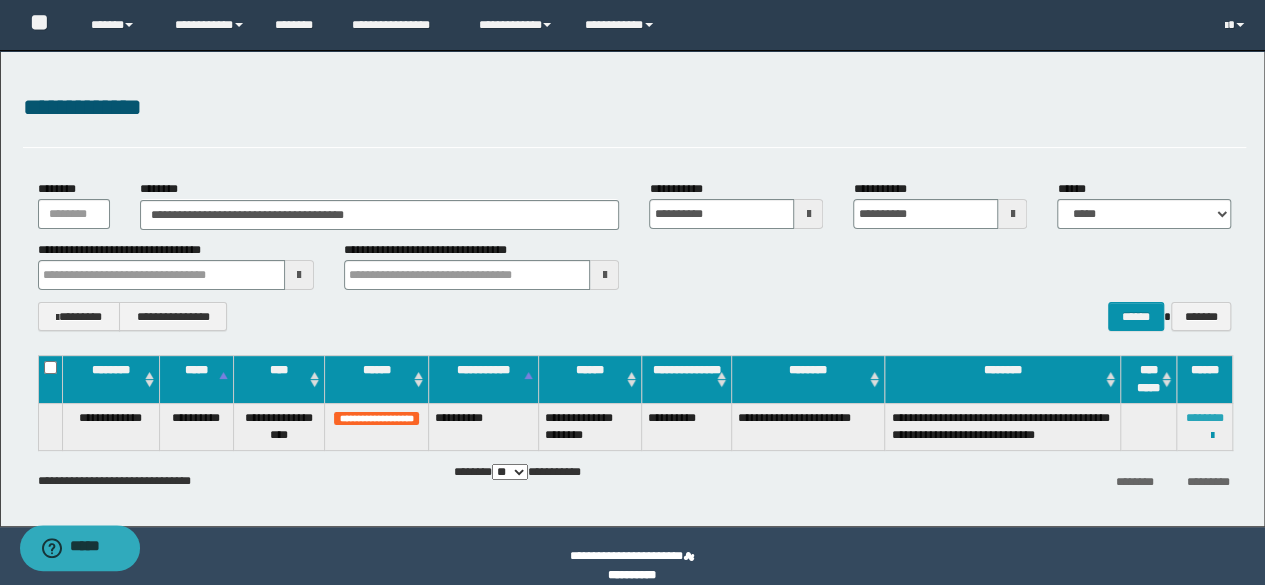 click on "********" at bounding box center [1205, 418] 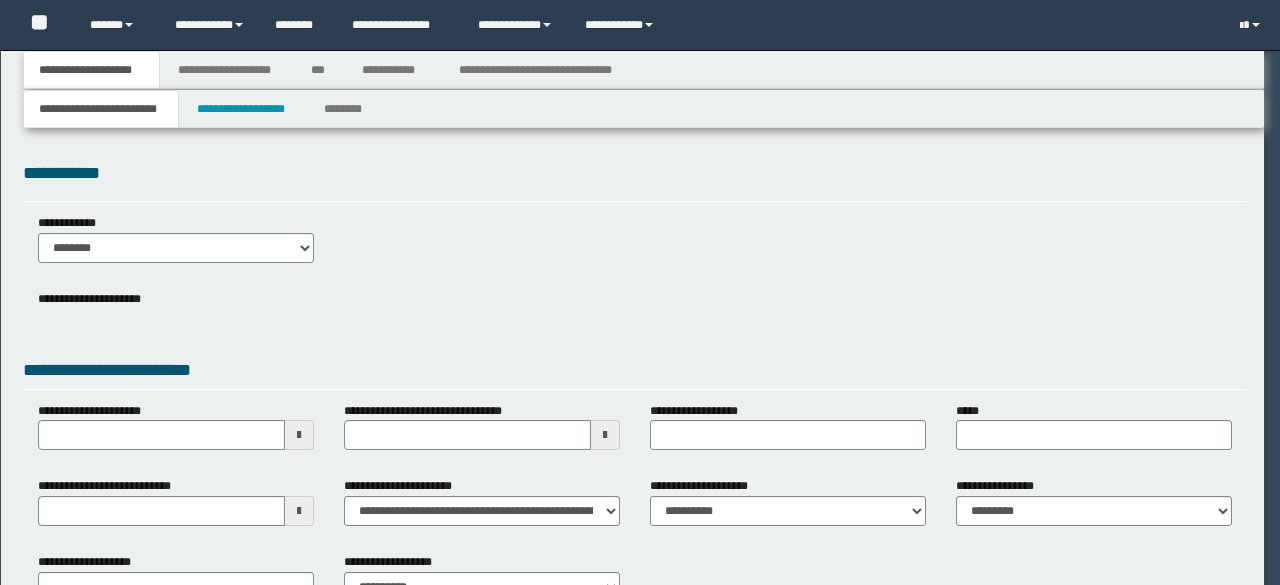 scroll, scrollTop: 0, scrollLeft: 0, axis: both 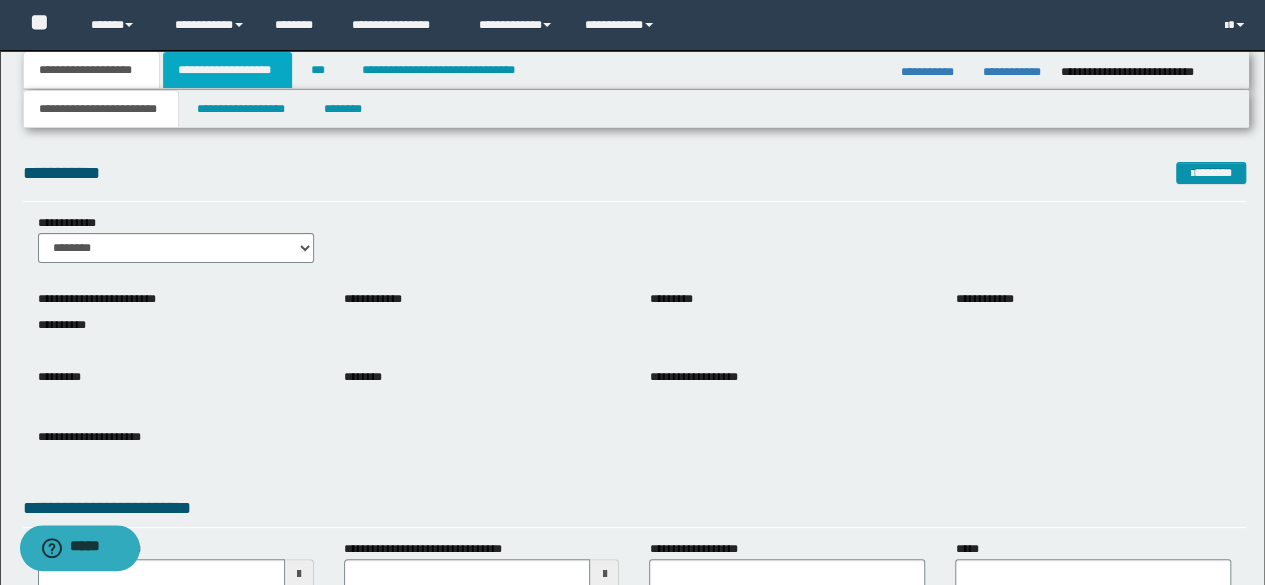 click on "**********" at bounding box center (227, 70) 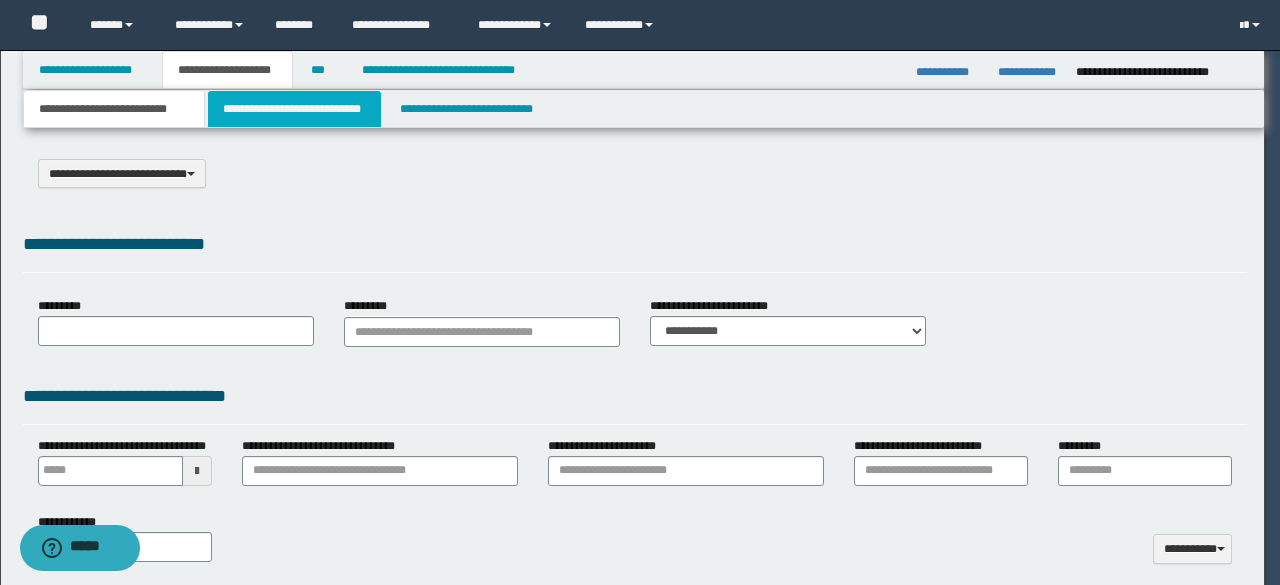 select on "*" 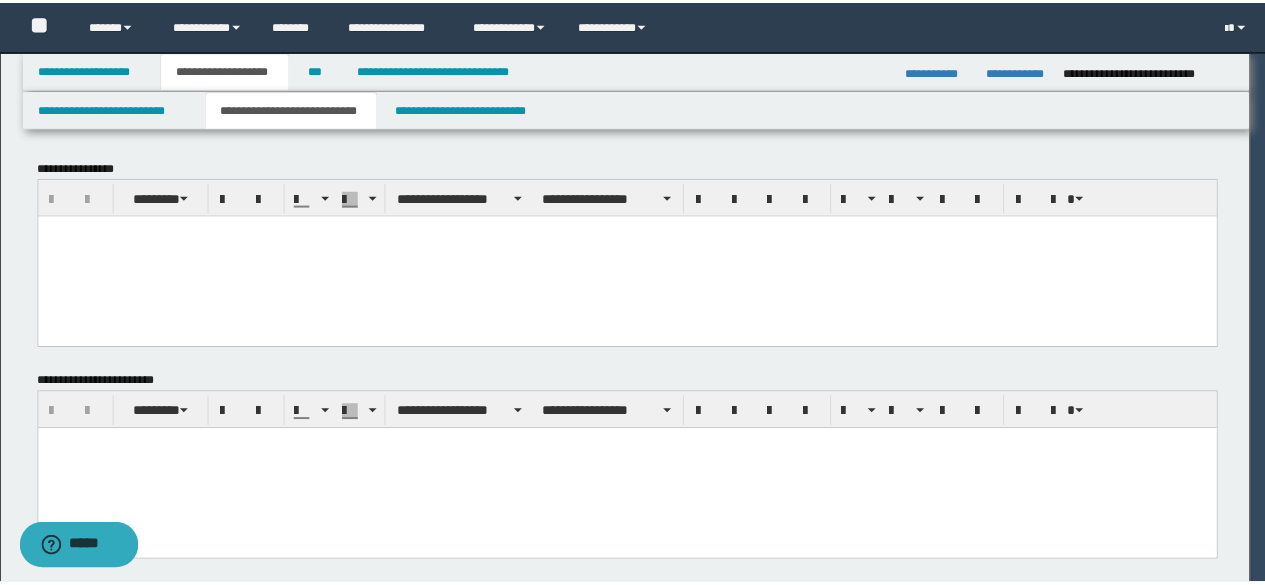 scroll, scrollTop: 0, scrollLeft: 0, axis: both 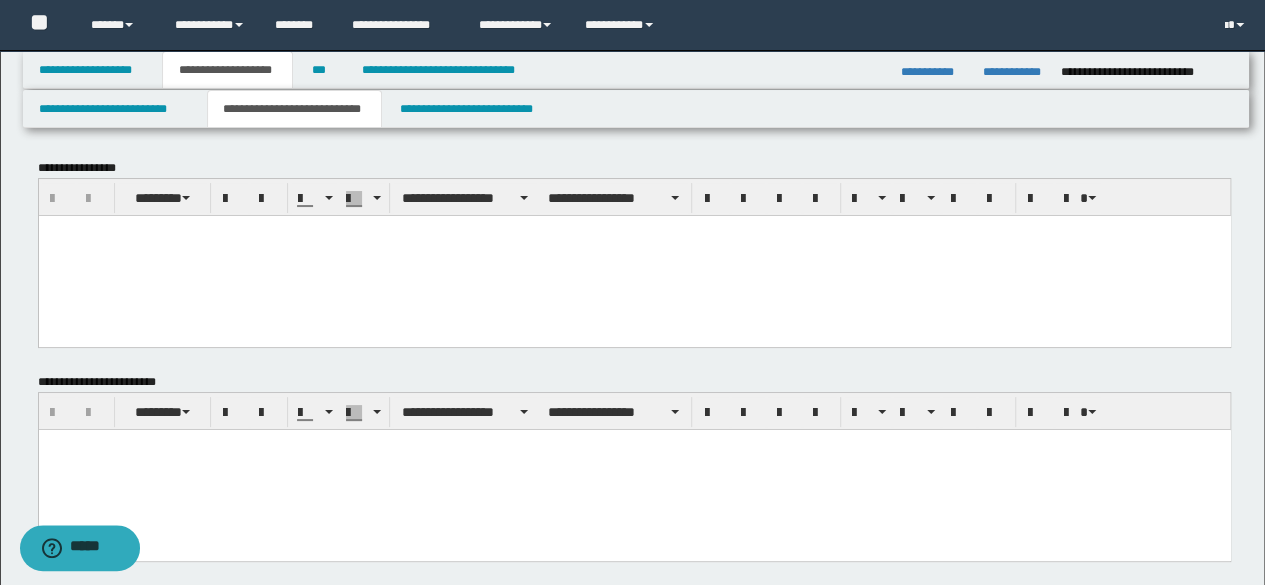 click at bounding box center [634, 255] 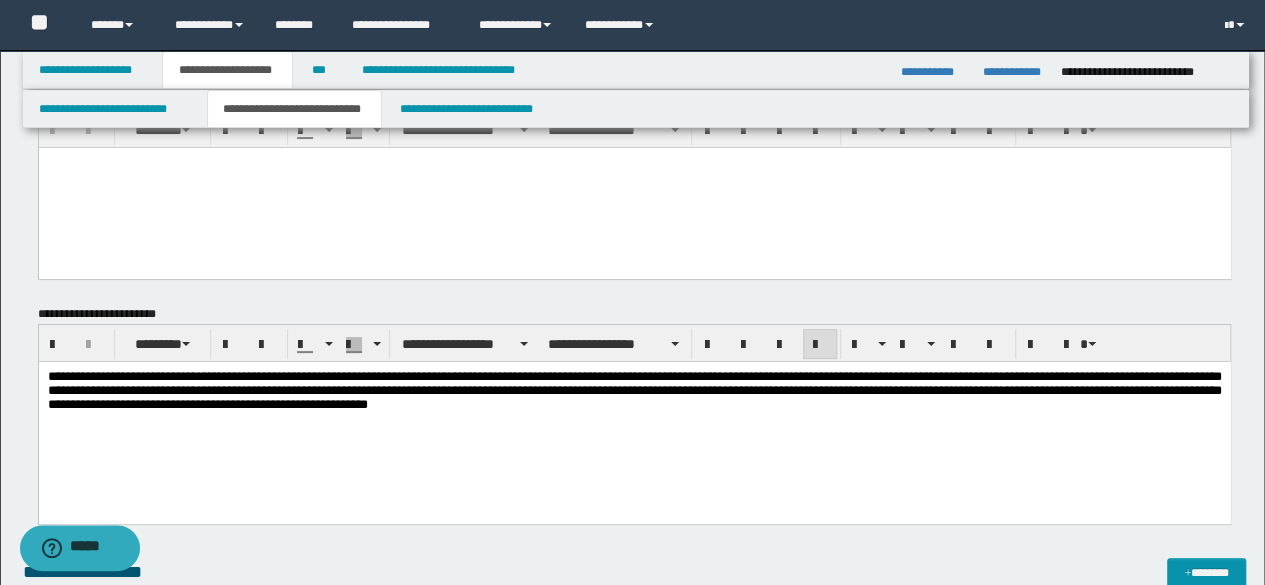 scroll, scrollTop: 100, scrollLeft: 0, axis: vertical 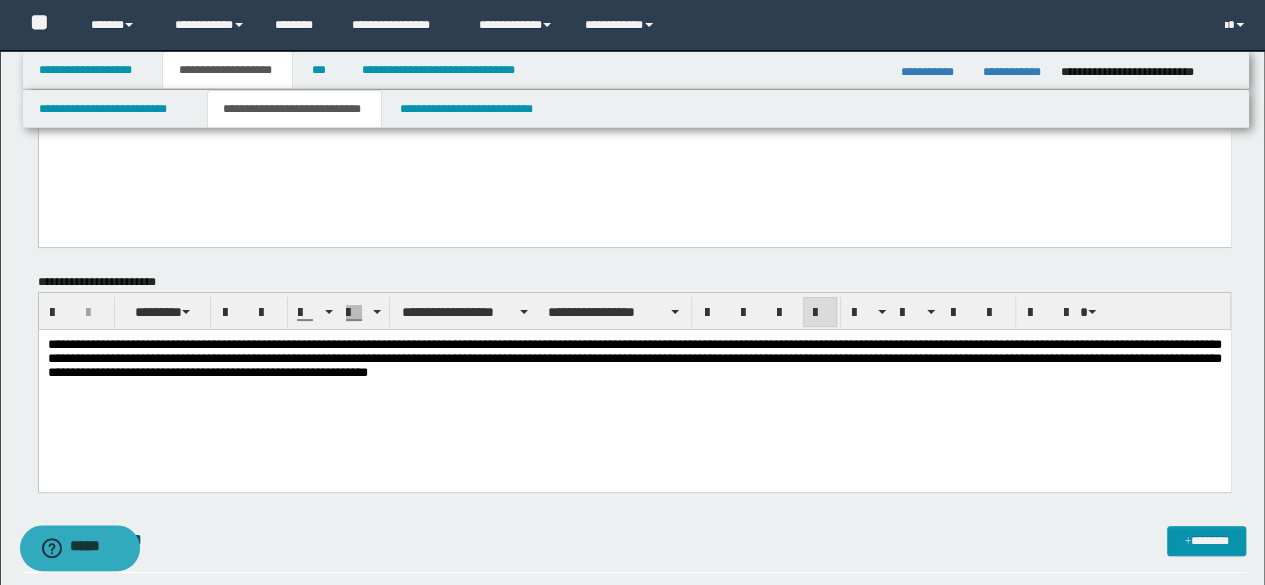 click on "**********" at bounding box center (634, 384) 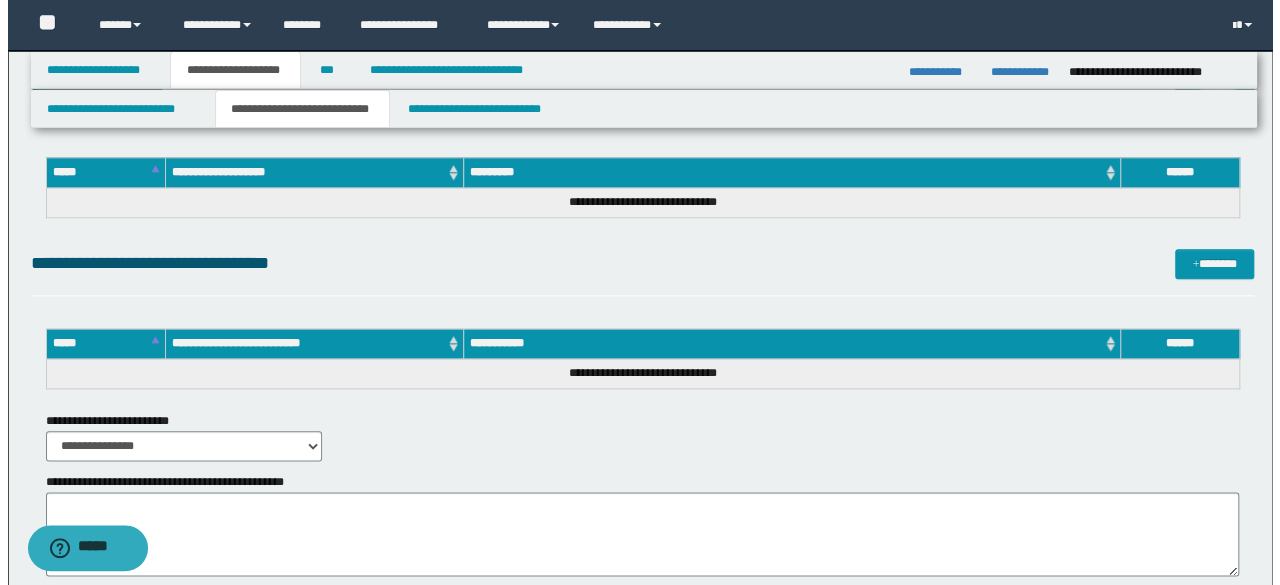 scroll, scrollTop: 988, scrollLeft: 0, axis: vertical 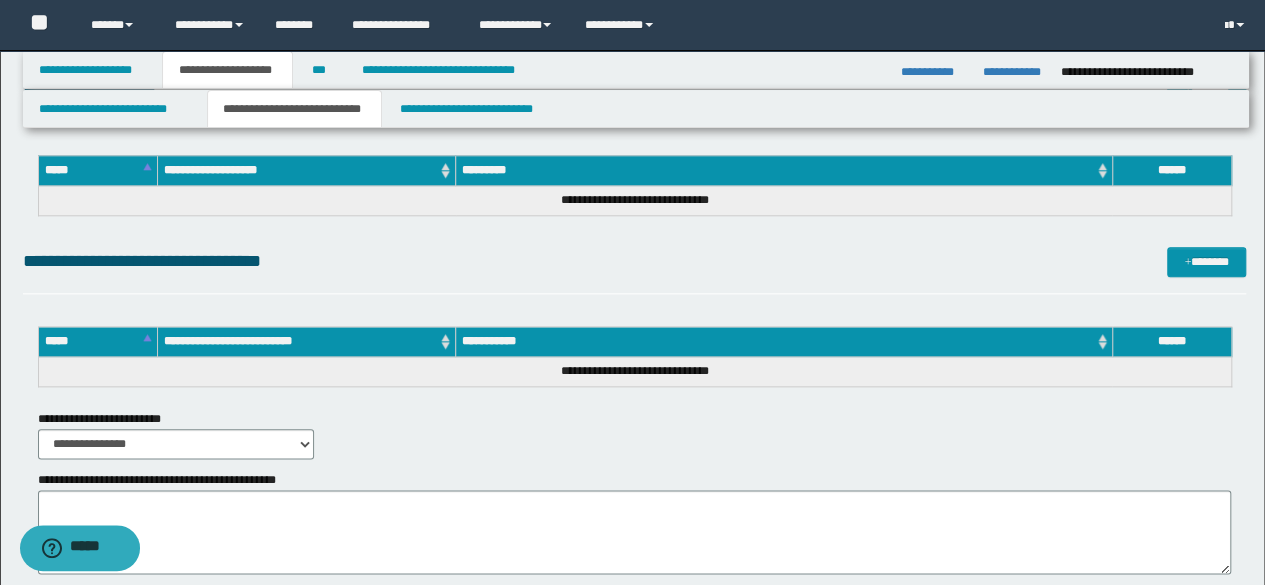 click on "**********" at bounding box center [635, 270] 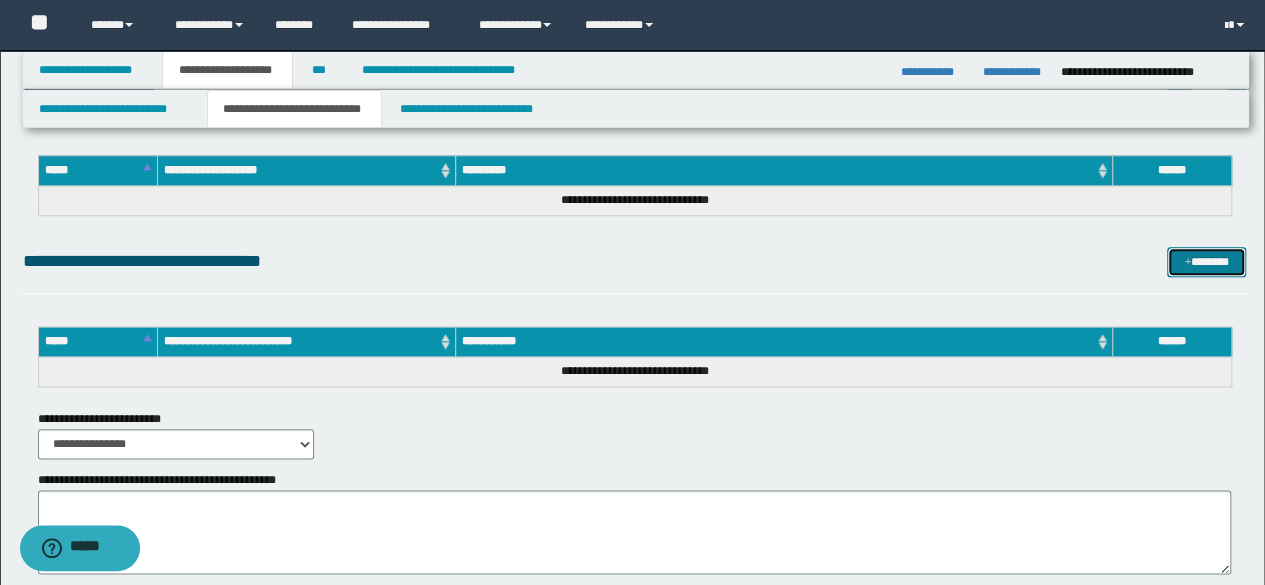 click on "*******" at bounding box center (1206, 261) 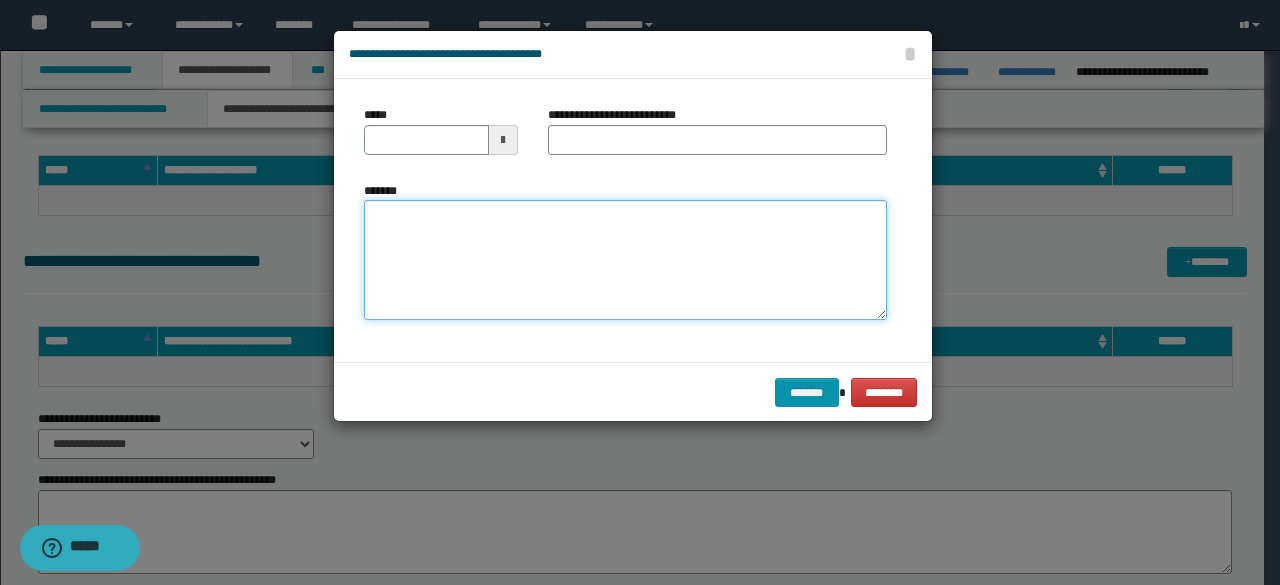 click on "*******" at bounding box center (625, 260) 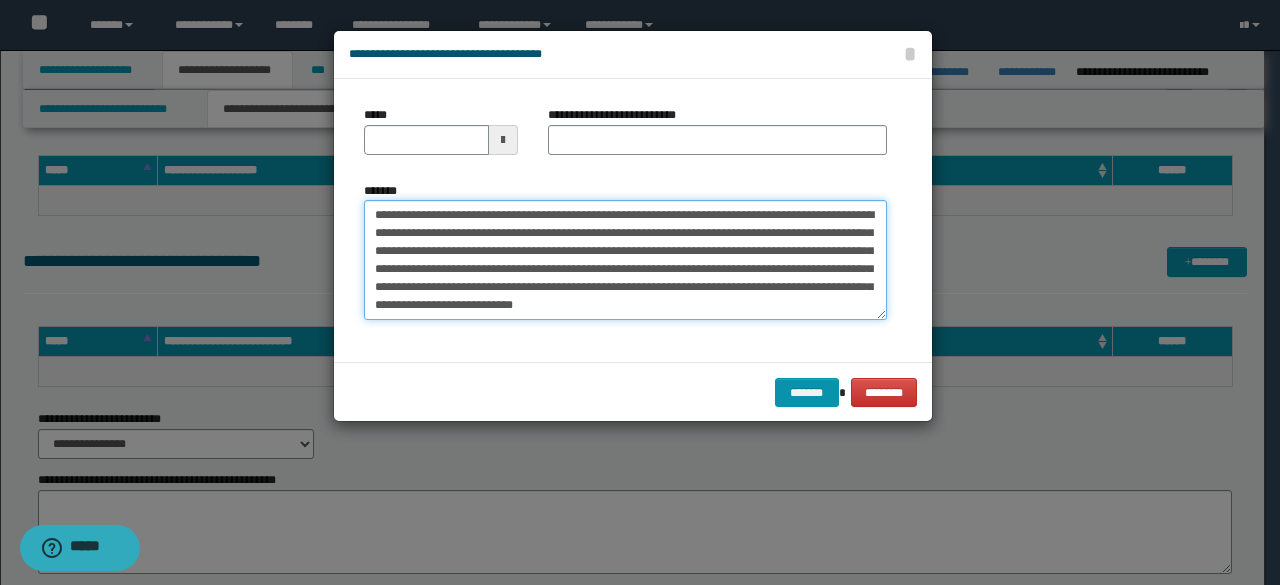 scroll, scrollTop: 696, scrollLeft: 0, axis: vertical 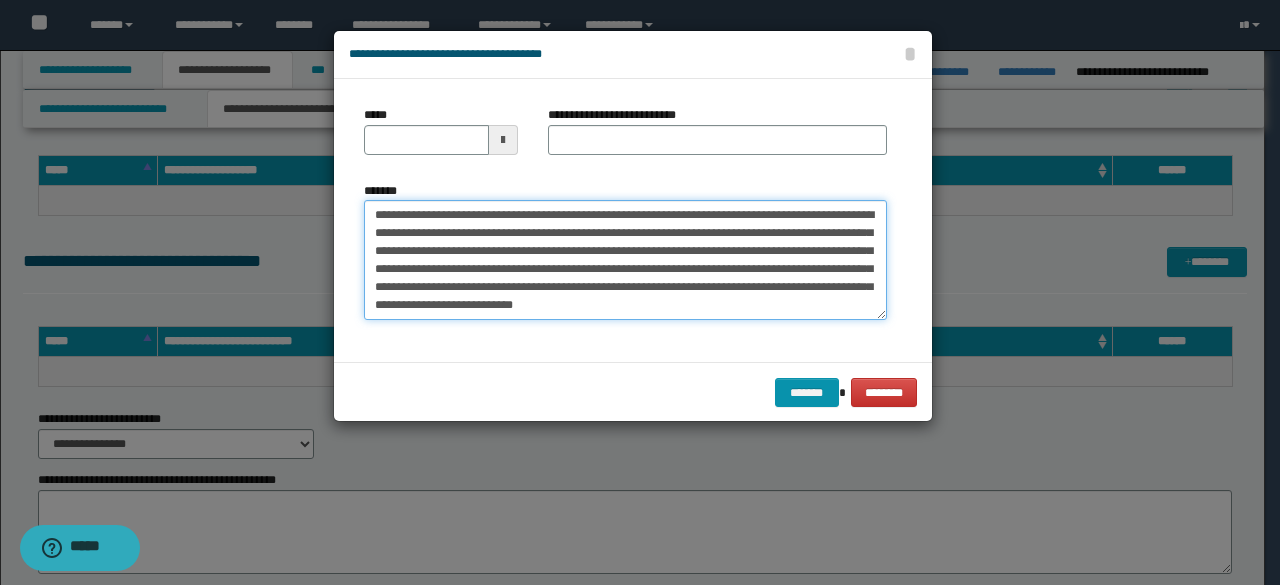 drag, startPoint x: 366, startPoint y: 217, endPoint x: 435, endPoint y: 217, distance: 69 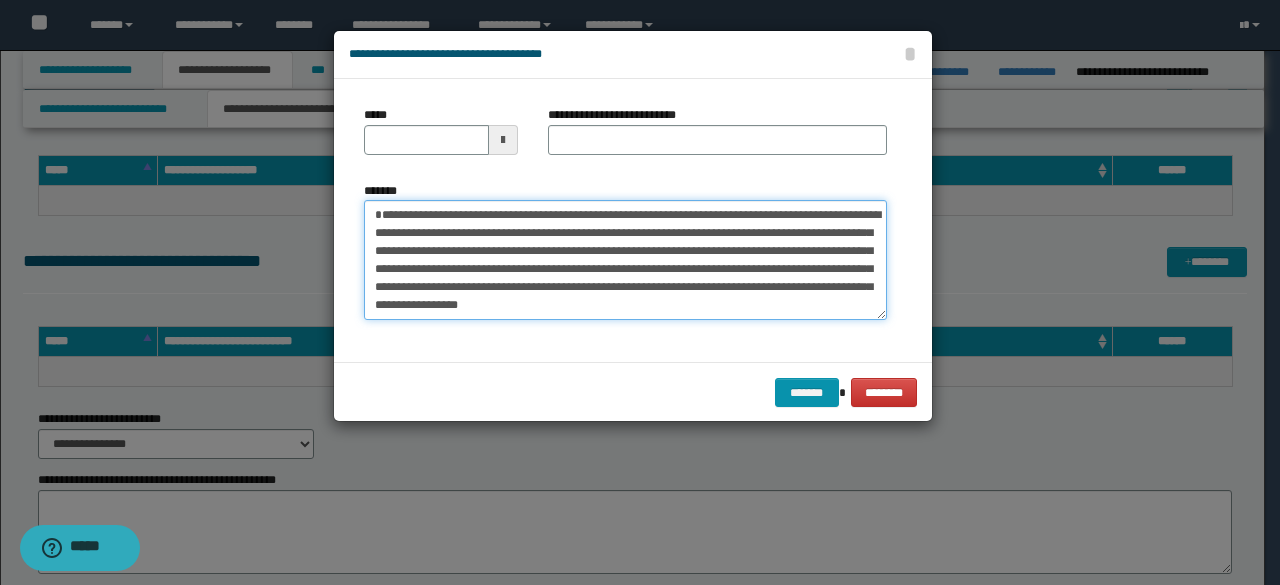 type 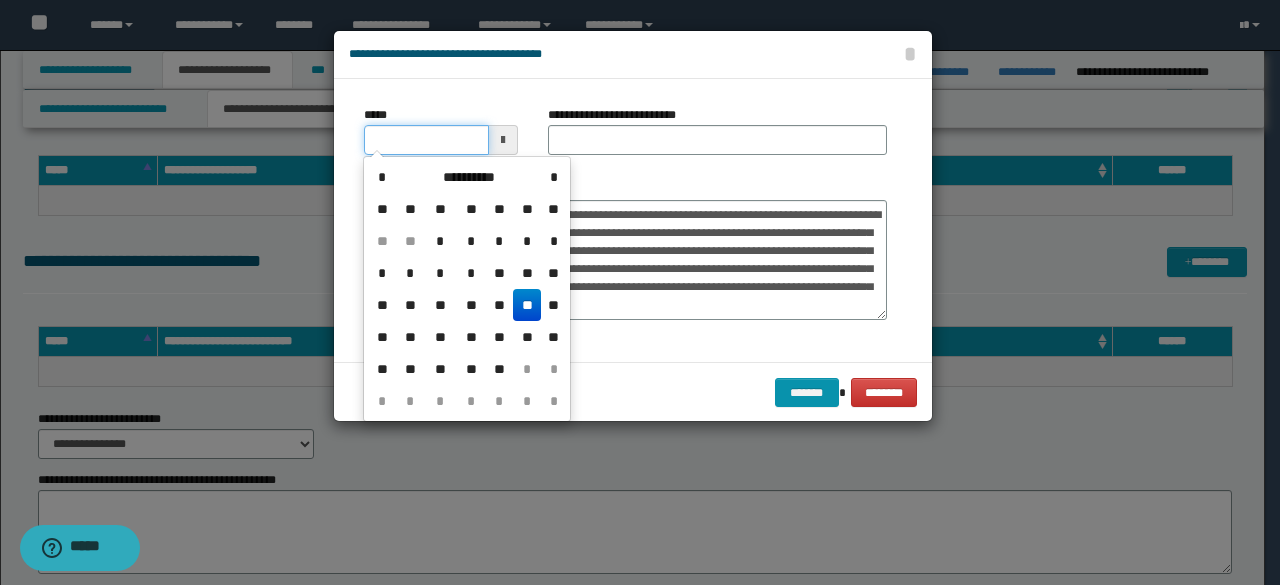 click on "*****" at bounding box center [426, 140] 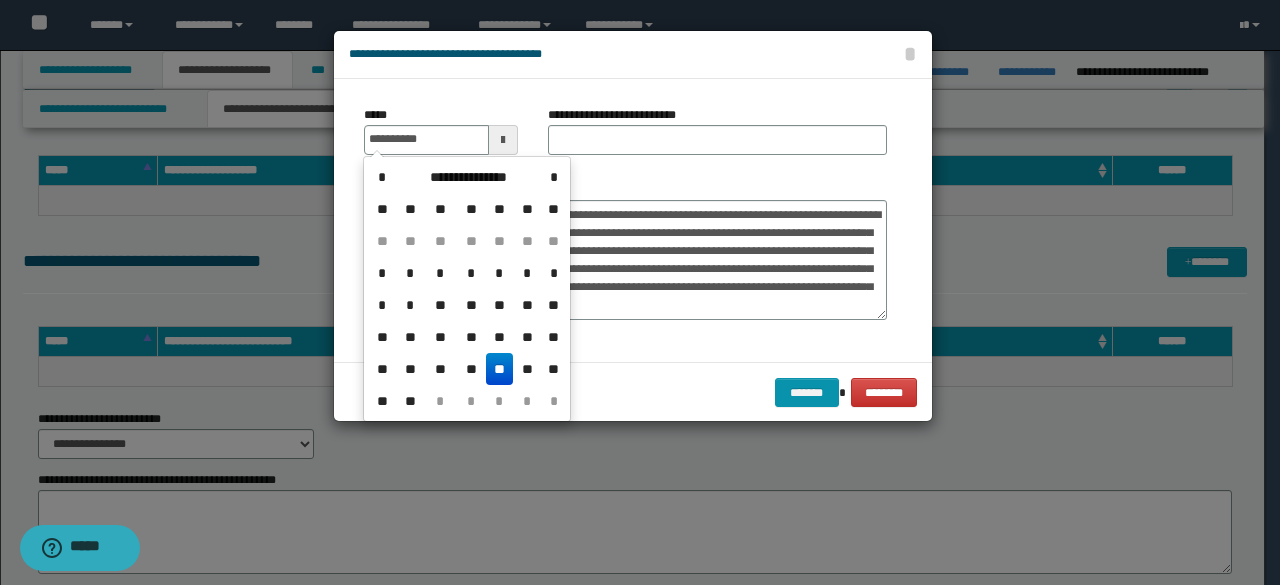click on "**" at bounding box center [500, 369] 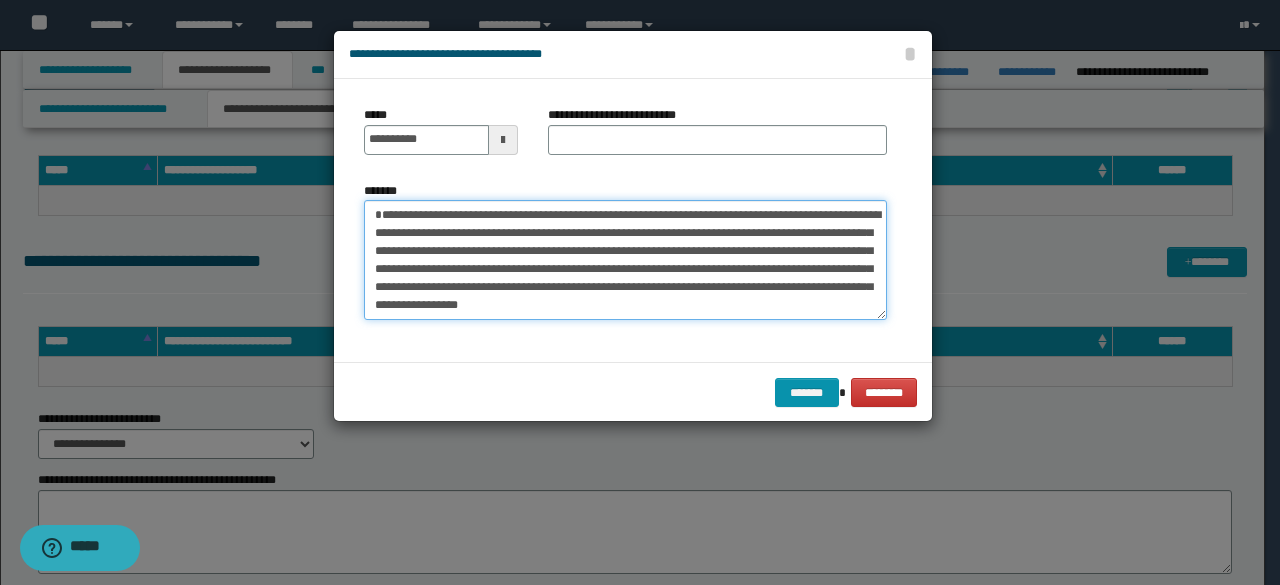 drag, startPoint x: 374, startPoint y: 219, endPoint x: 560, endPoint y: 215, distance: 186.043 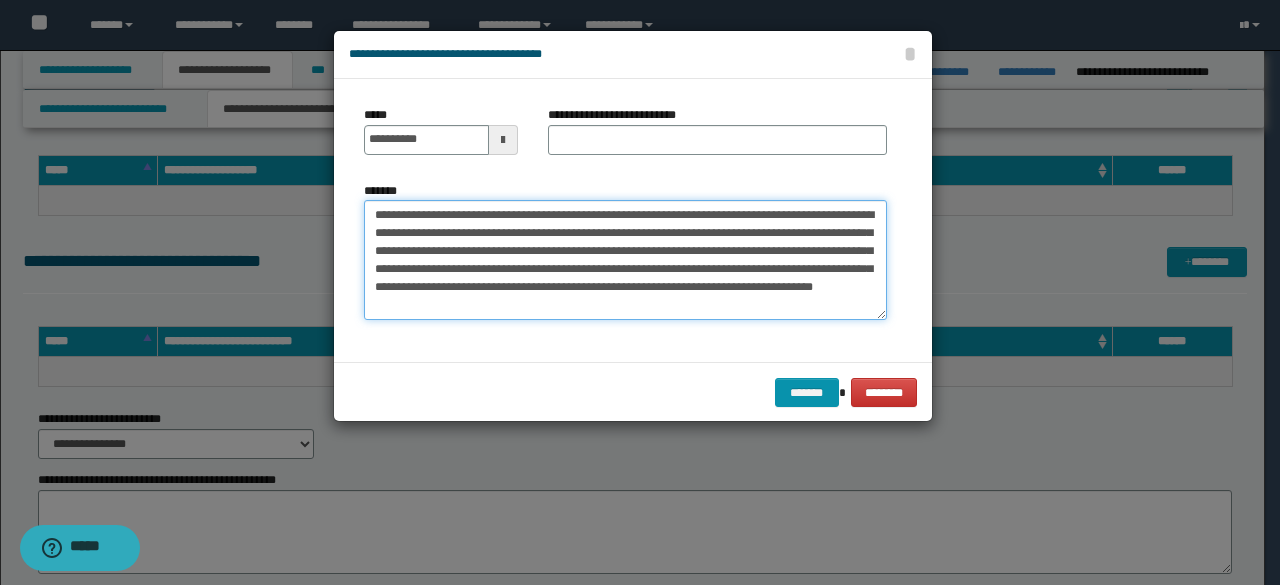type on "**********" 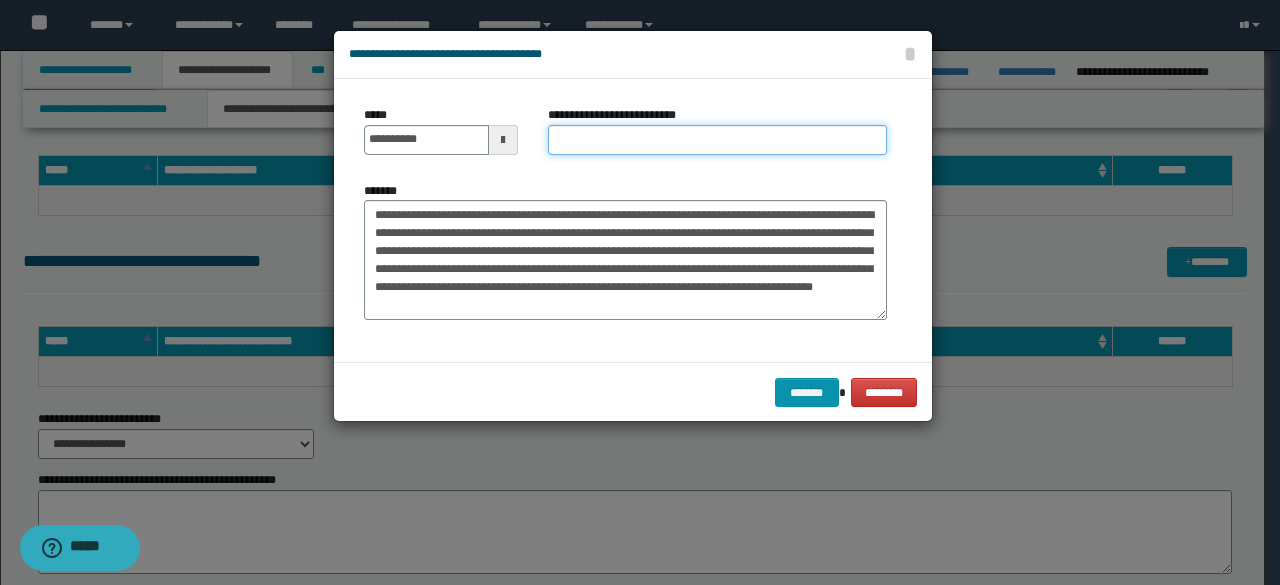 click on "**********" at bounding box center (717, 140) 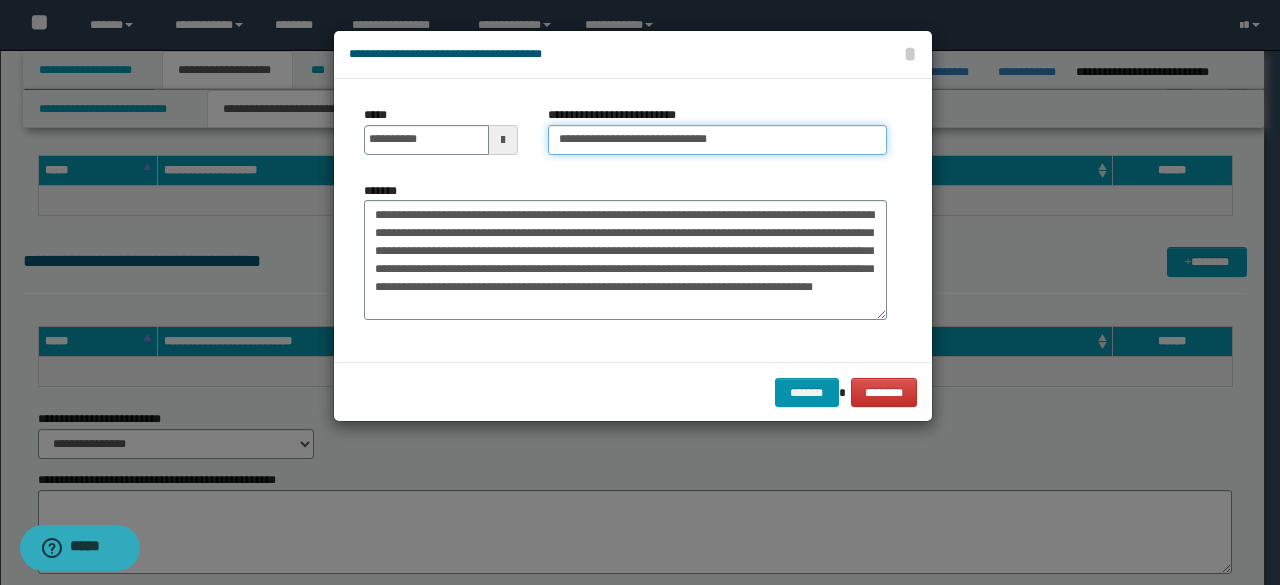 click on "**********" at bounding box center [717, 140] 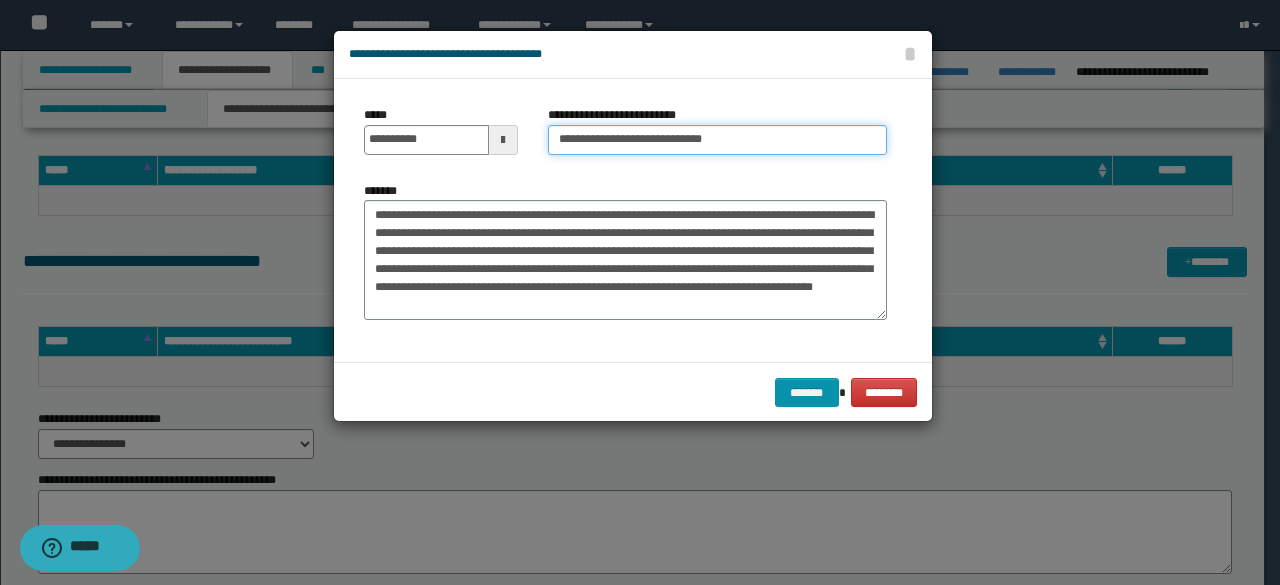 type on "**********" 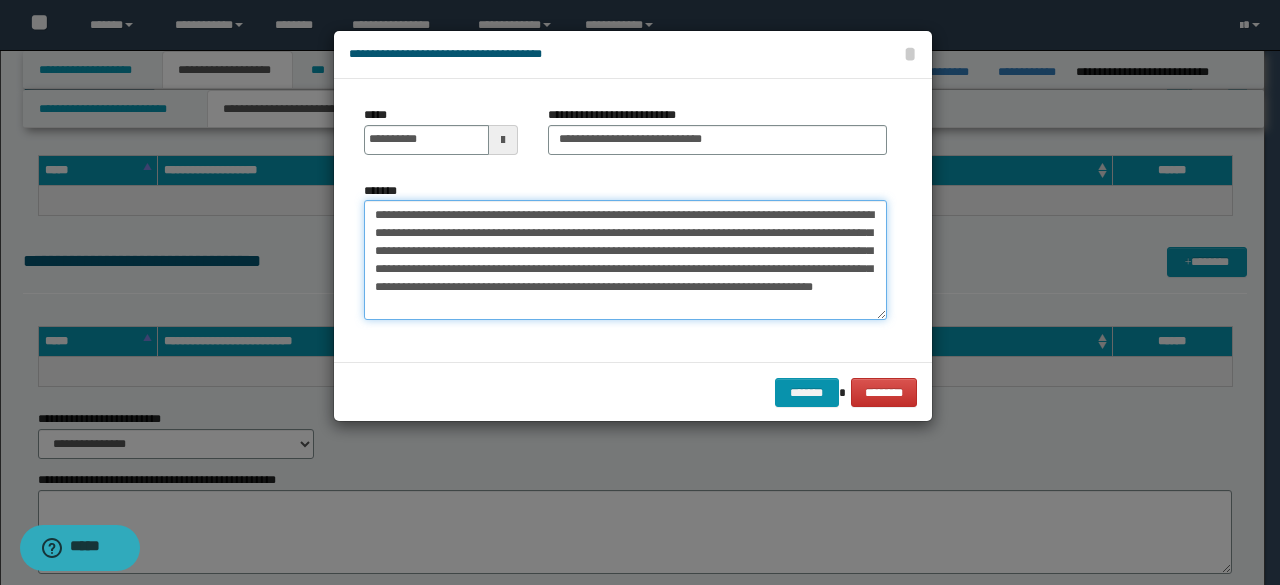 click on "*******" at bounding box center (625, 259) 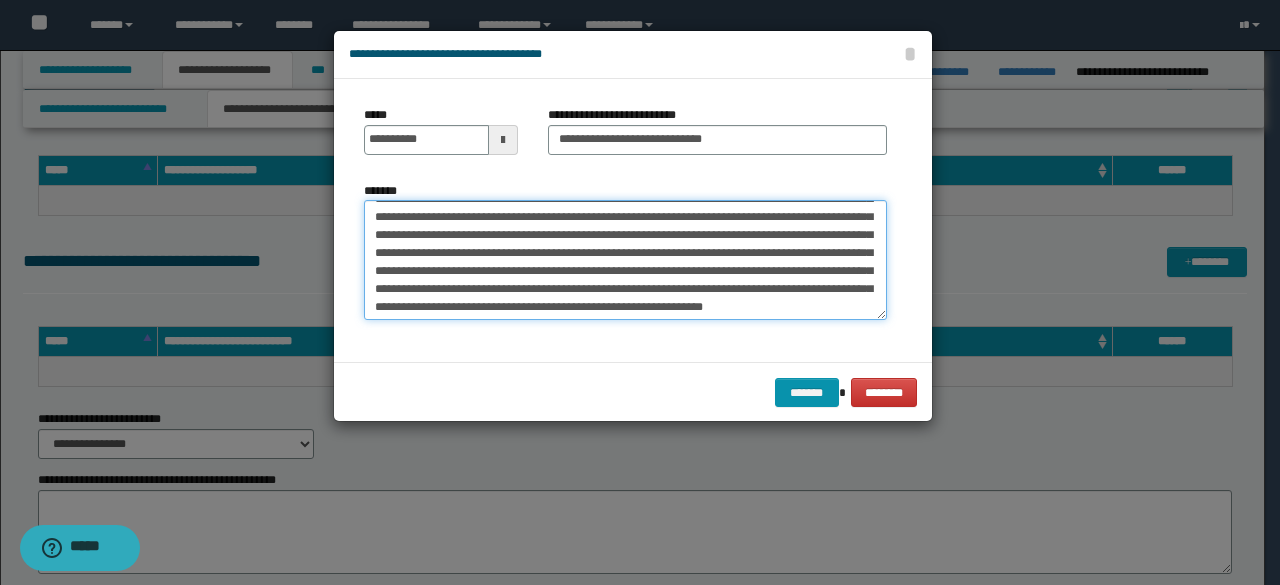 scroll, scrollTop: 702, scrollLeft: 0, axis: vertical 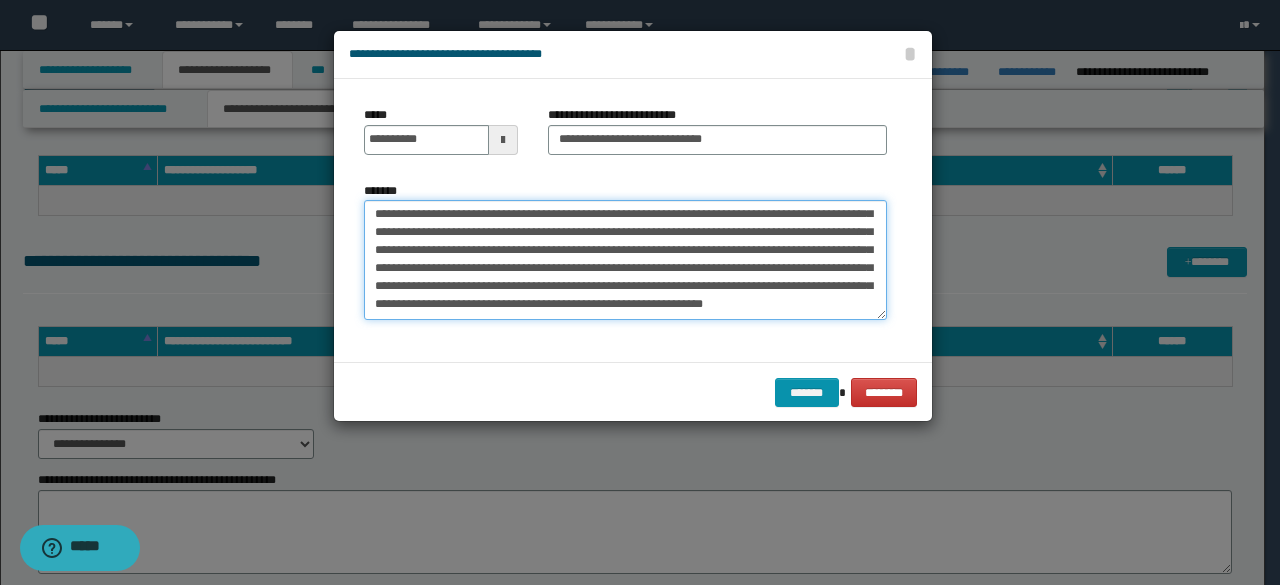 drag, startPoint x: 373, startPoint y: 219, endPoint x: 444, endPoint y: 352, distance: 150.76472 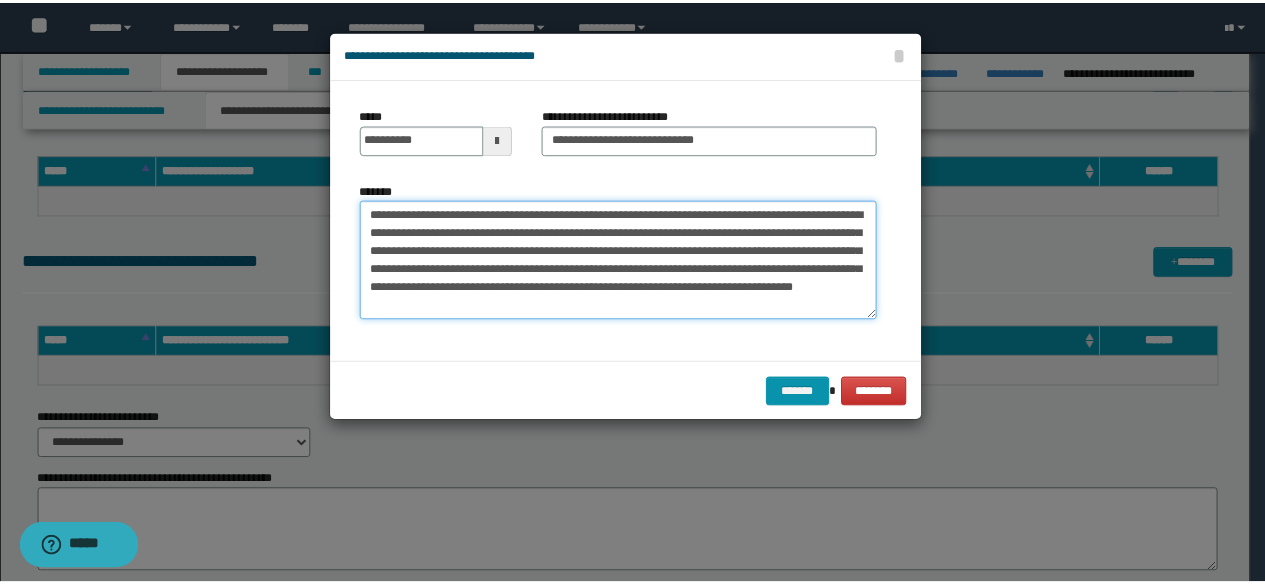 scroll, scrollTop: 0, scrollLeft: 0, axis: both 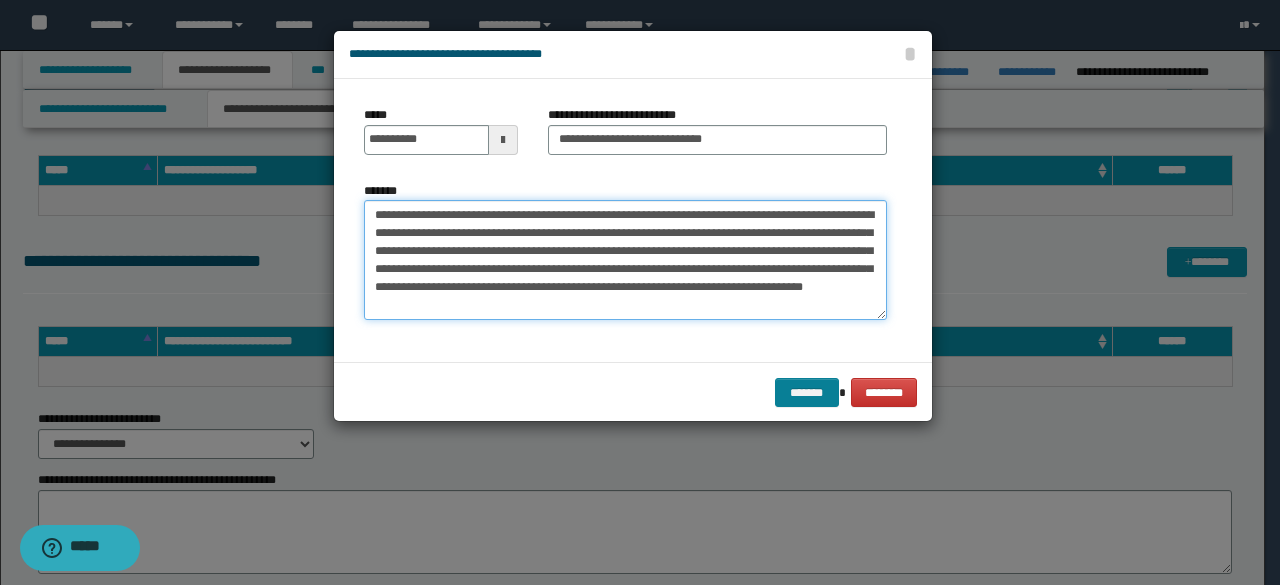 type on "**********" 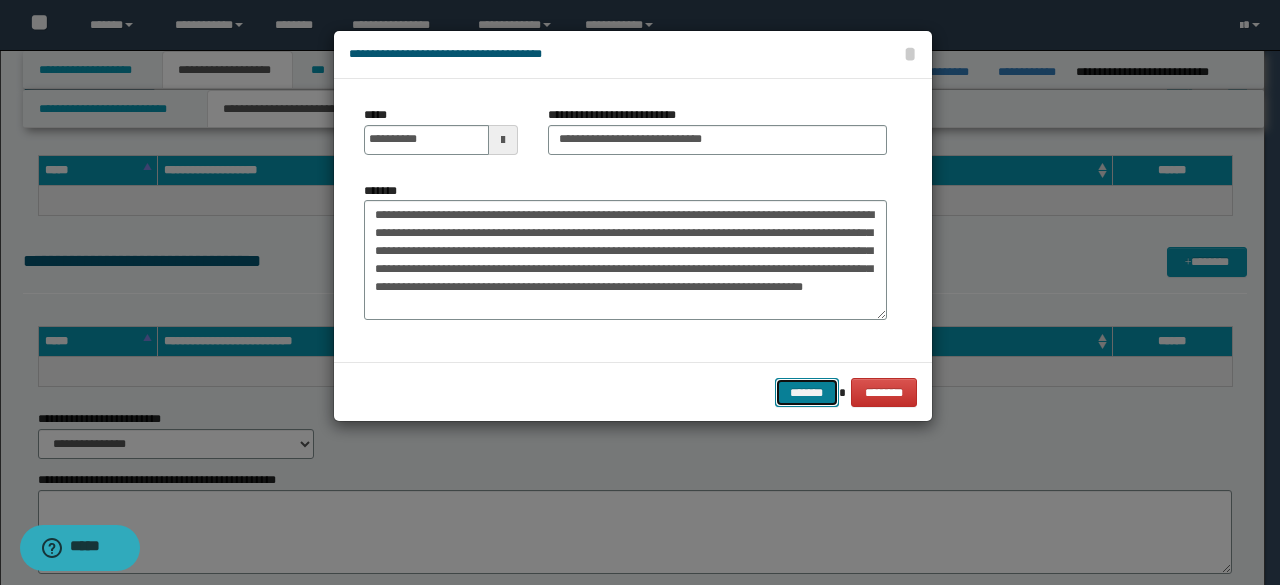 click on "*******" at bounding box center (807, 392) 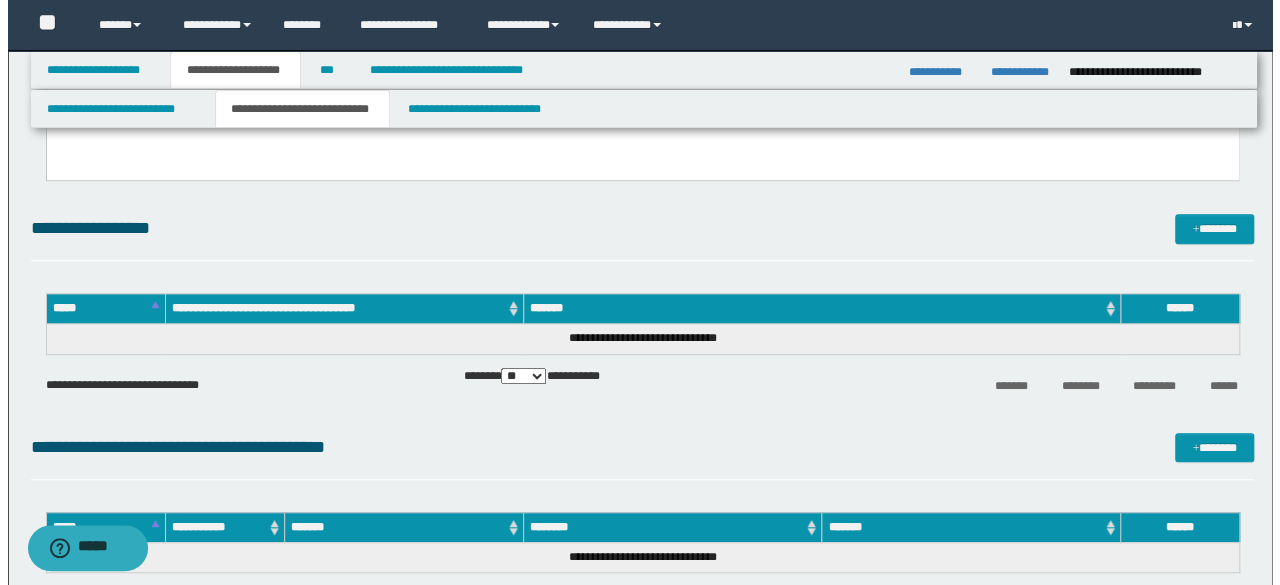 scroll, scrollTop: 388, scrollLeft: 0, axis: vertical 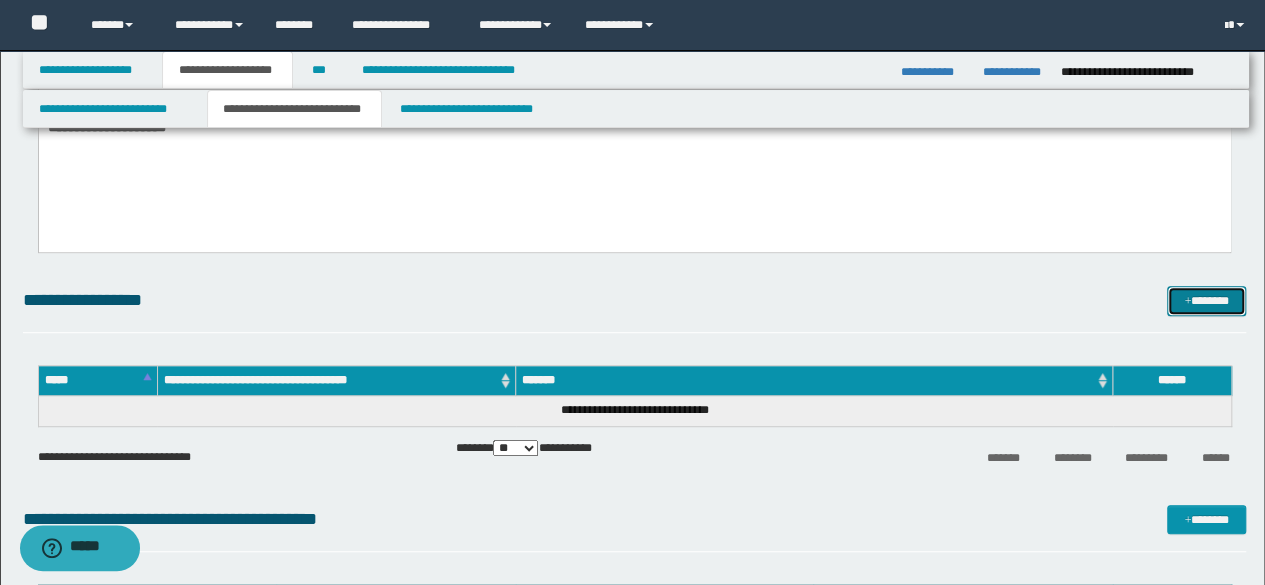 click on "*******" at bounding box center [1206, 300] 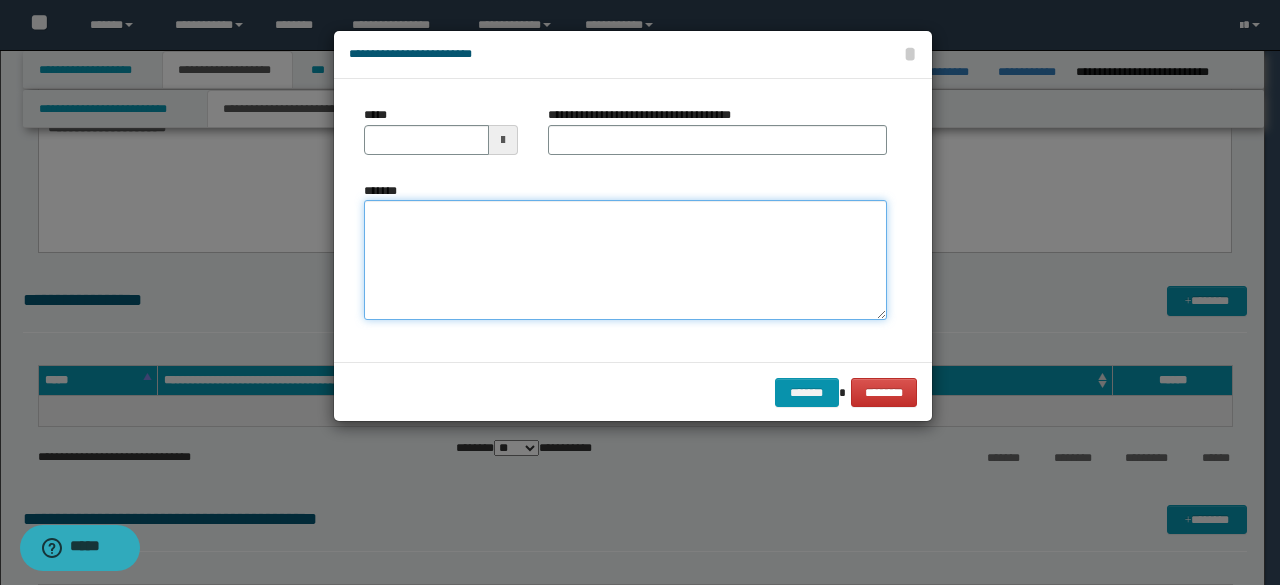 click on "*******" at bounding box center (625, 260) 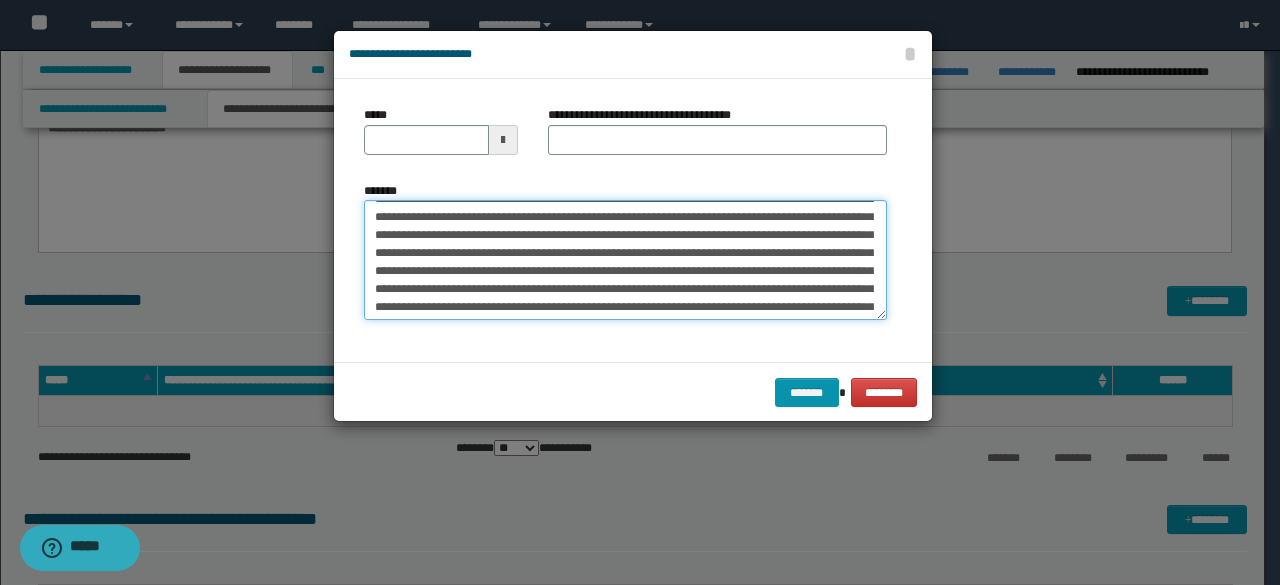 scroll, scrollTop: 0, scrollLeft: 0, axis: both 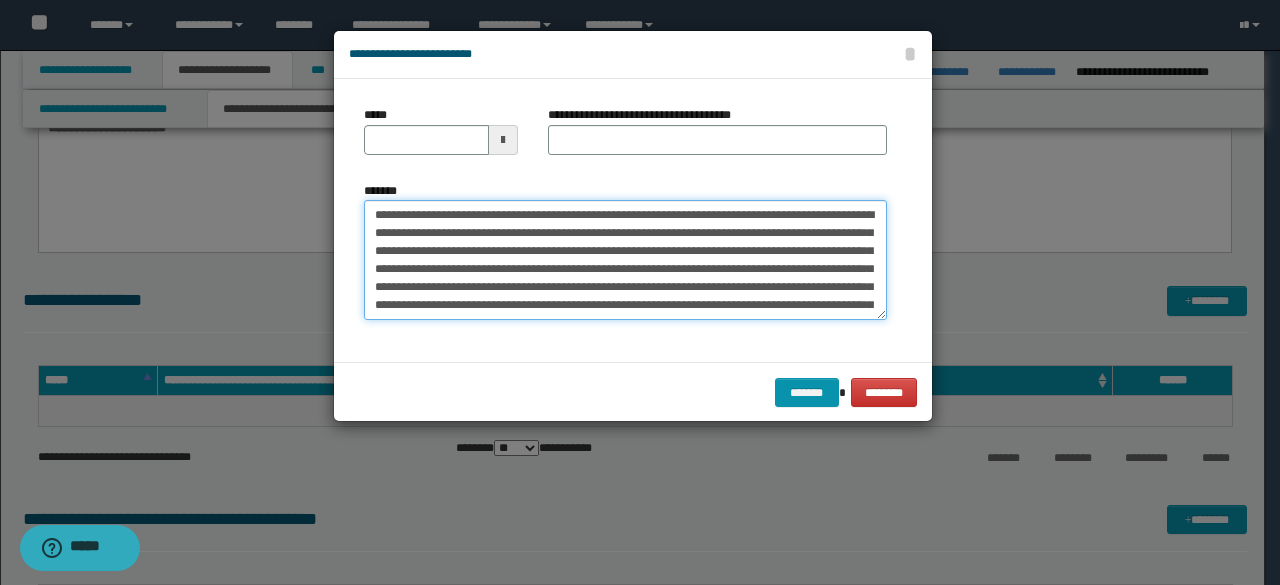 drag, startPoint x: 373, startPoint y: 216, endPoint x: 434, endPoint y: 218, distance: 61.03278 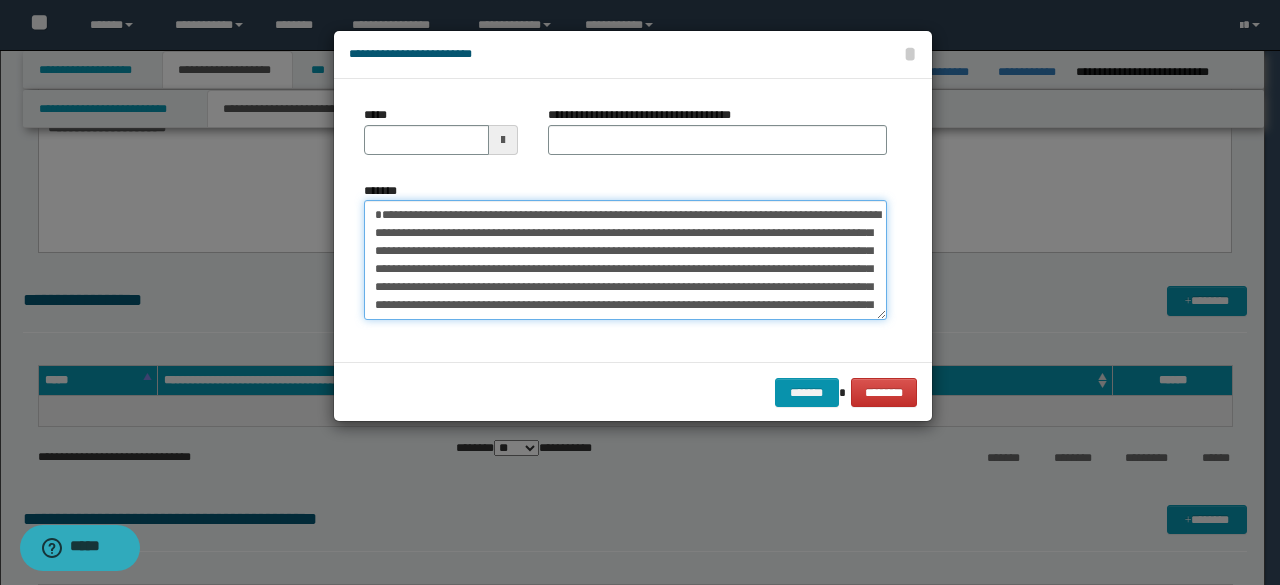 type 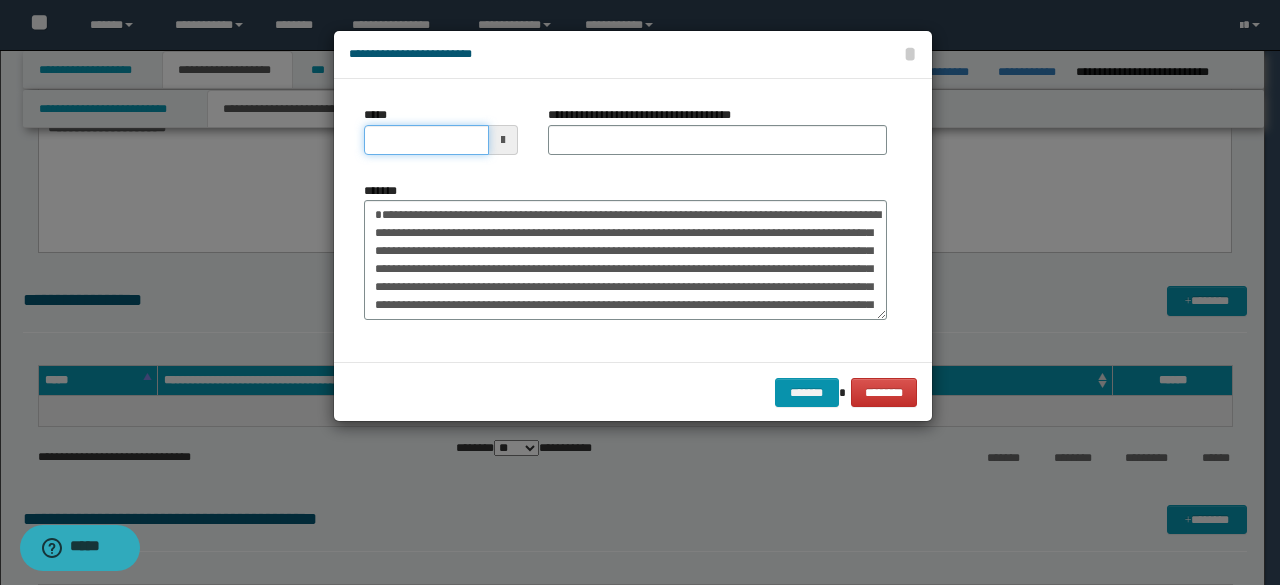 click on "*****" at bounding box center [426, 140] 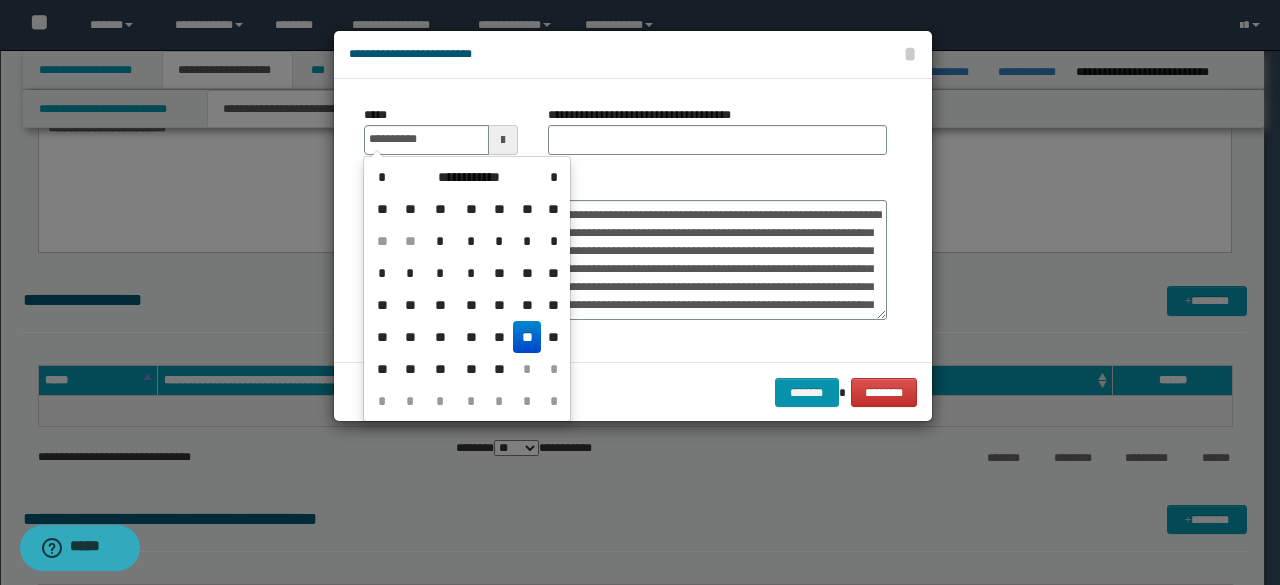 click on "**" at bounding box center [527, 337] 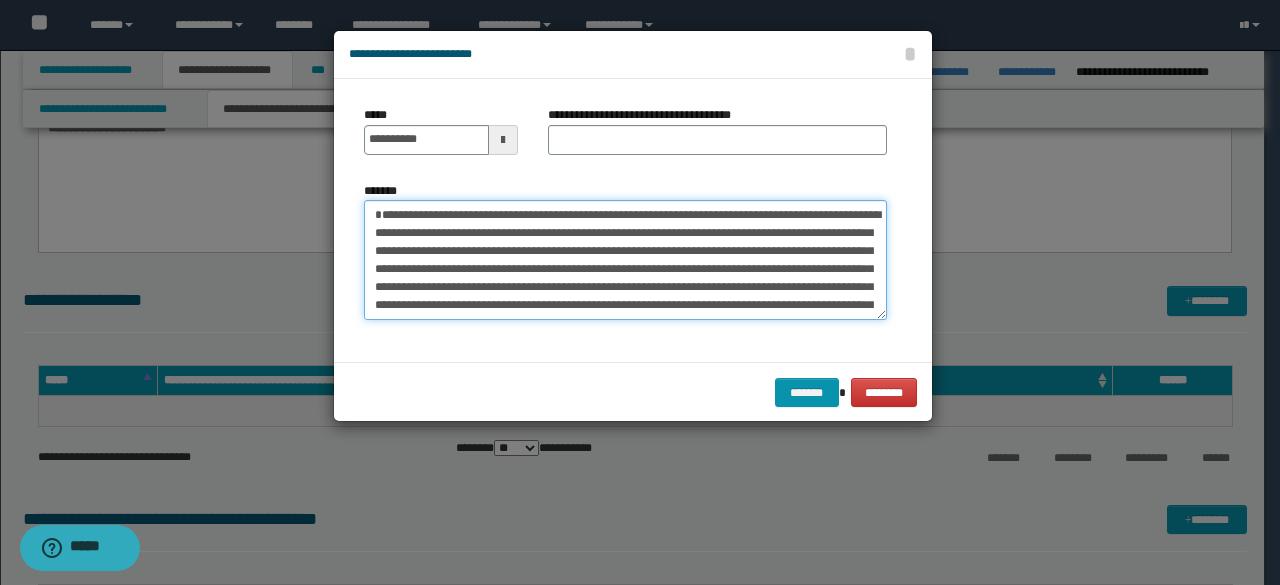 drag, startPoint x: 380, startPoint y: 212, endPoint x: 437, endPoint y: 214, distance: 57.035076 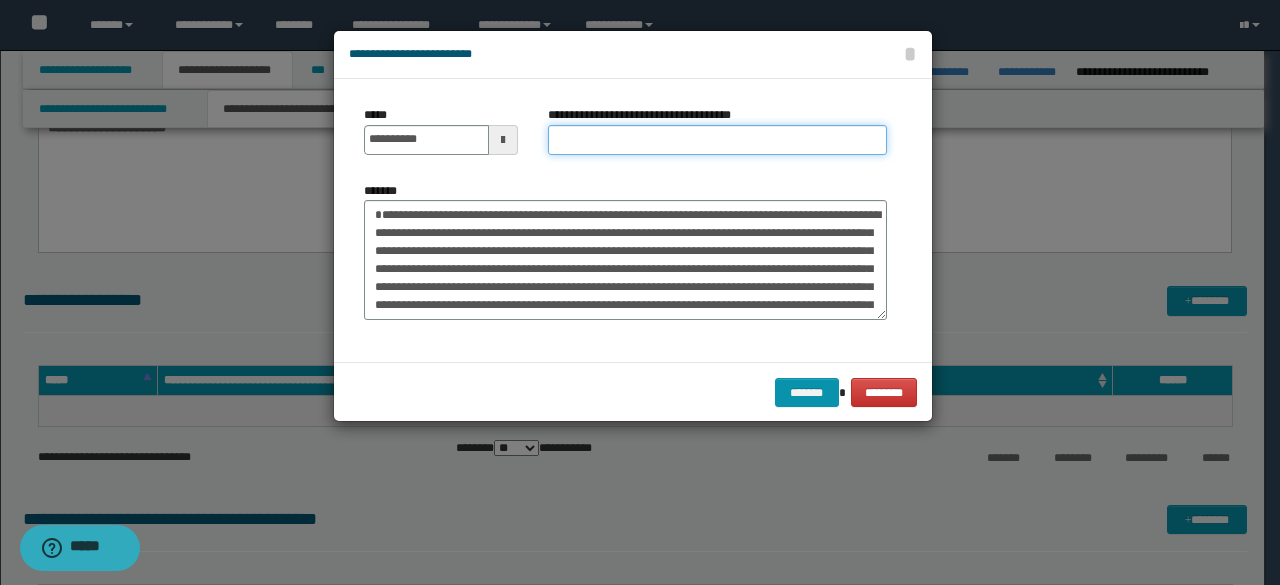 click on "**********" at bounding box center (717, 140) 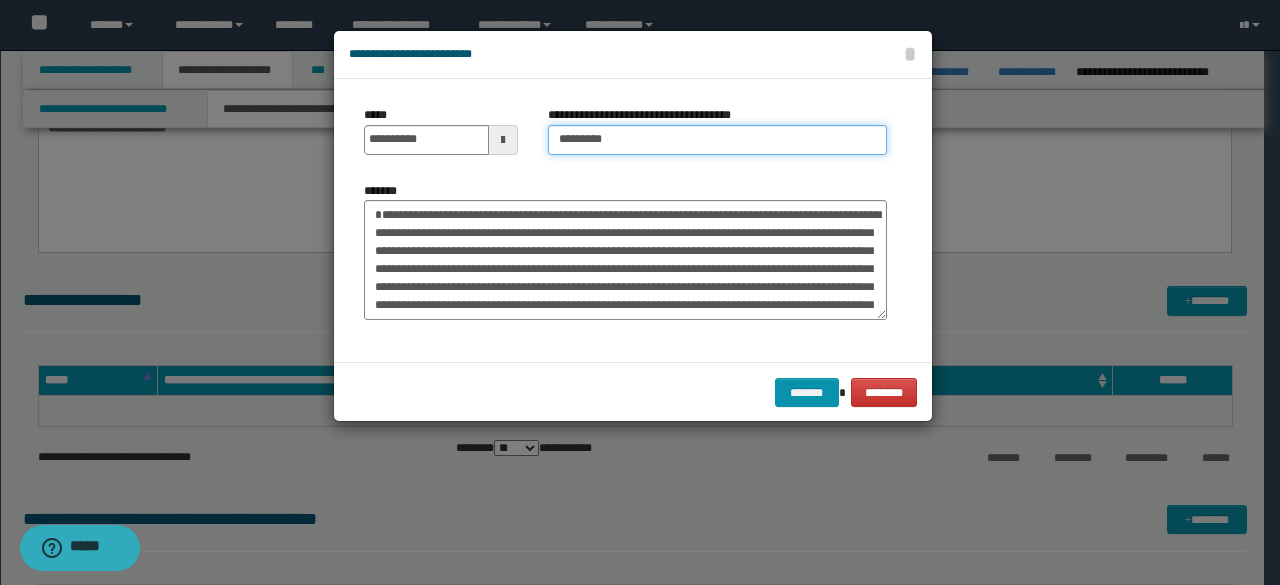 click on "*********" at bounding box center (717, 140) 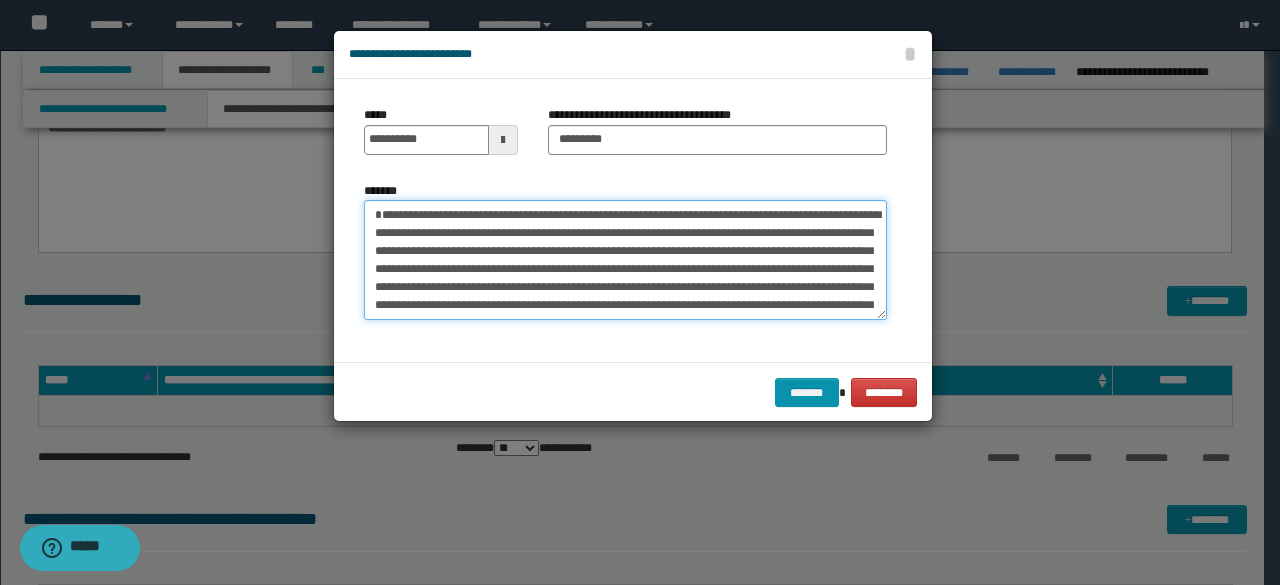 click on "*******" at bounding box center (625, 259) 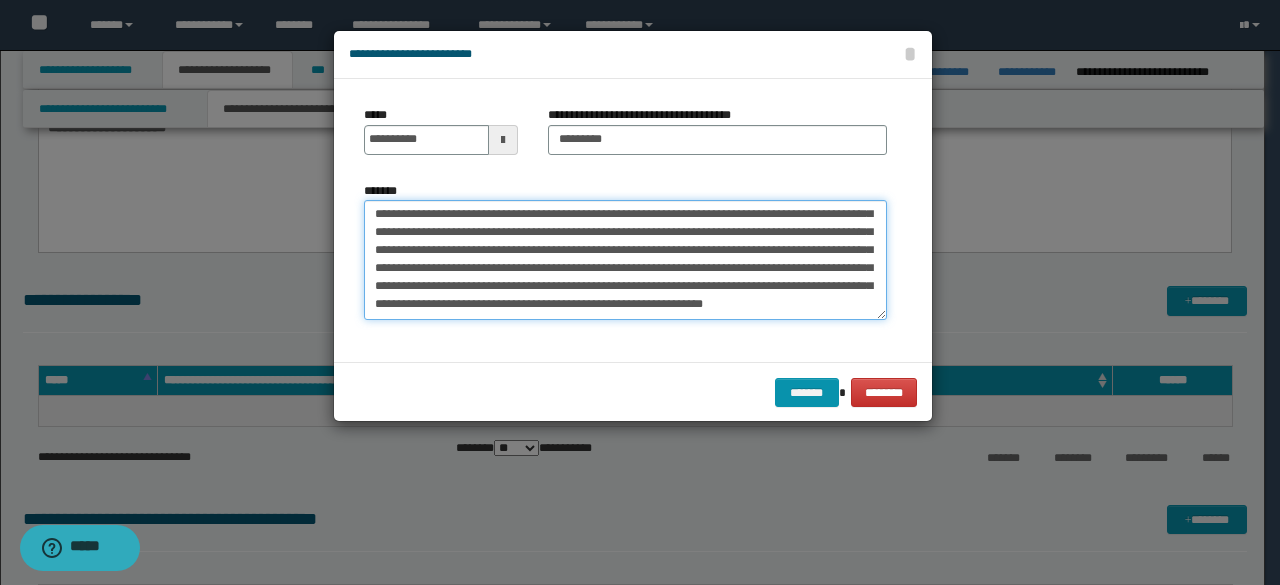 scroll, scrollTop: 576, scrollLeft: 0, axis: vertical 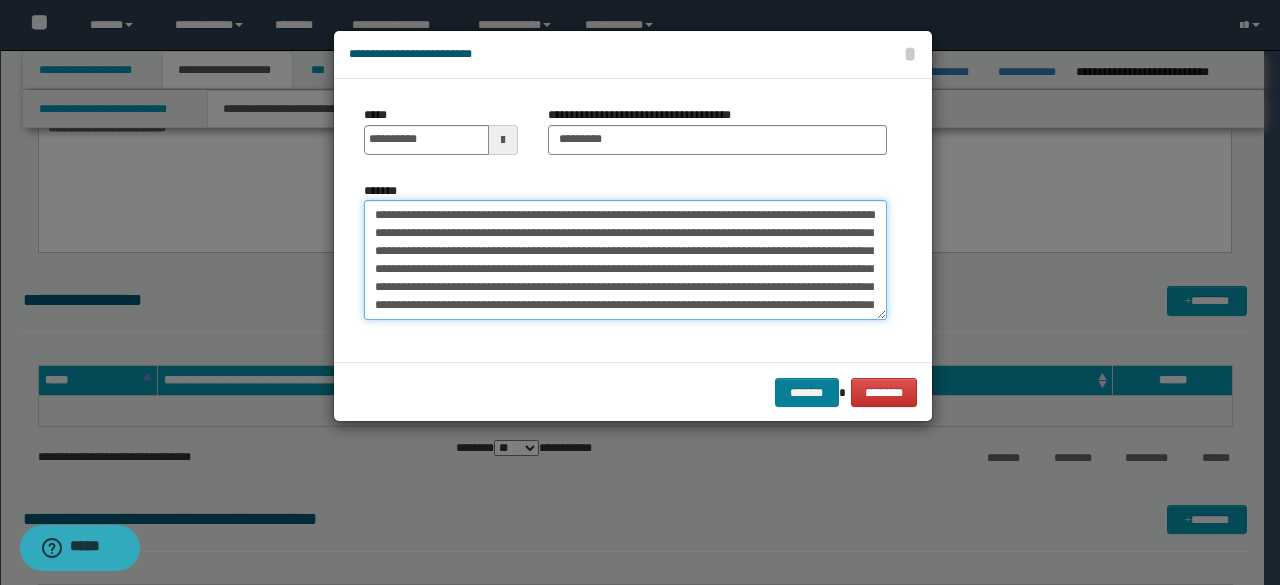type on "**********" 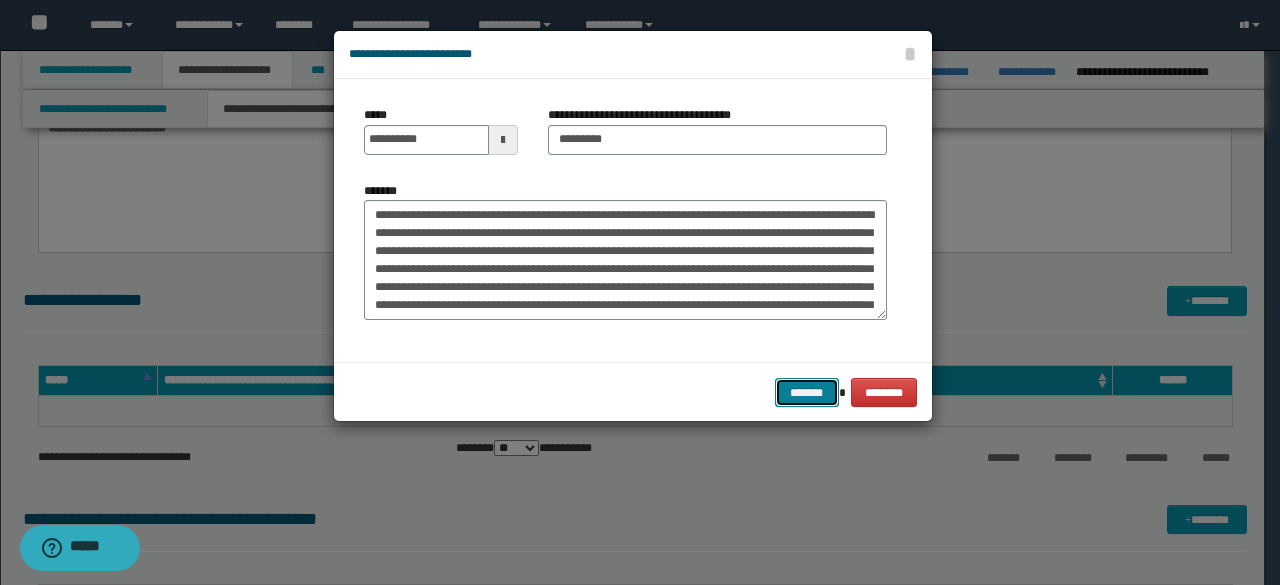 click on "*******" at bounding box center [807, 392] 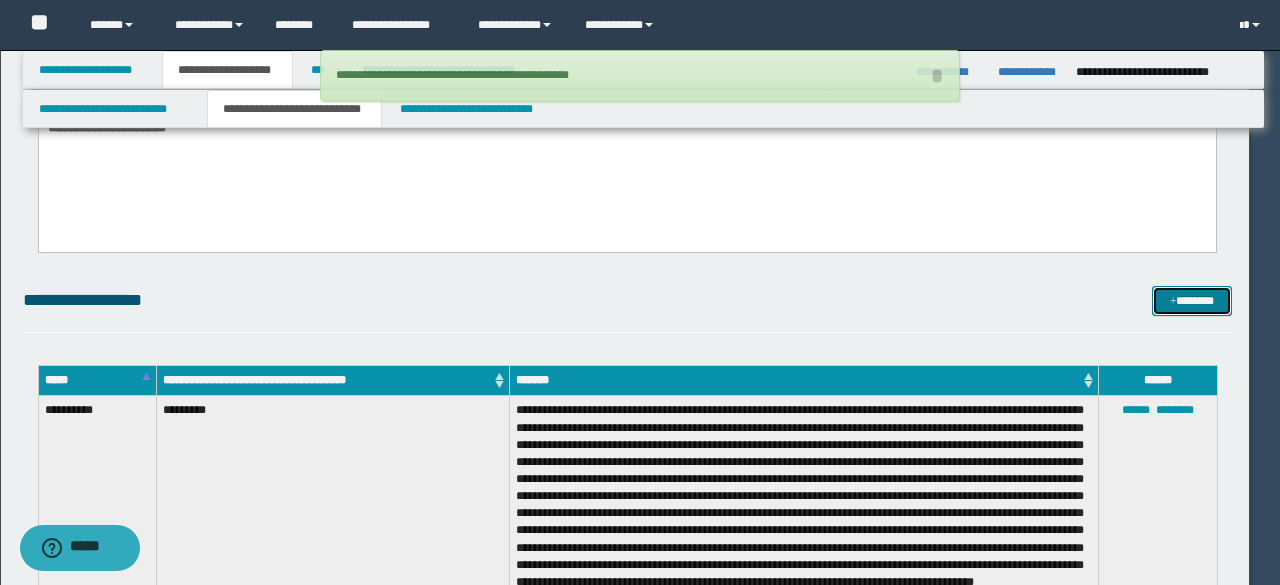 type 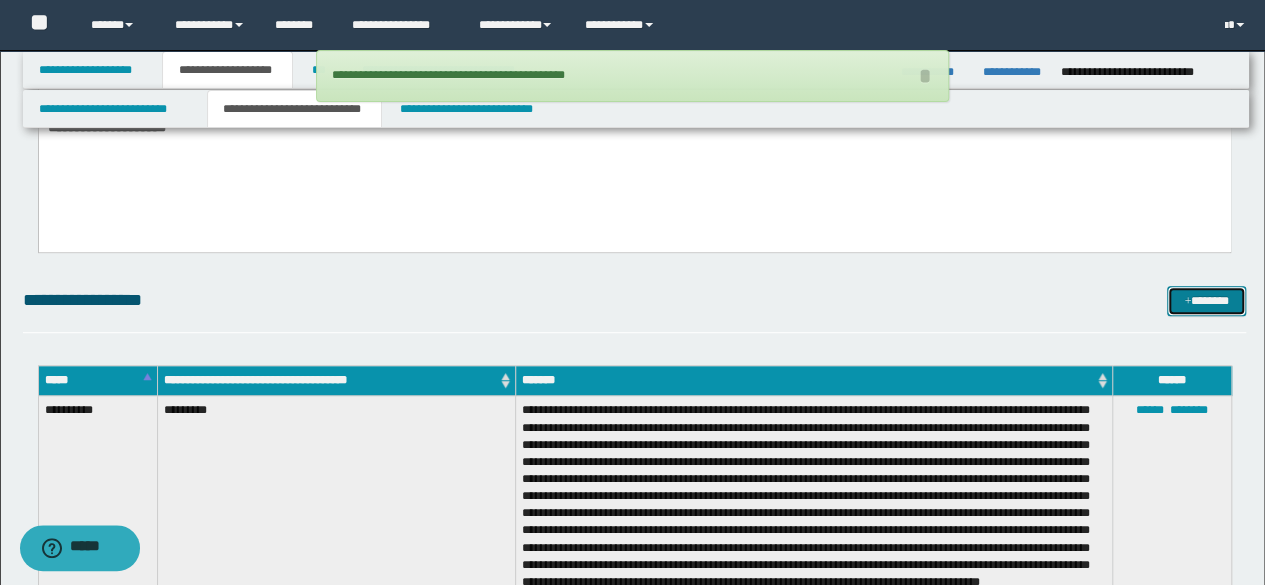 click on "*******" at bounding box center [1206, 300] 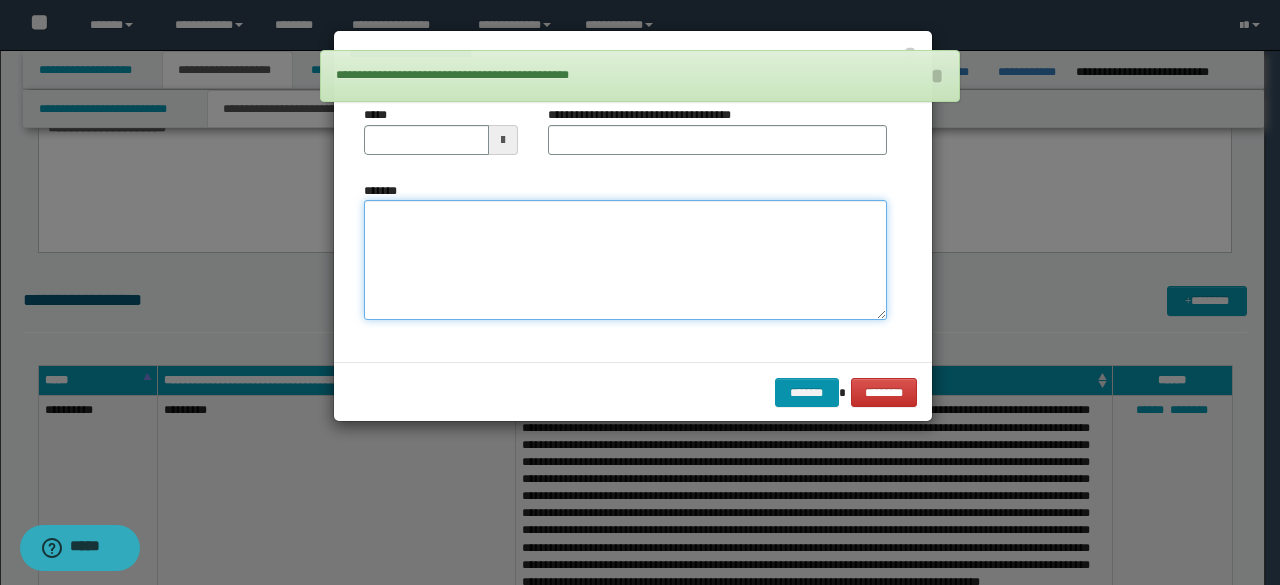 click on "*******" at bounding box center (625, 259) 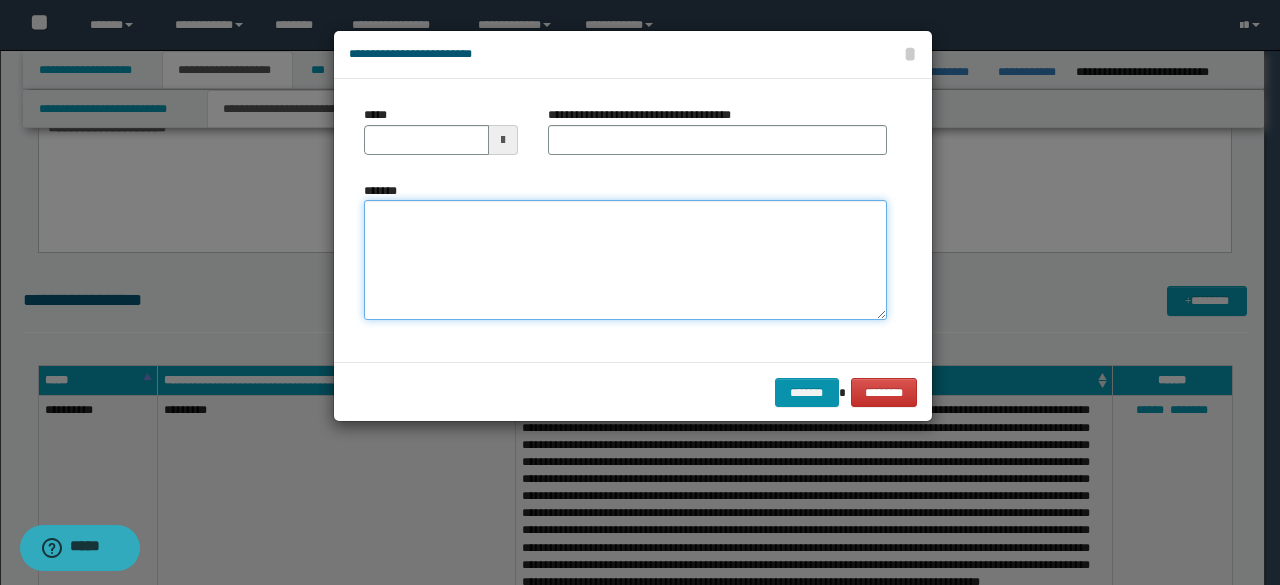 paste on "**********" 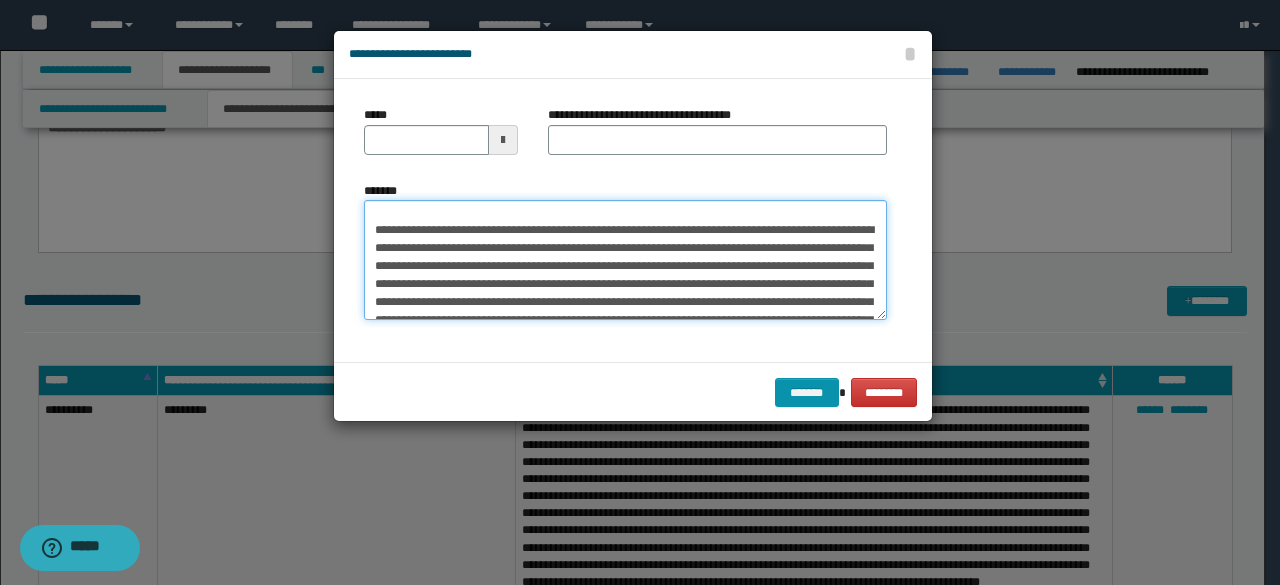 scroll, scrollTop: 0, scrollLeft: 0, axis: both 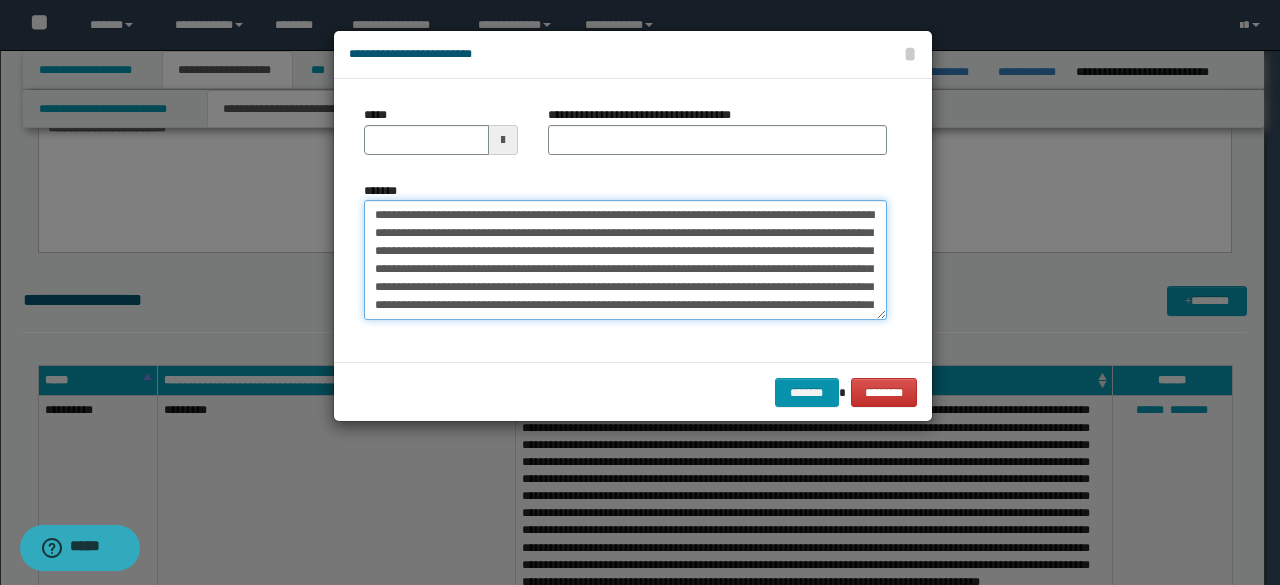 type on "**********" 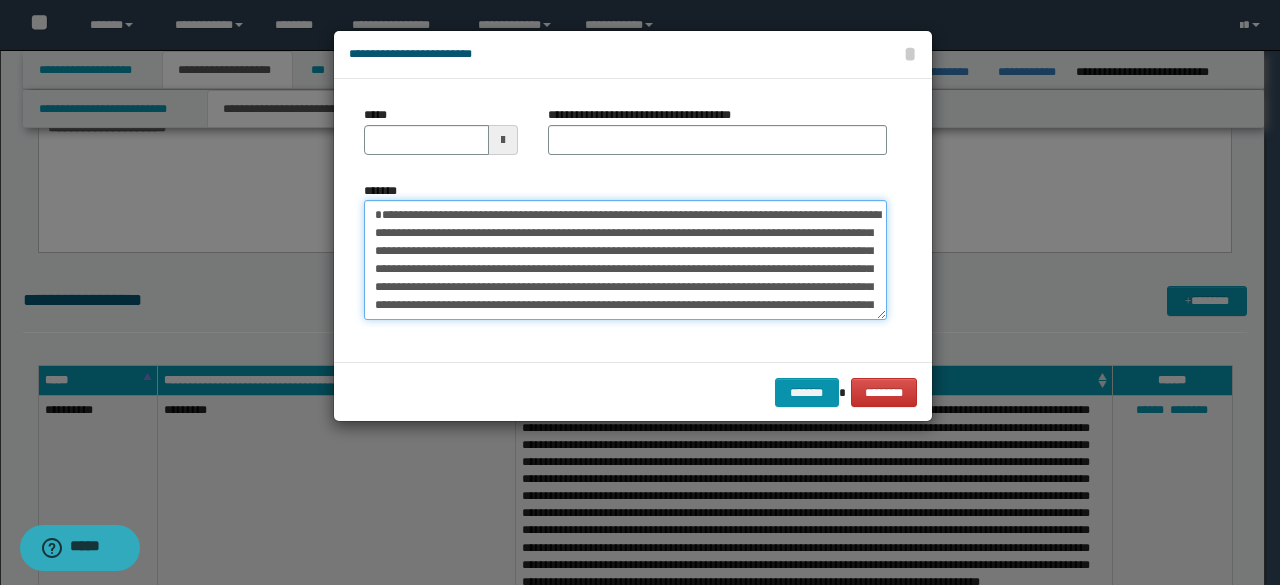 type 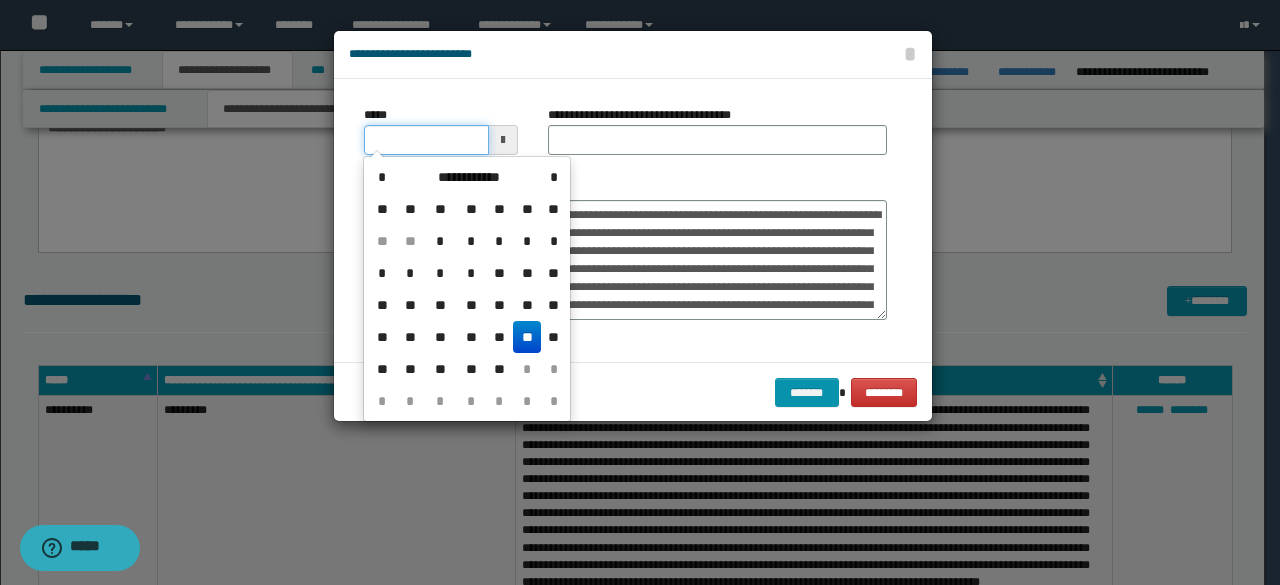 click on "*****" at bounding box center (426, 140) 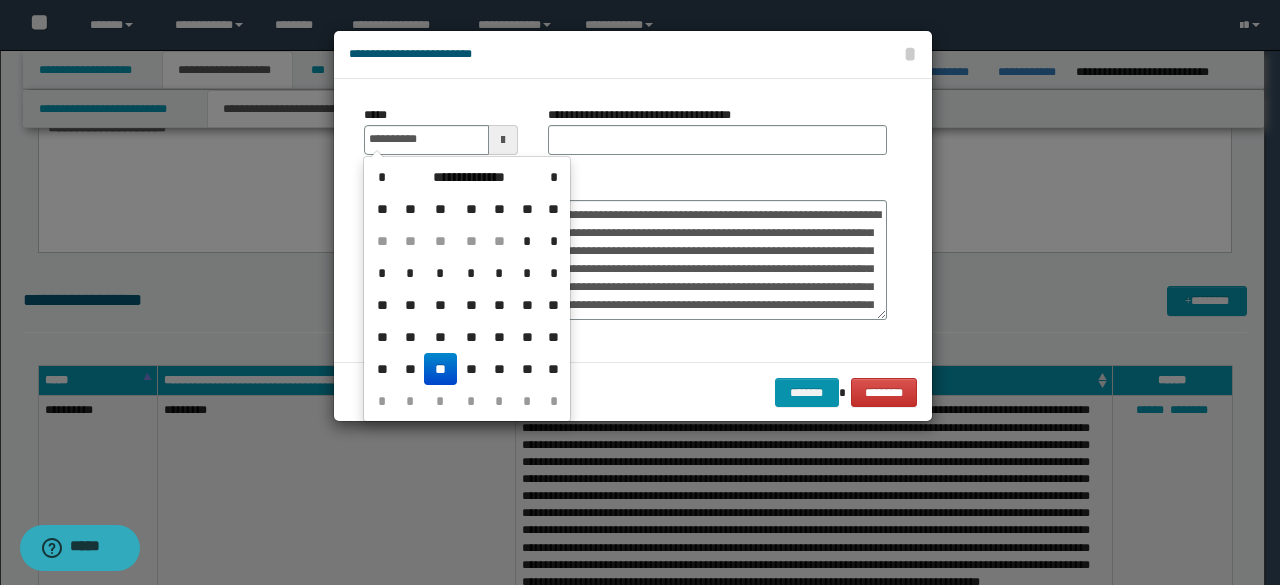 click on "**" at bounding box center (440, 369) 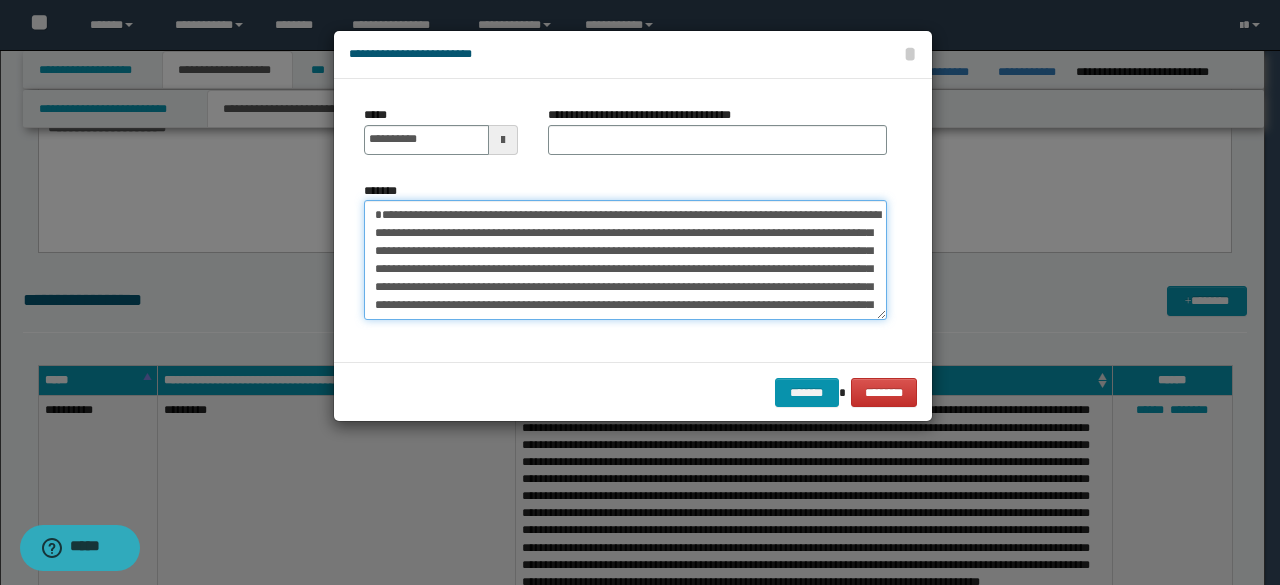 drag, startPoint x: 376, startPoint y: 212, endPoint x: 438, endPoint y: 207, distance: 62.201286 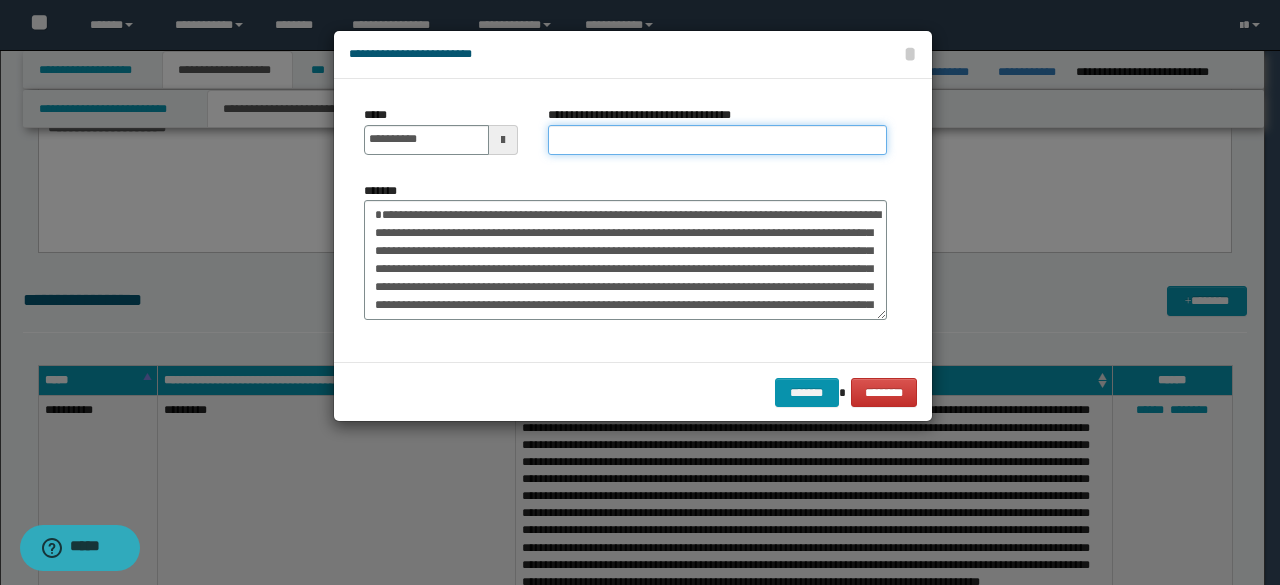 click on "**********" at bounding box center (717, 140) 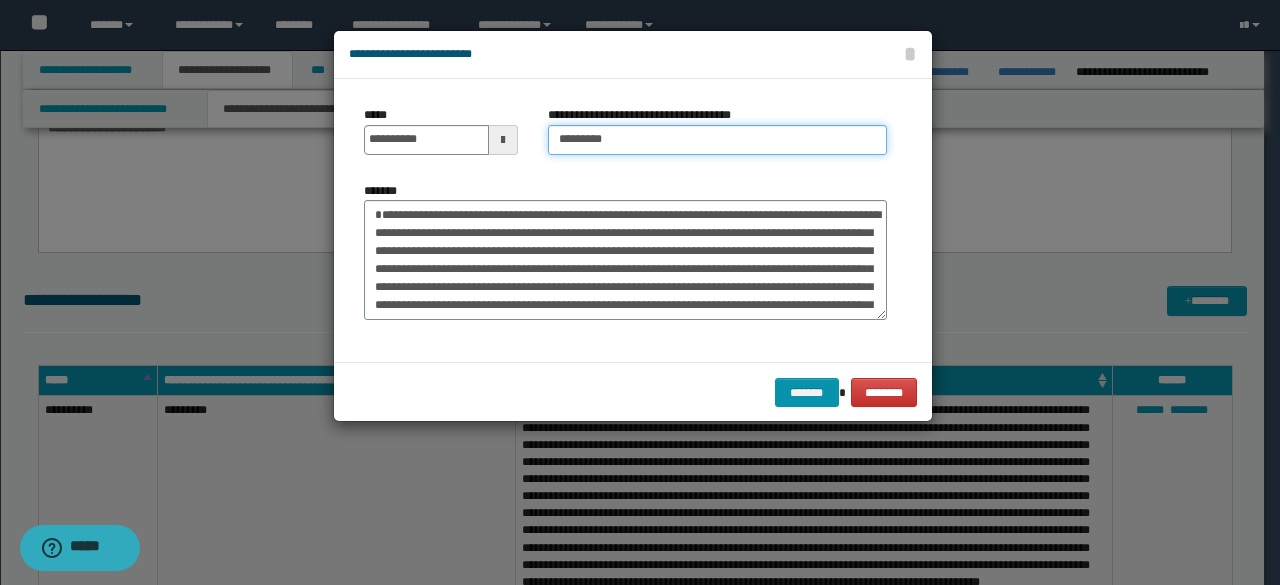 click on "*********" at bounding box center (717, 140) 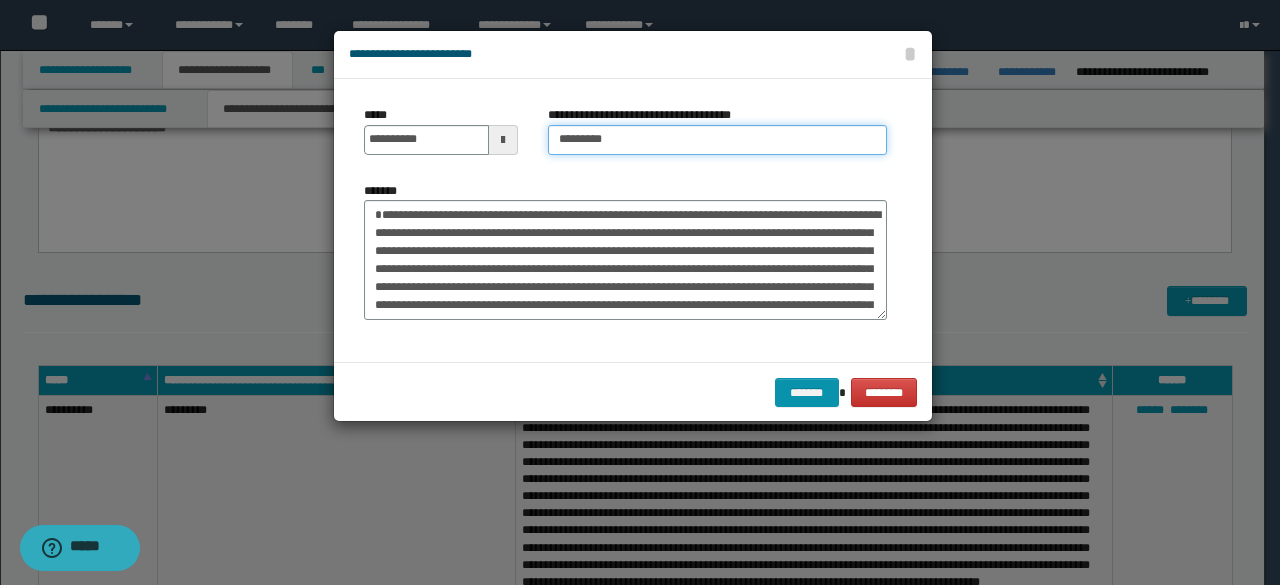 type on "*********" 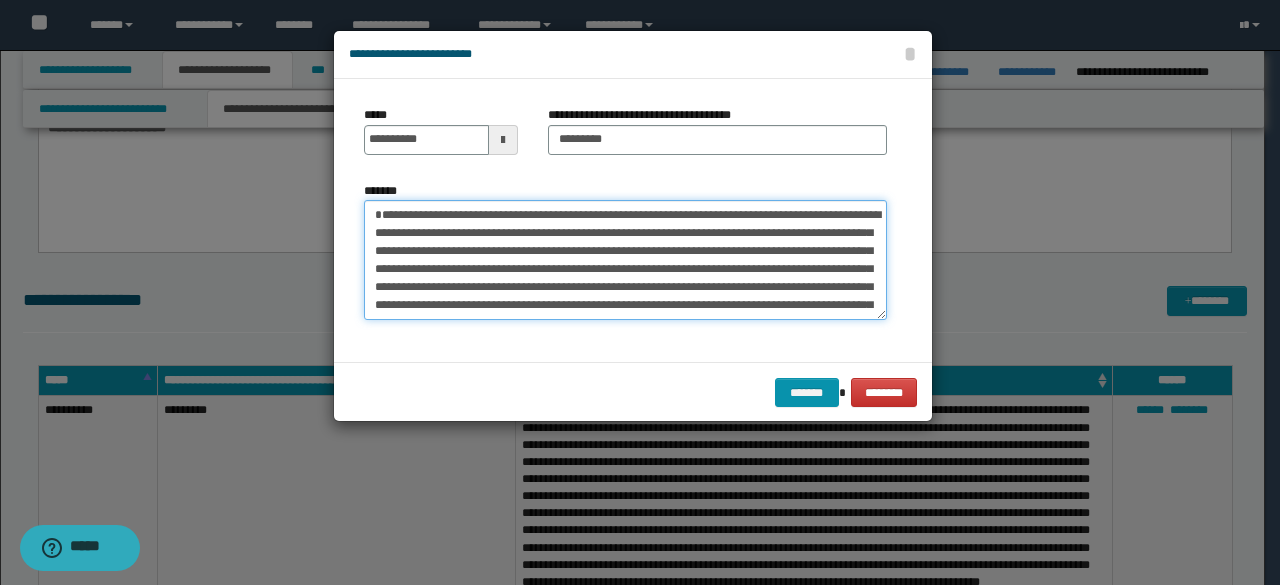 click on "*******" at bounding box center (625, 259) 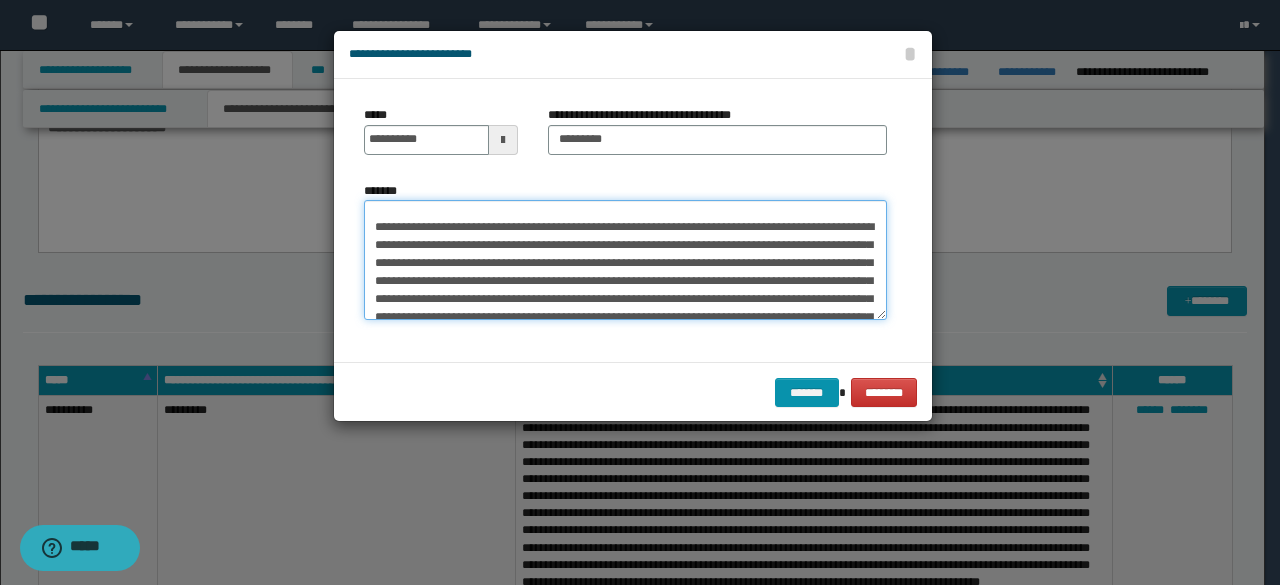 scroll, scrollTop: 200, scrollLeft: 0, axis: vertical 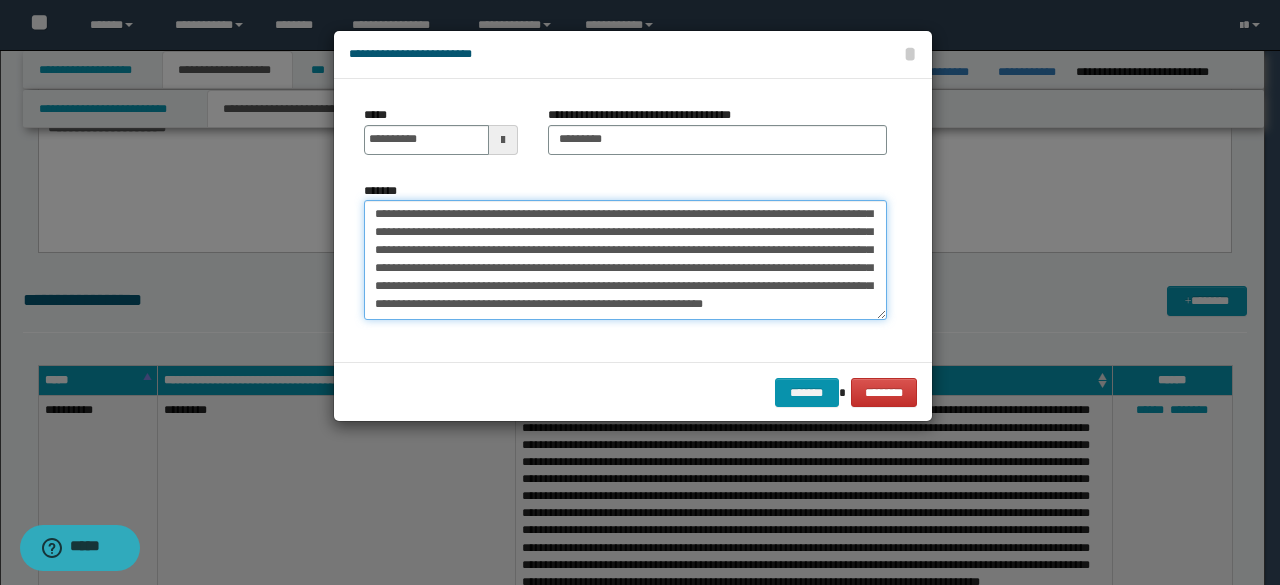 drag, startPoint x: 364, startPoint y: 229, endPoint x: 430, endPoint y: 347, distance: 135.20355 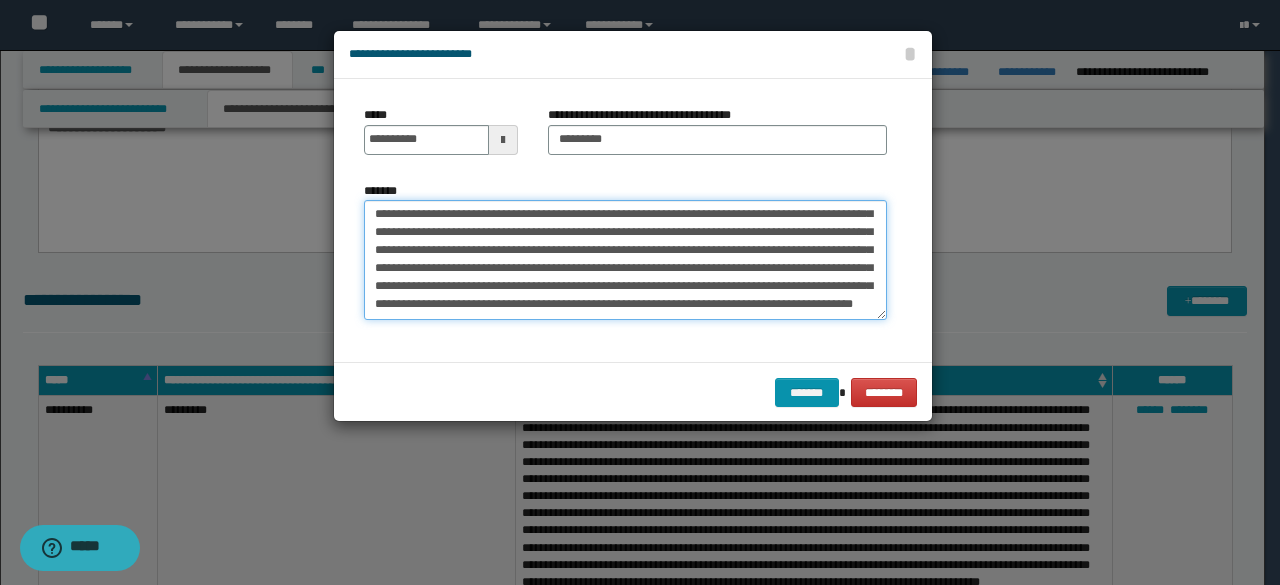 scroll, scrollTop: 0, scrollLeft: 0, axis: both 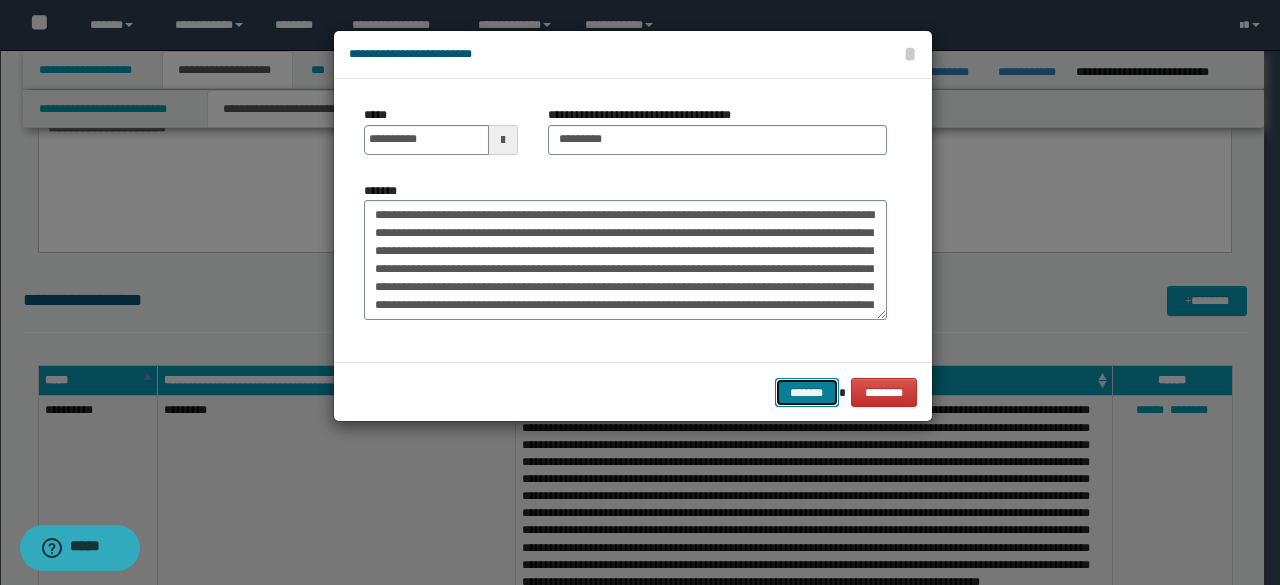 click on "*******" at bounding box center (807, 392) 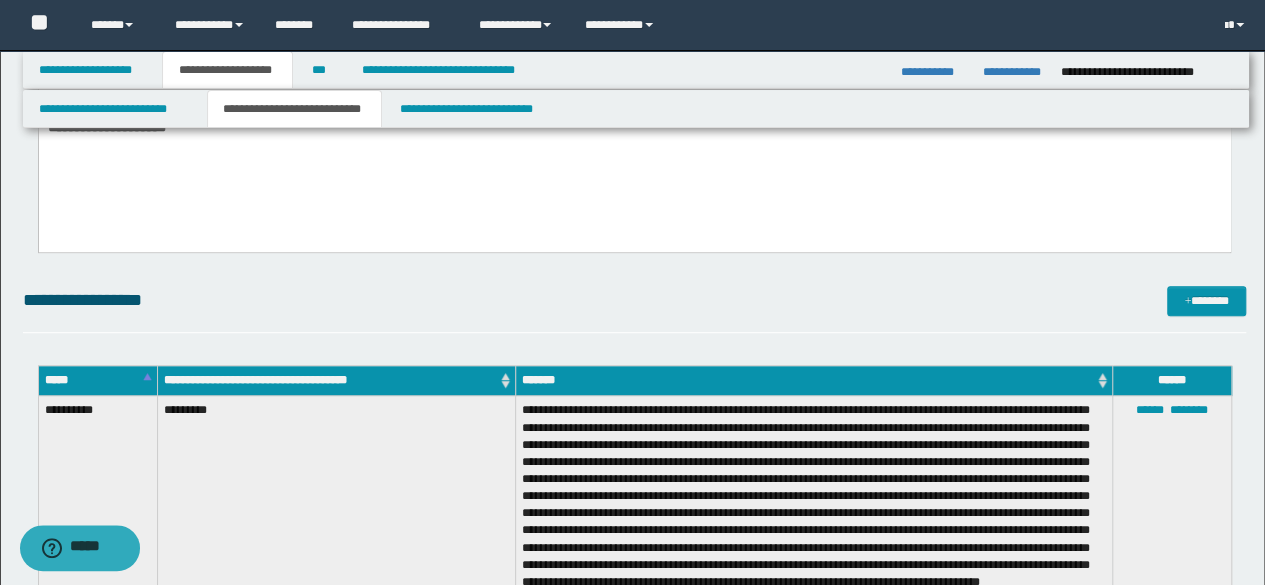 click on "**********" at bounding box center [635, 722] 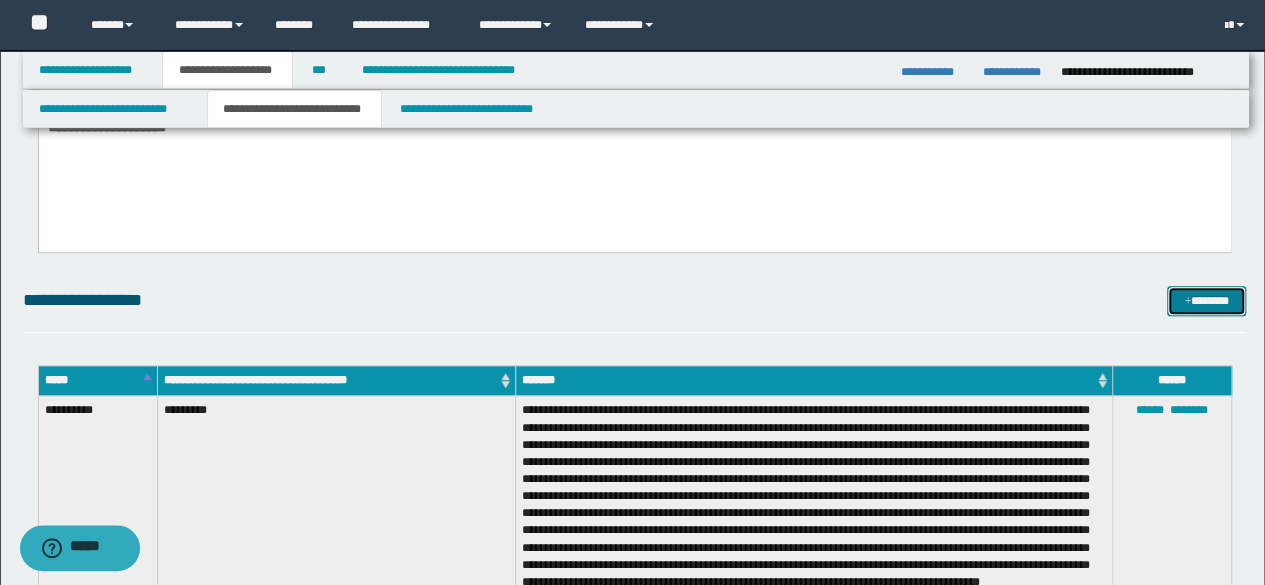 click on "*******" at bounding box center [1206, 300] 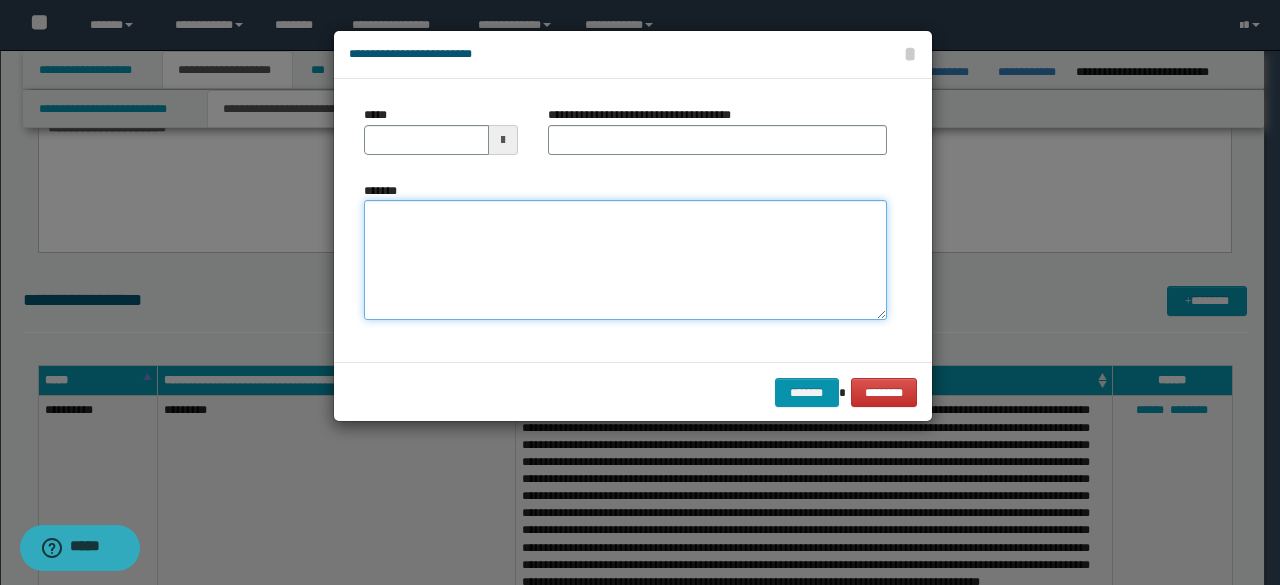 click on "*******" at bounding box center [625, 259] 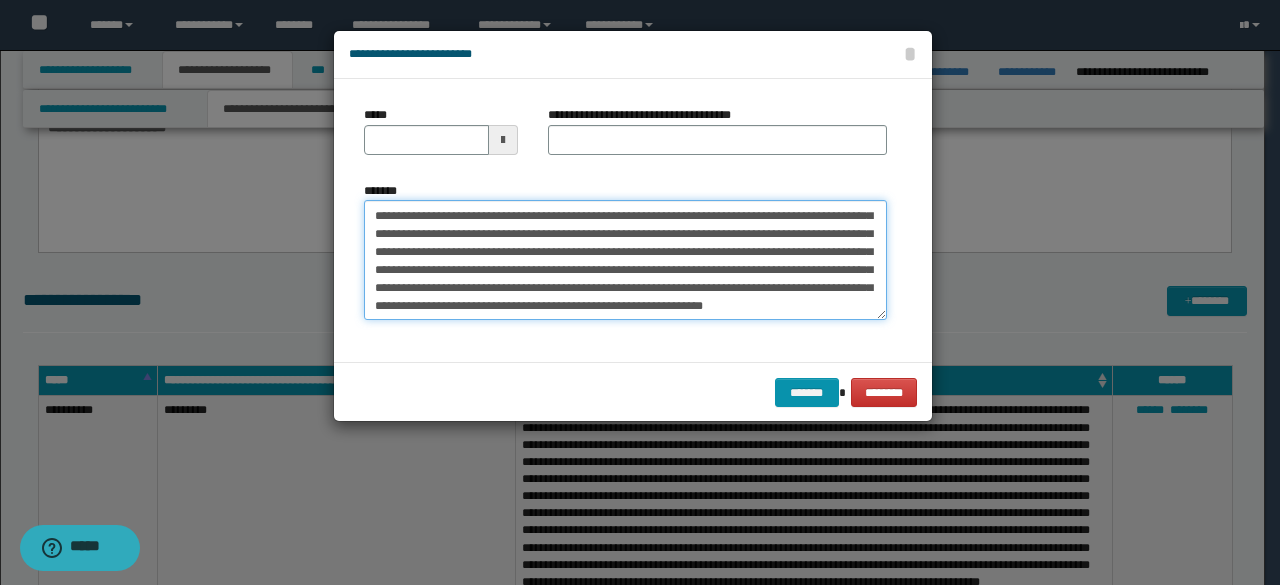 scroll, scrollTop: 0, scrollLeft: 0, axis: both 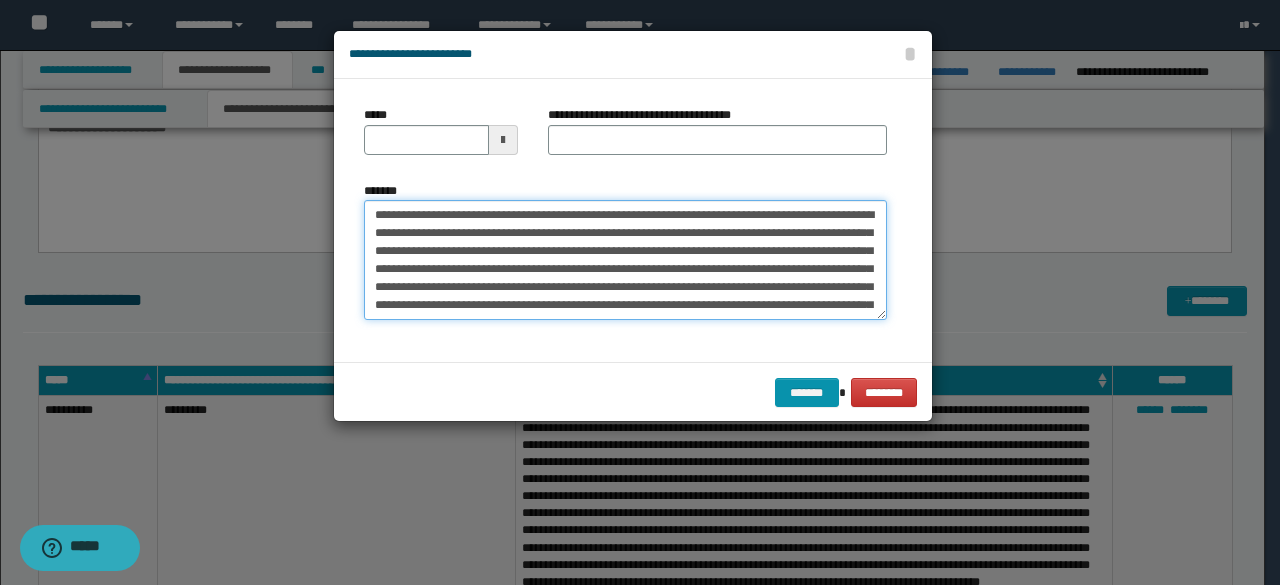 drag, startPoint x: 374, startPoint y: 218, endPoint x: 432, endPoint y: 212, distance: 58.30952 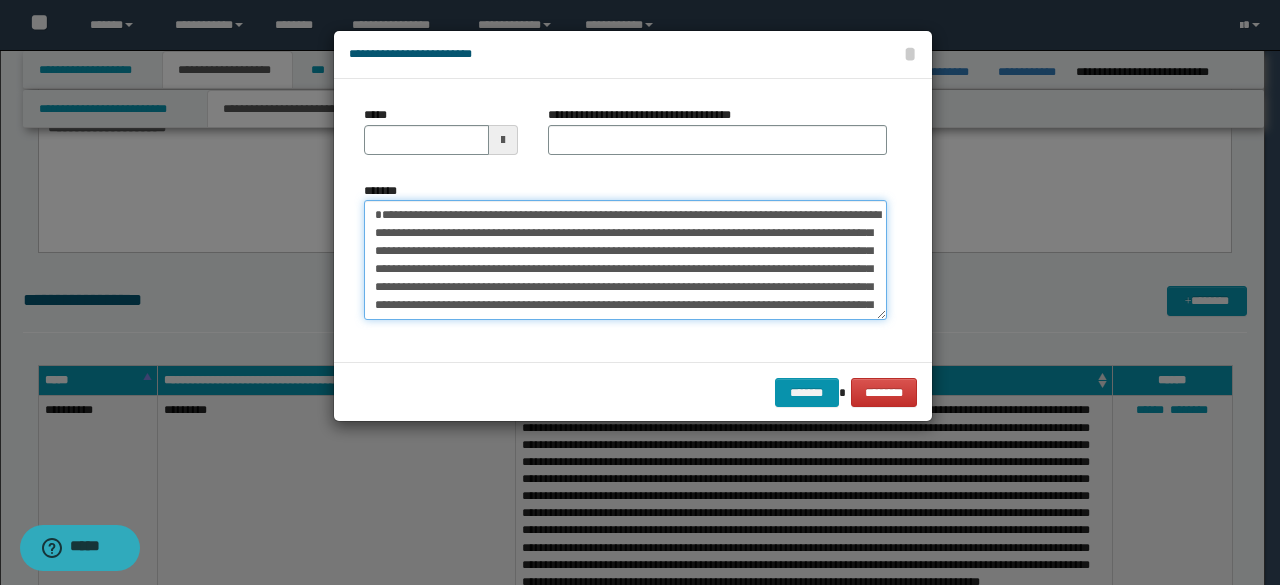 type 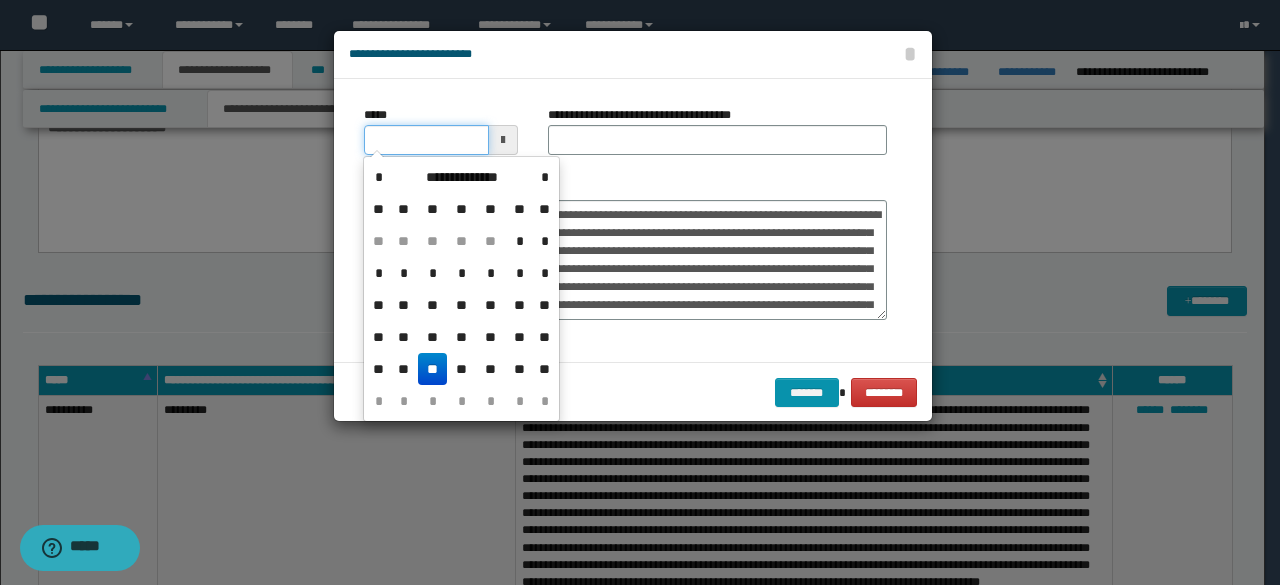 click on "*****" at bounding box center [426, 140] 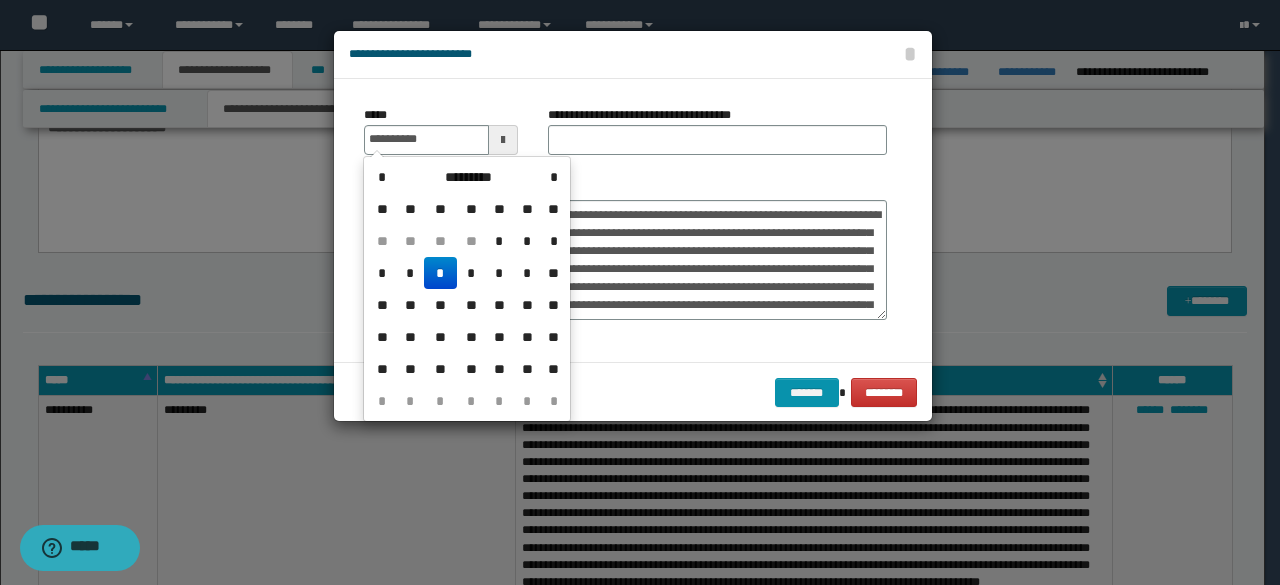 click on "*" at bounding box center [440, 273] 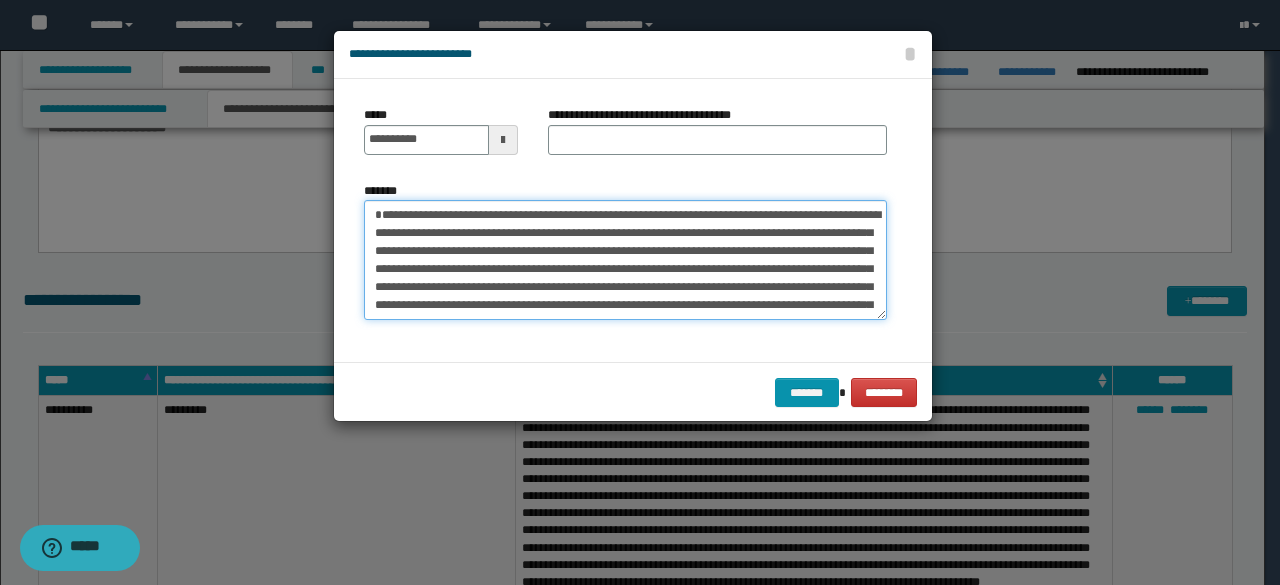 click on "**********" at bounding box center [625, 259] 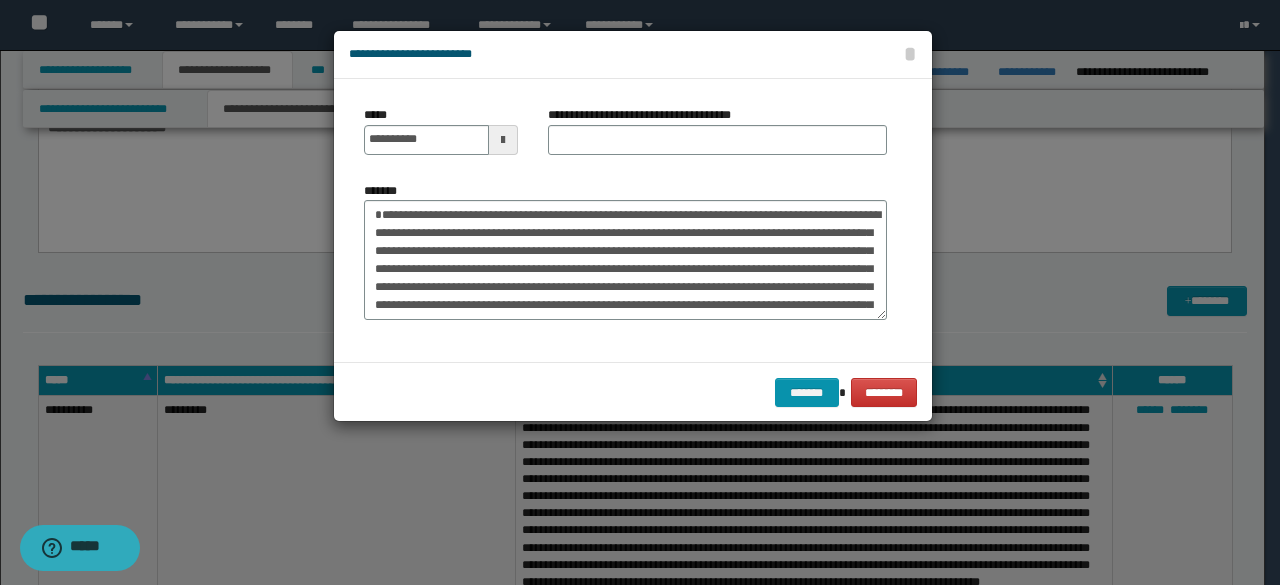 click on "**********" at bounding box center (717, 138) 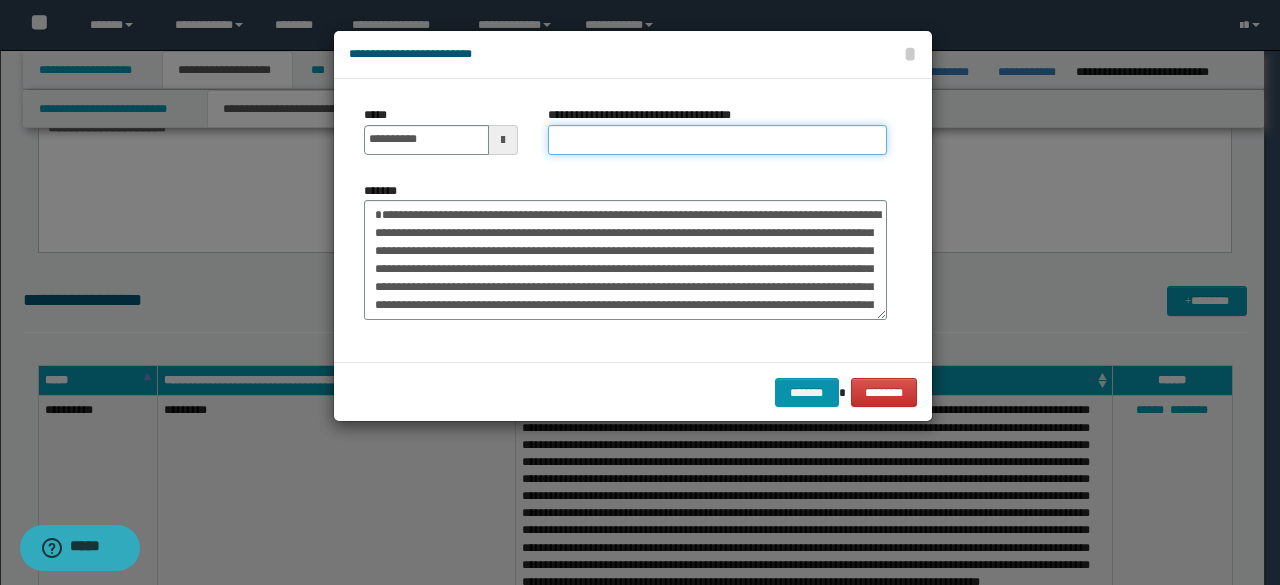 click on "**********" at bounding box center (717, 140) 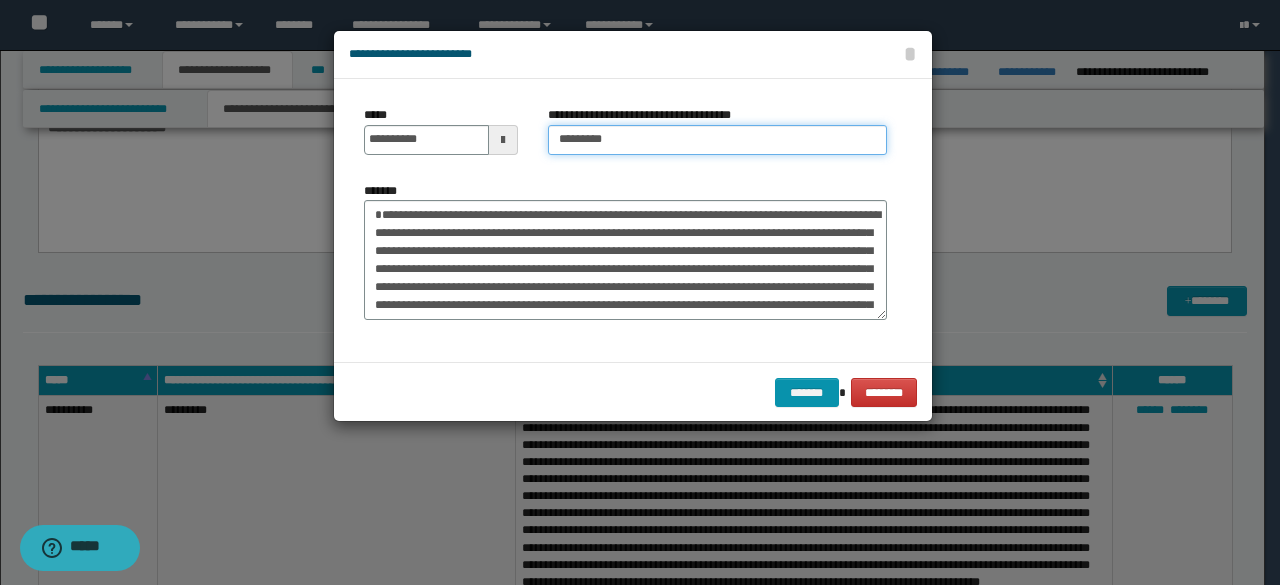 drag, startPoint x: 554, startPoint y: 139, endPoint x: 554, endPoint y: 153, distance: 14 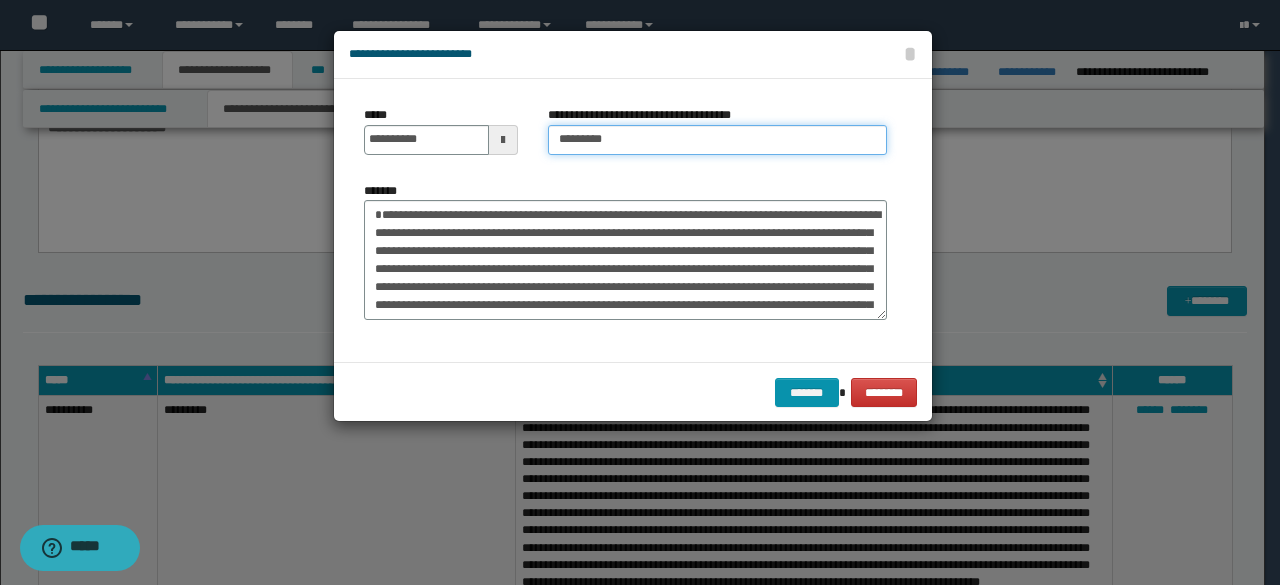 type on "*********" 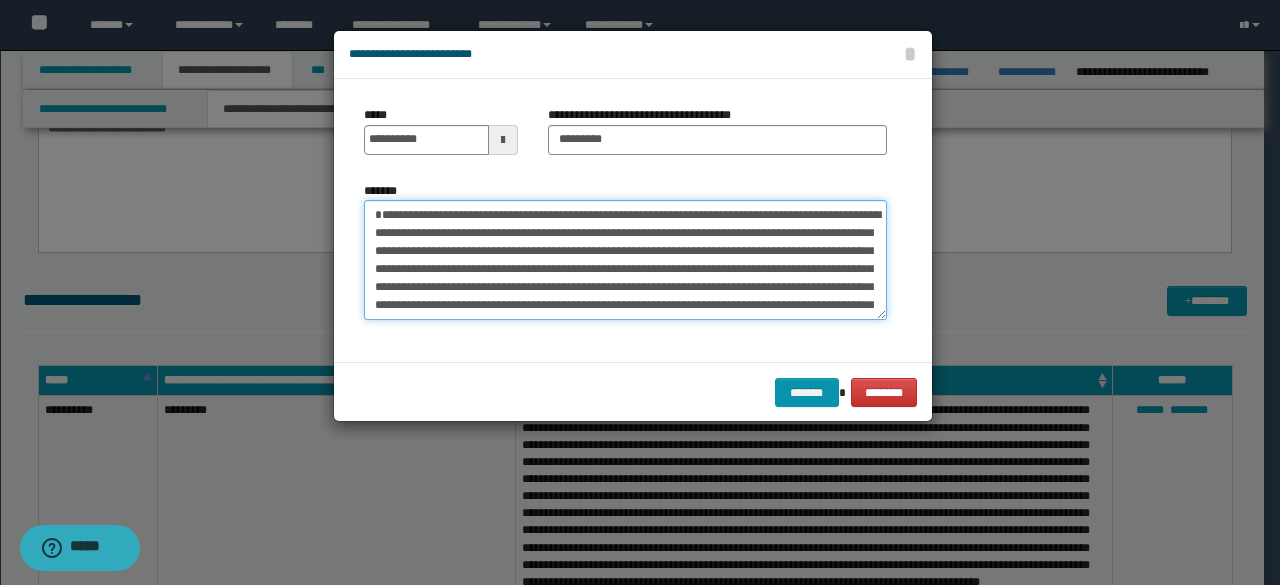 click on "**********" at bounding box center [625, 259] 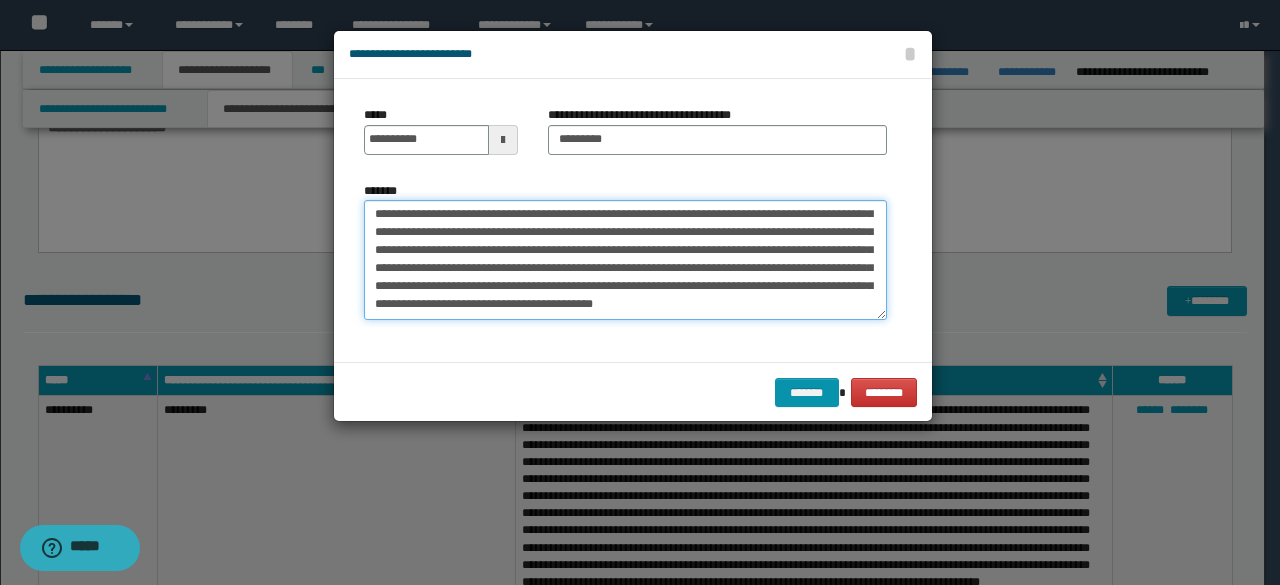 scroll, scrollTop: 72, scrollLeft: 0, axis: vertical 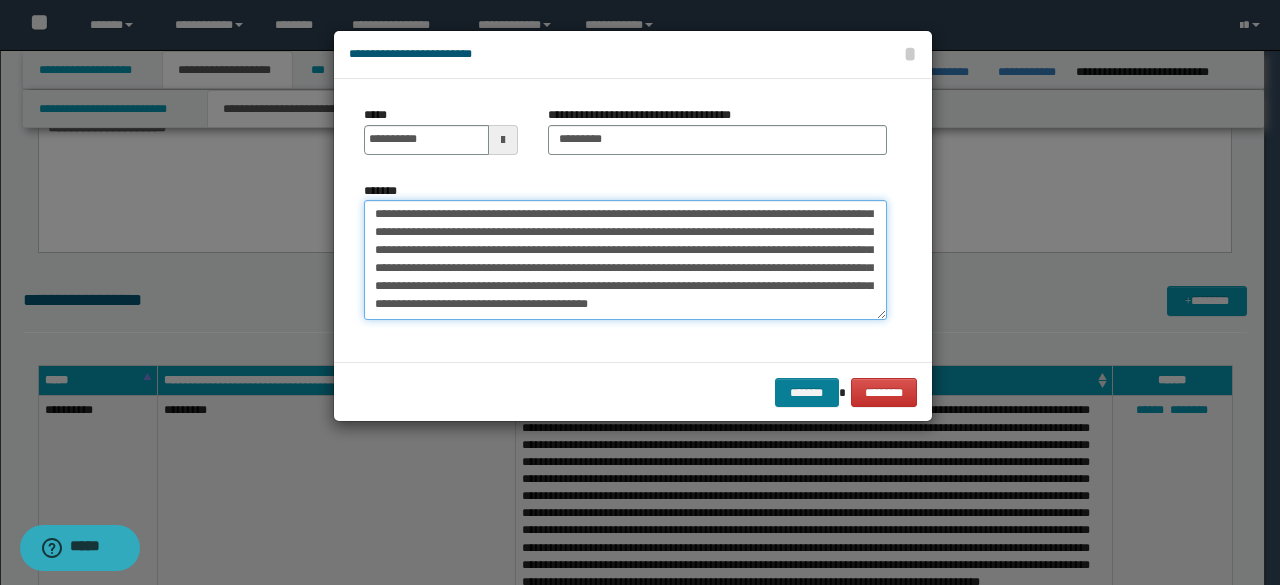 type on "**********" 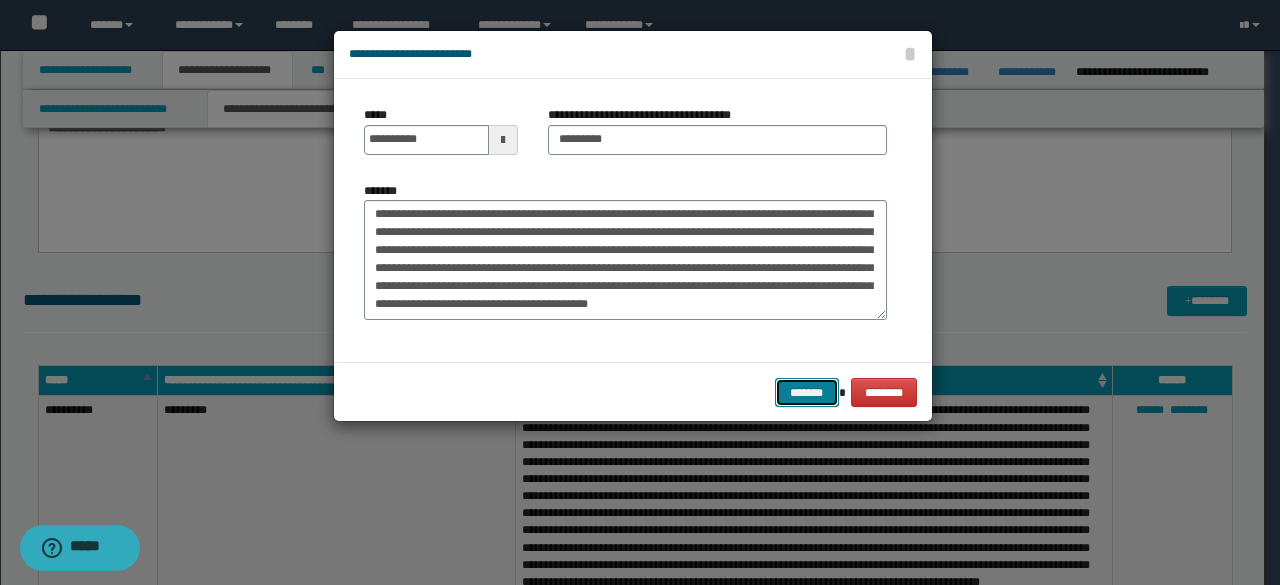 click on "*******" at bounding box center (807, 392) 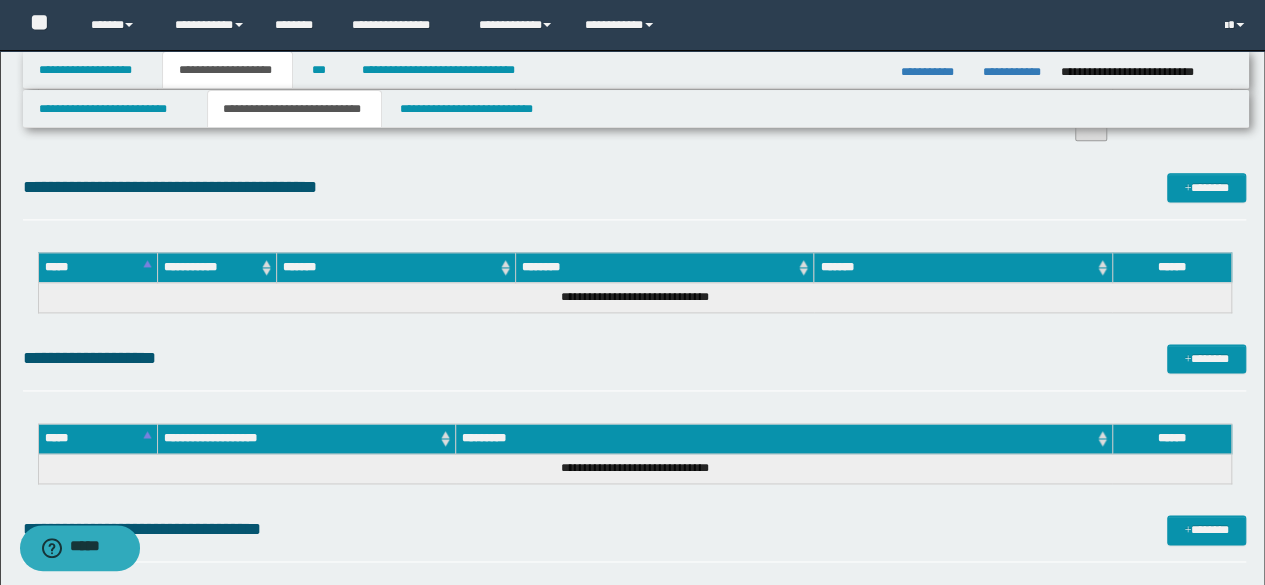 scroll, scrollTop: 1464, scrollLeft: 0, axis: vertical 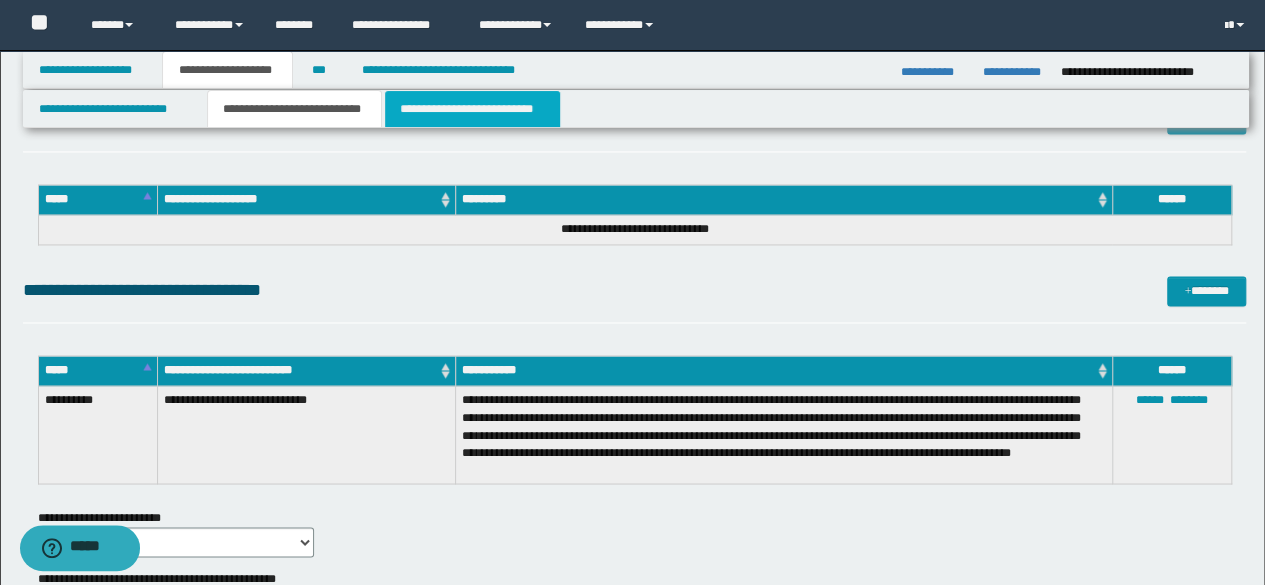 click on "**********" at bounding box center [472, 109] 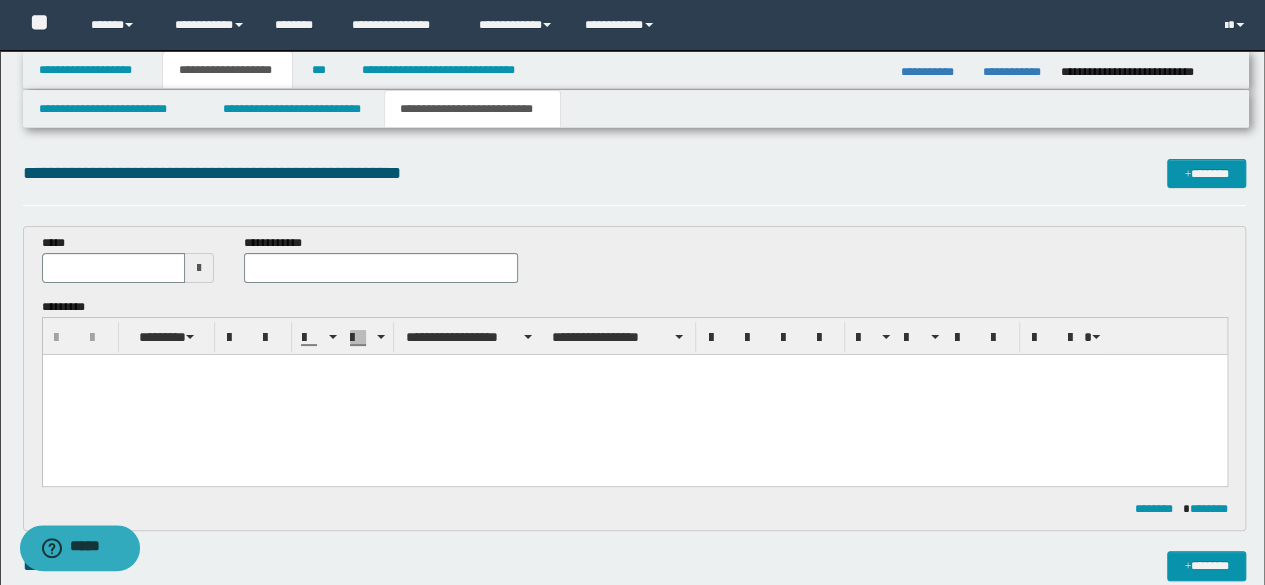scroll, scrollTop: 0, scrollLeft: 0, axis: both 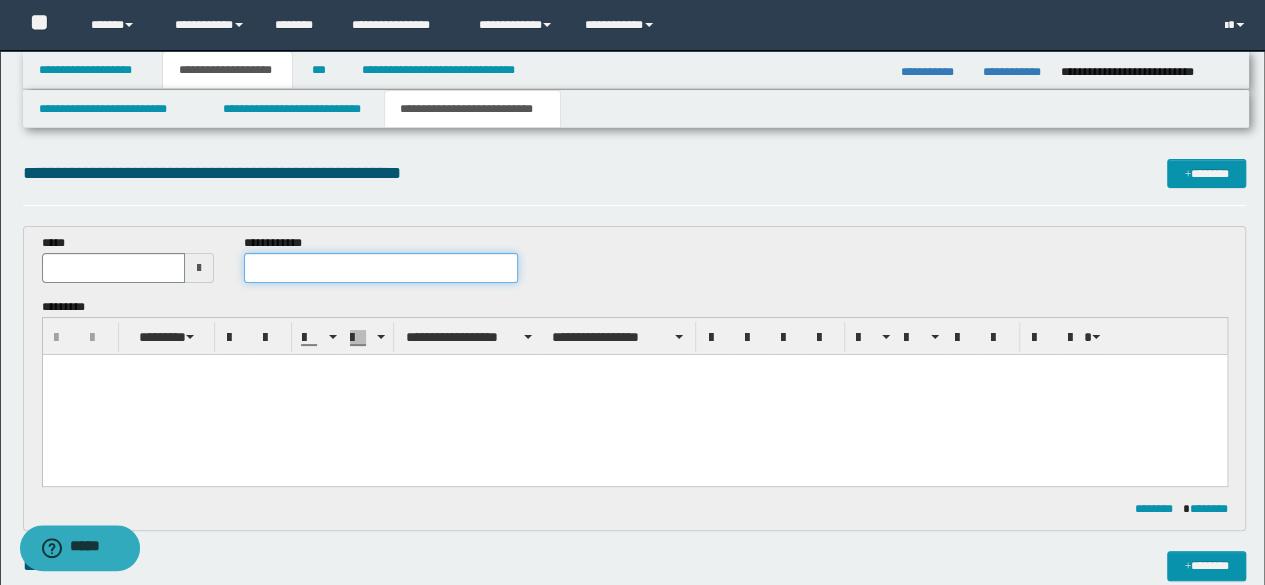 click at bounding box center (381, 268) 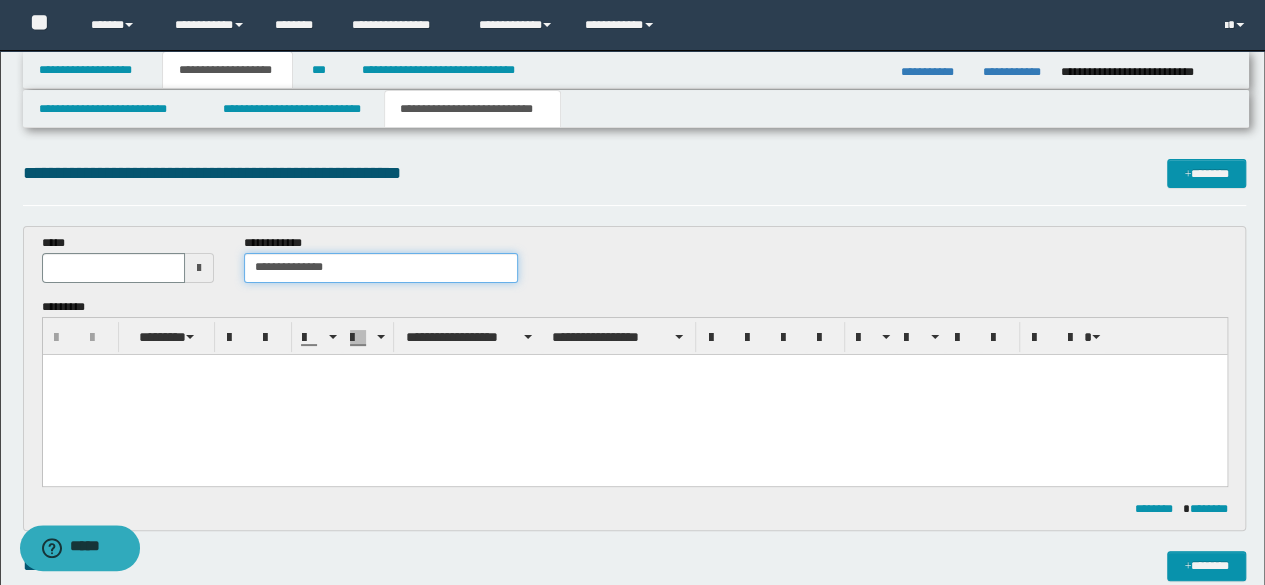 type on "**********" 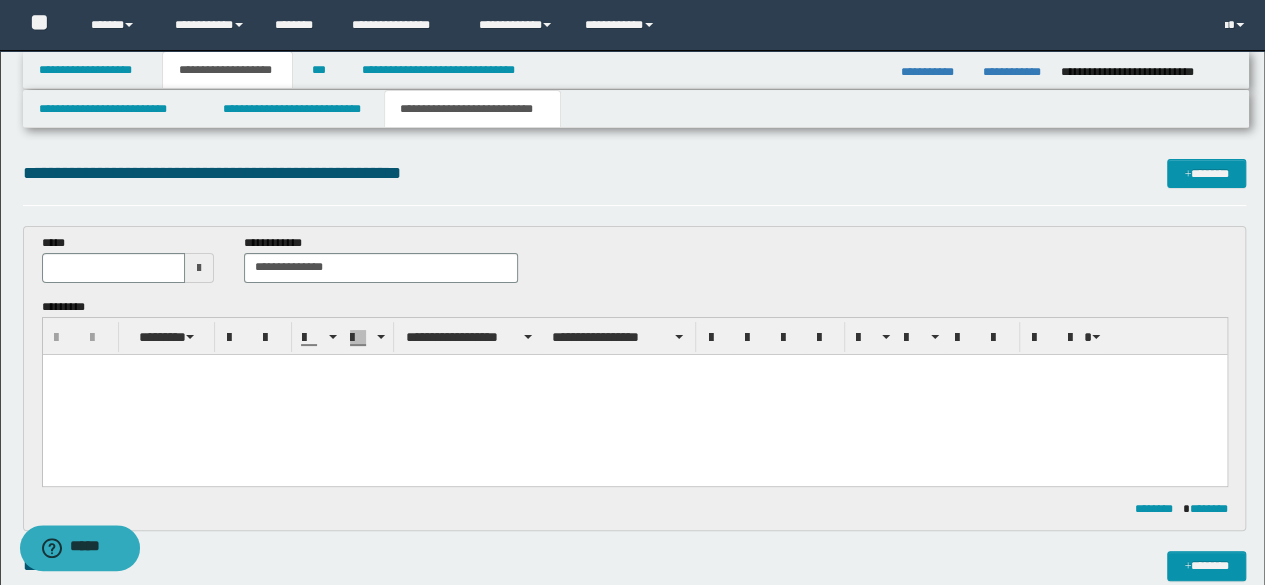 click at bounding box center (634, 394) 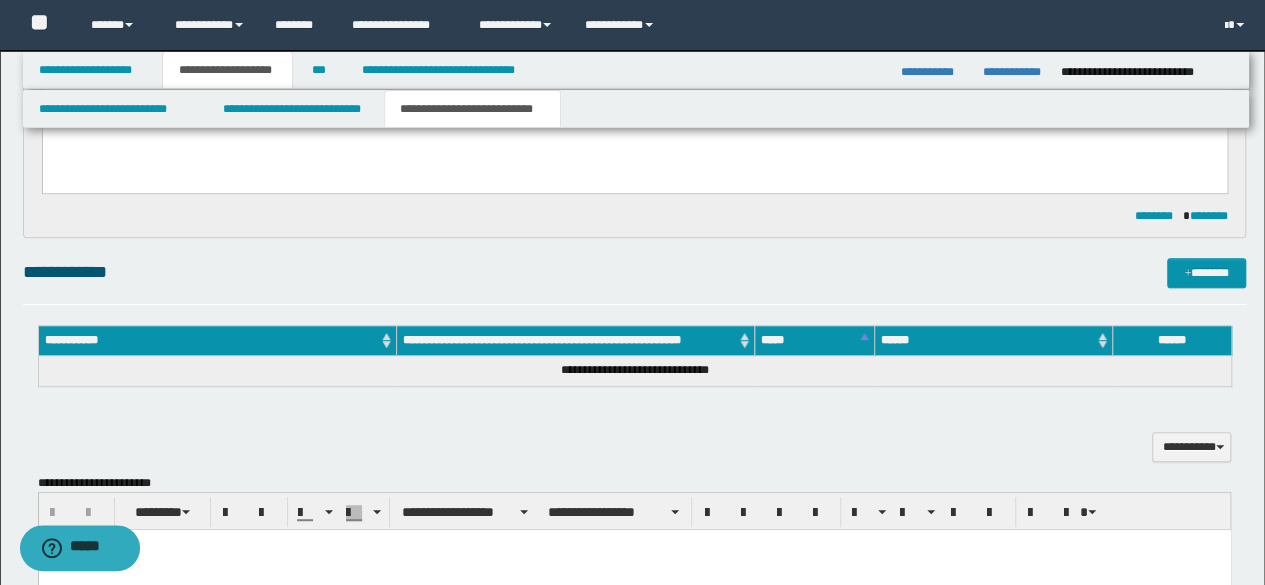 scroll, scrollTop: 308, scrollLeft: 0, axis: vertical 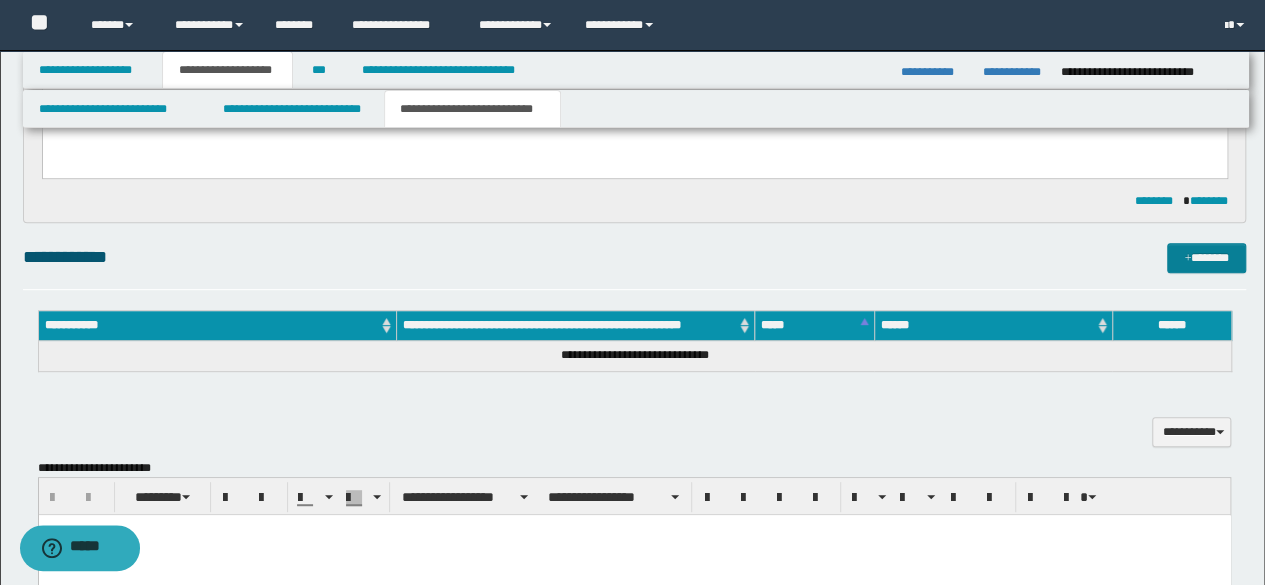 click at bounding box center (1187, 259) 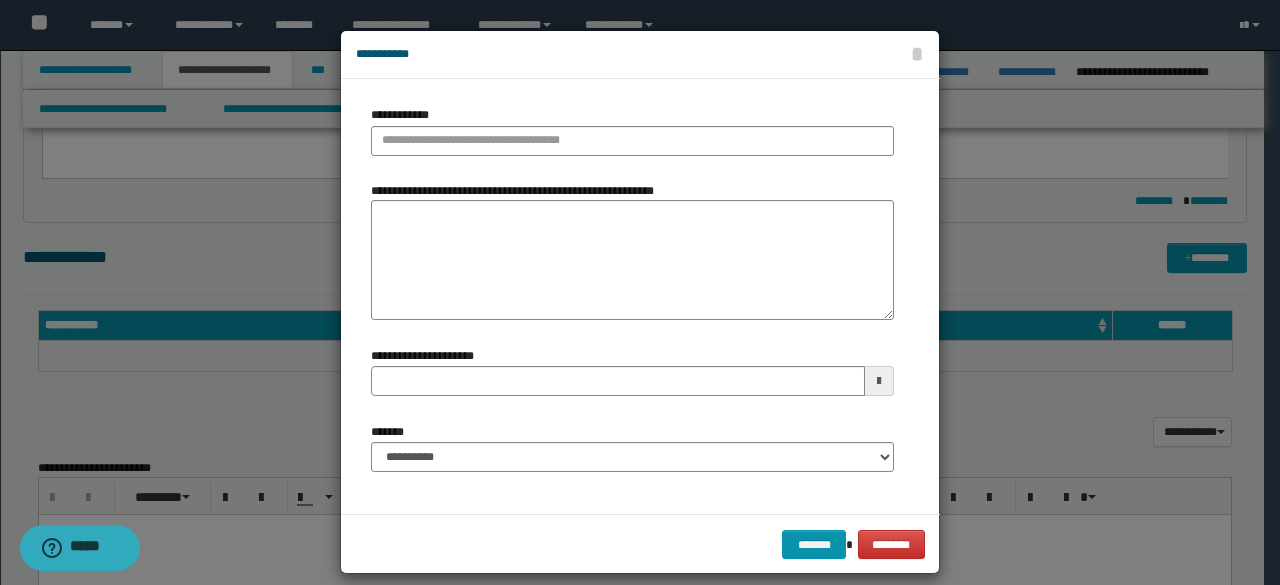 type 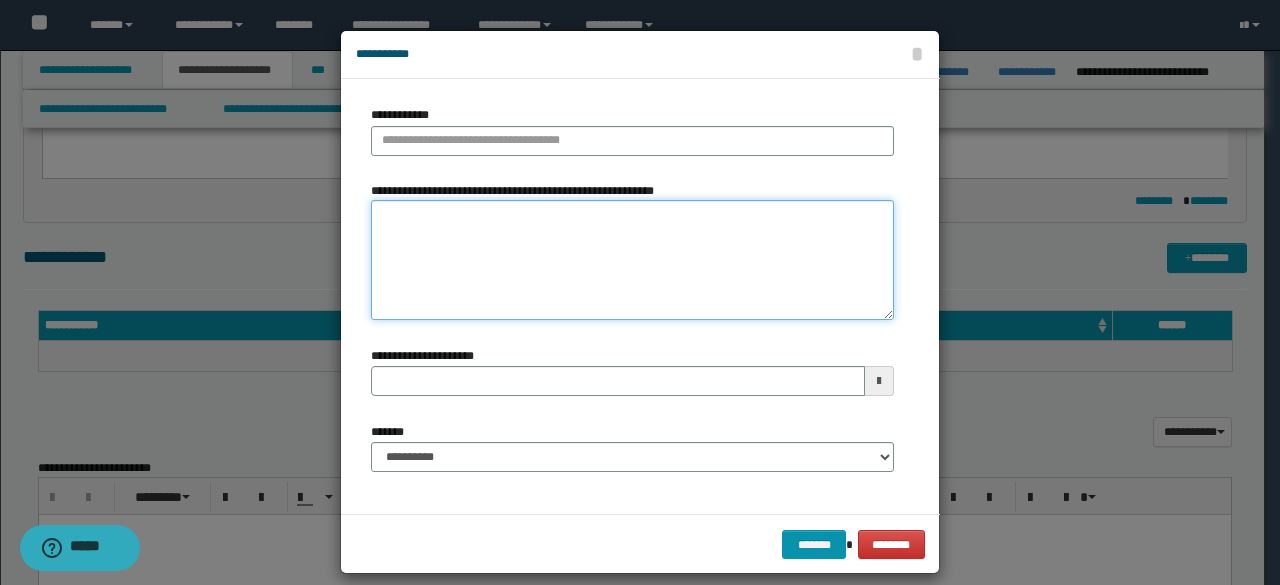 click on "**********" at bounding box center (632, 260) 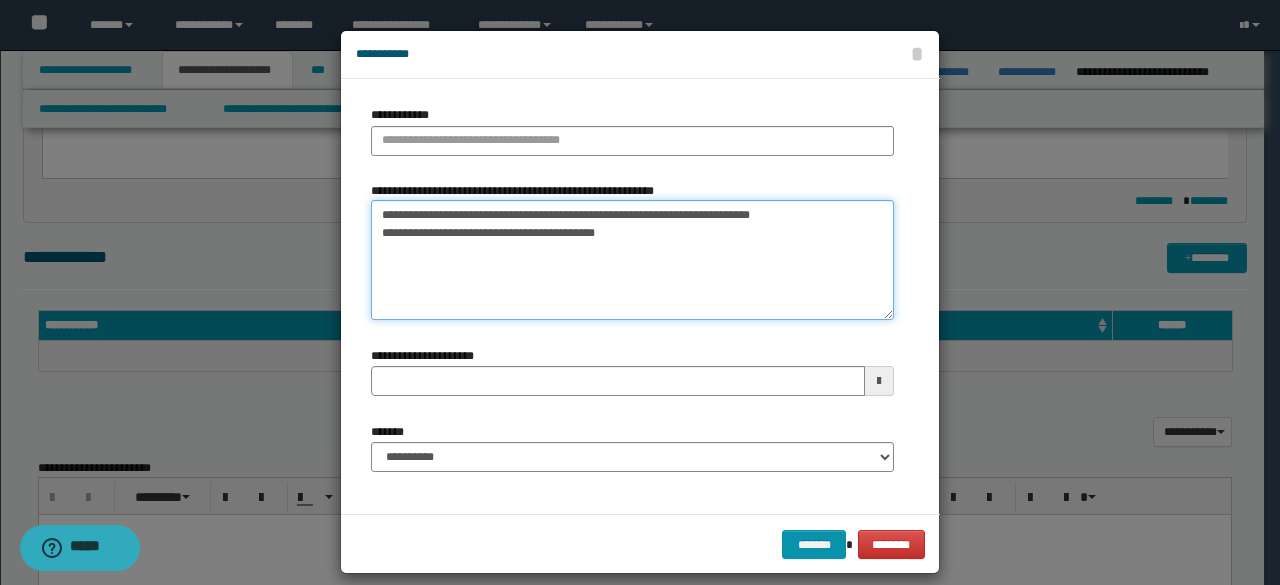 drag, startPoint x: 400, startPoint y: 212, endPoint x: 424, endPoint y: 212, distance: 24 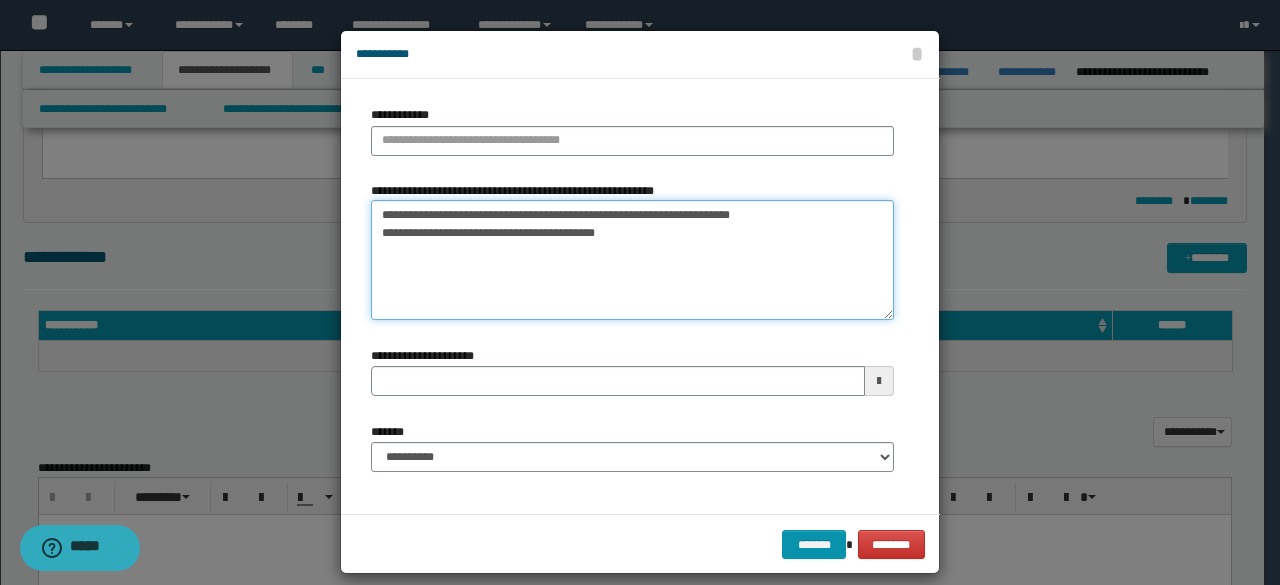 type on "**********" 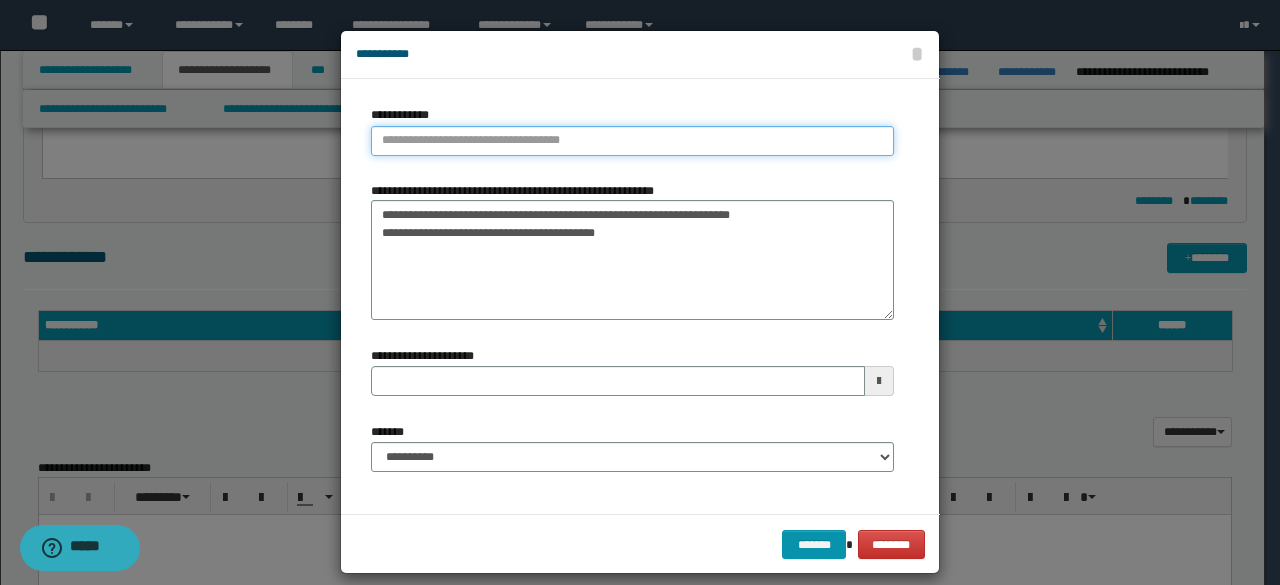 click on "**********" at bounding box center [632, 141] 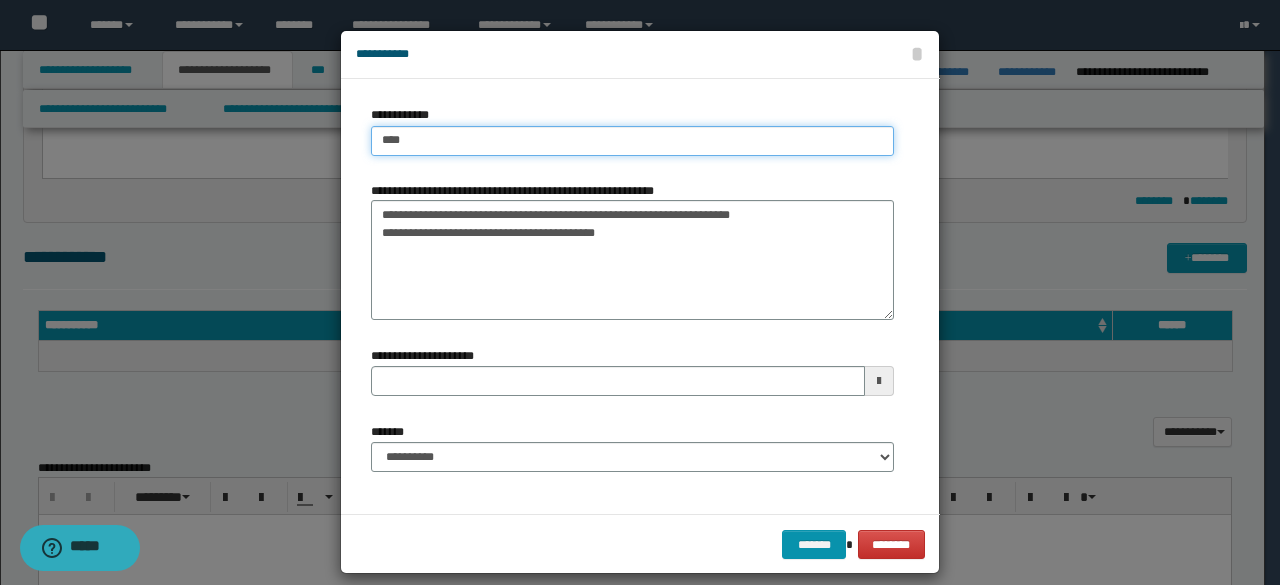 type on "****" 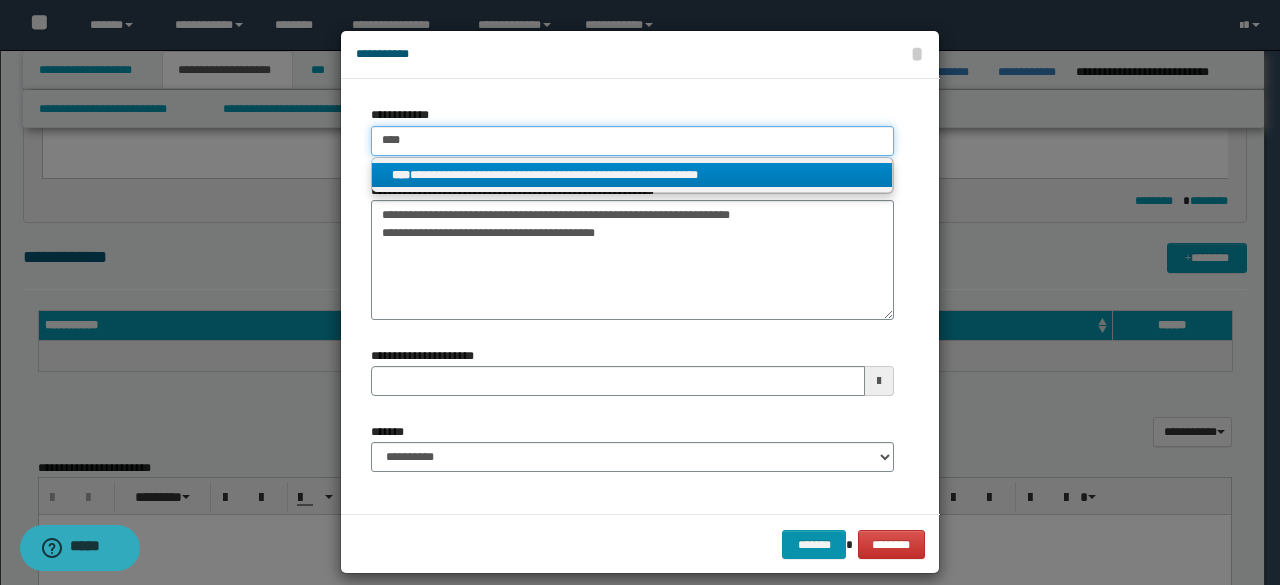 type on "****" 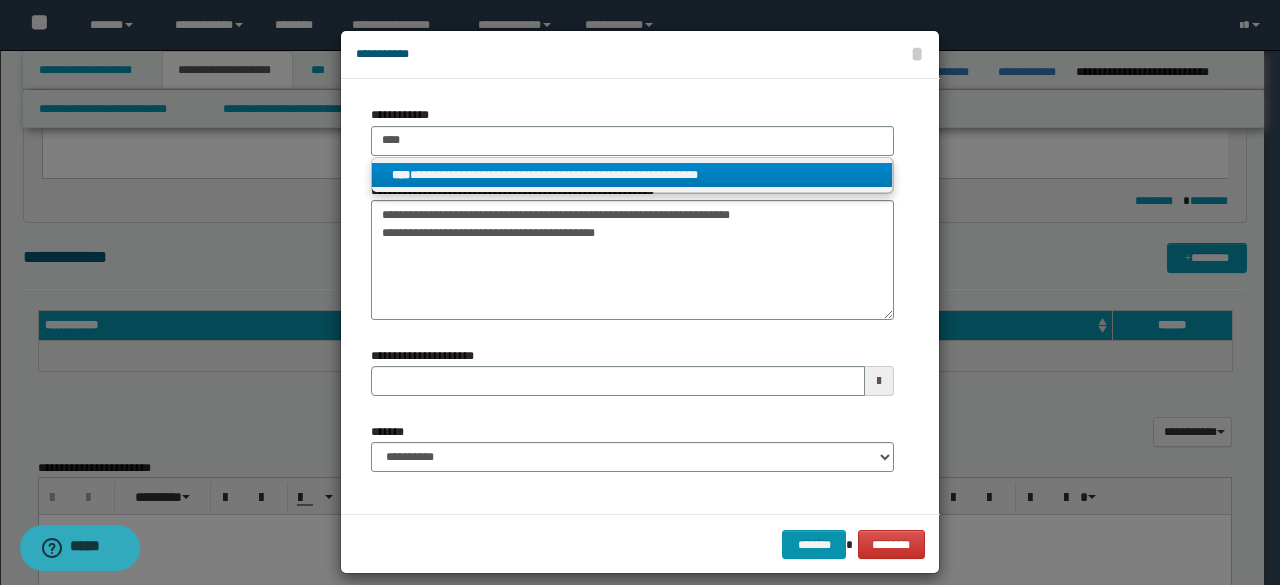 click on "**********" at bounding box center [632, 175] 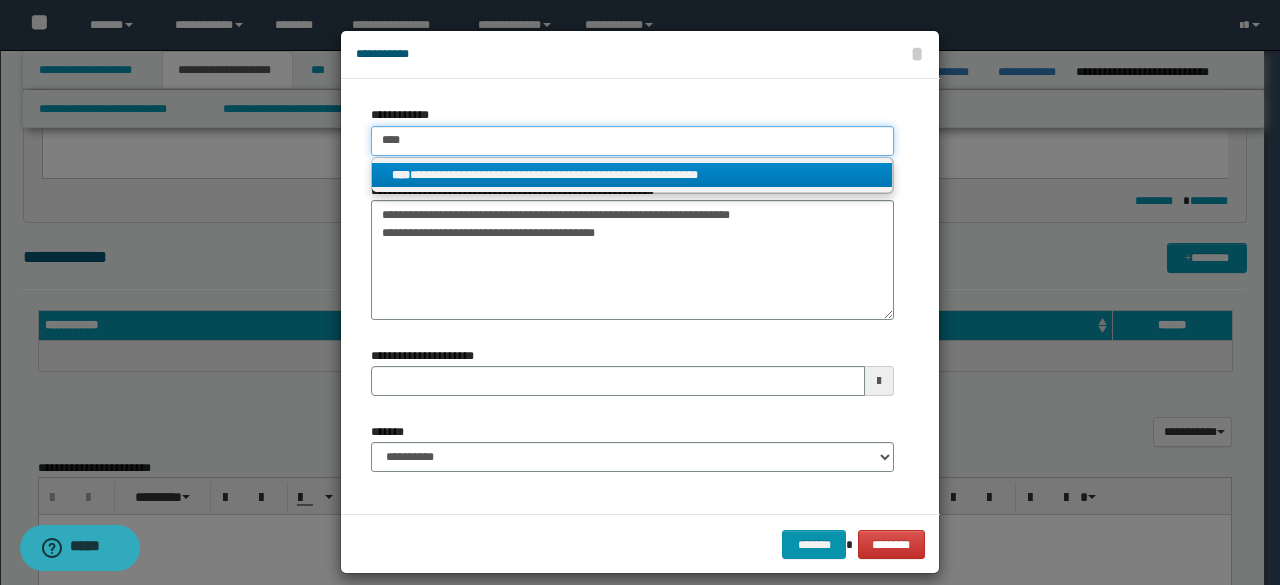 type 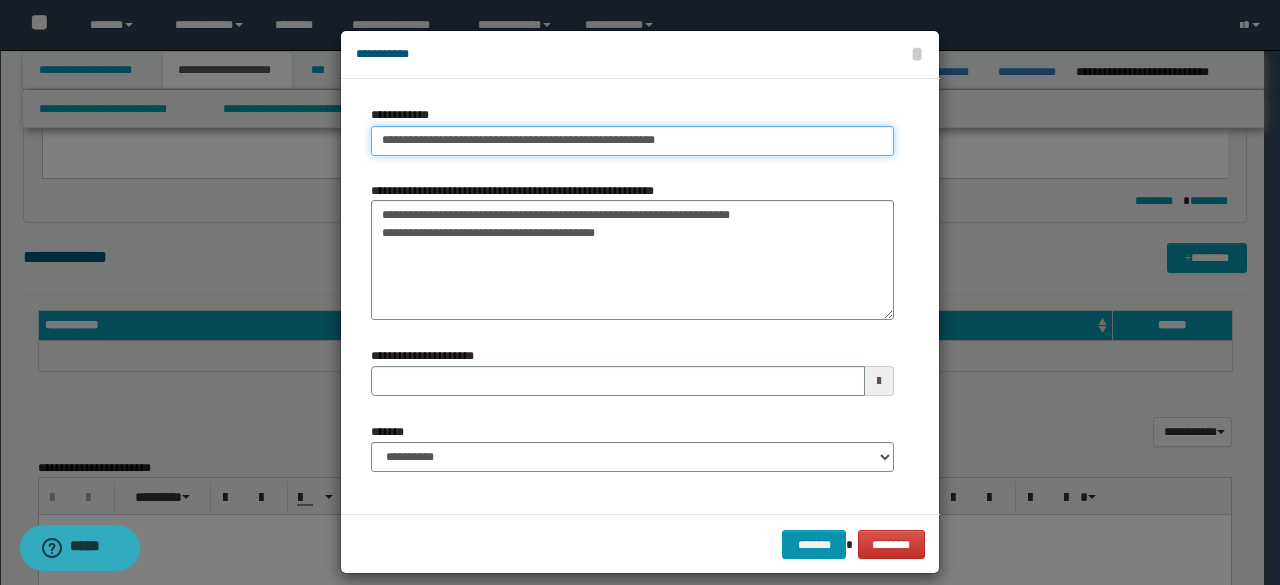 type 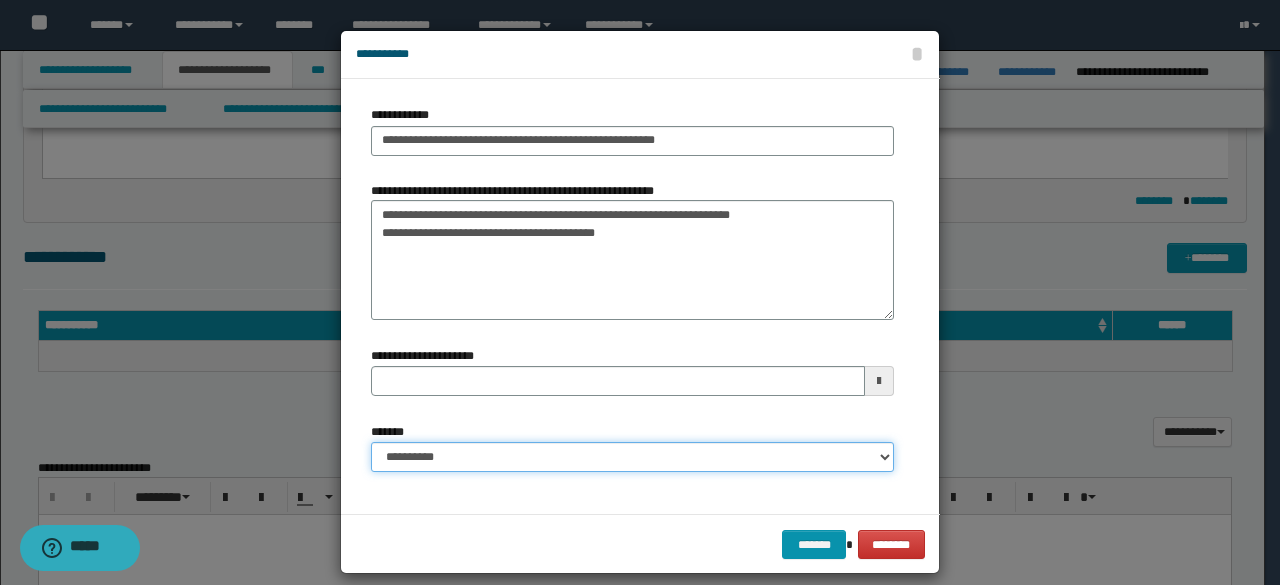 click on "**********" at bounding box center (632, 457) 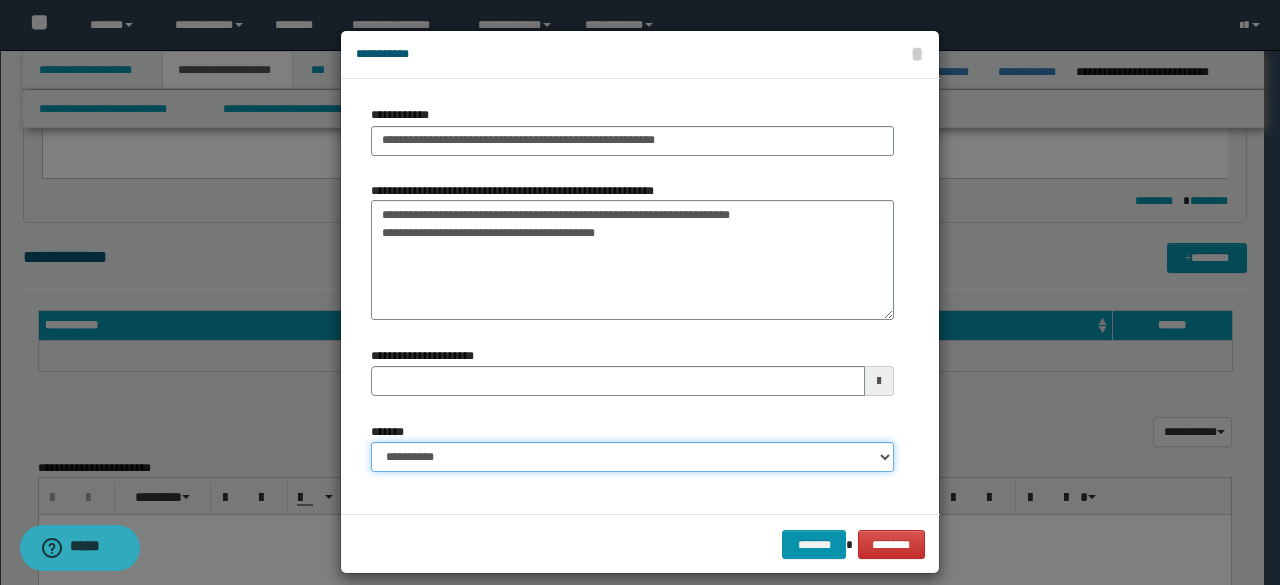select on "*" 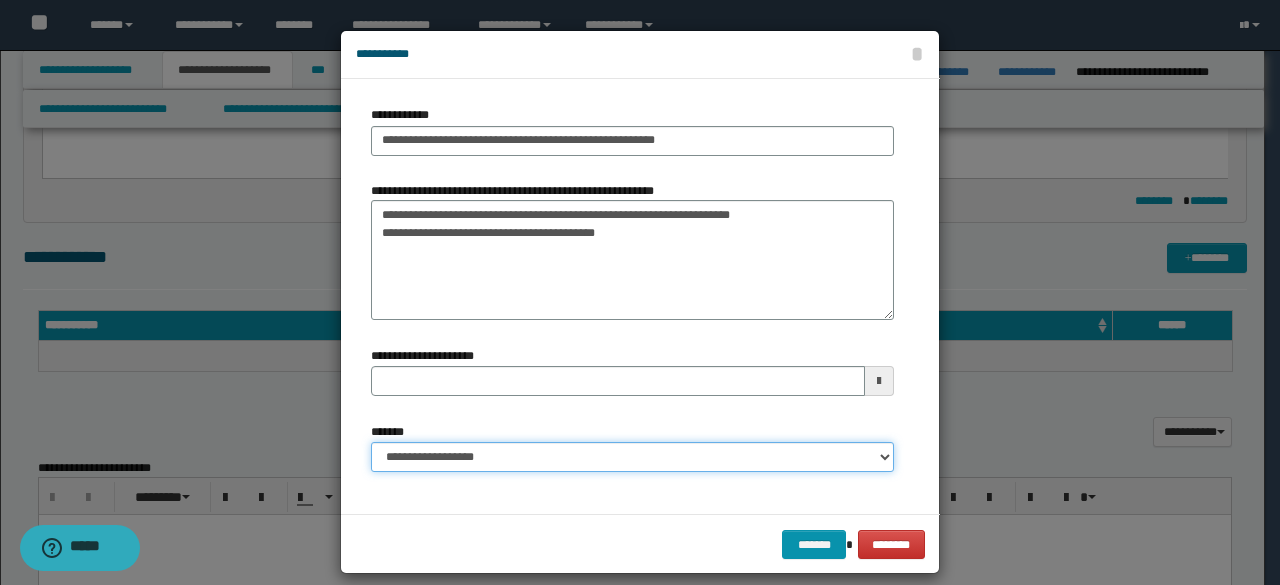 type 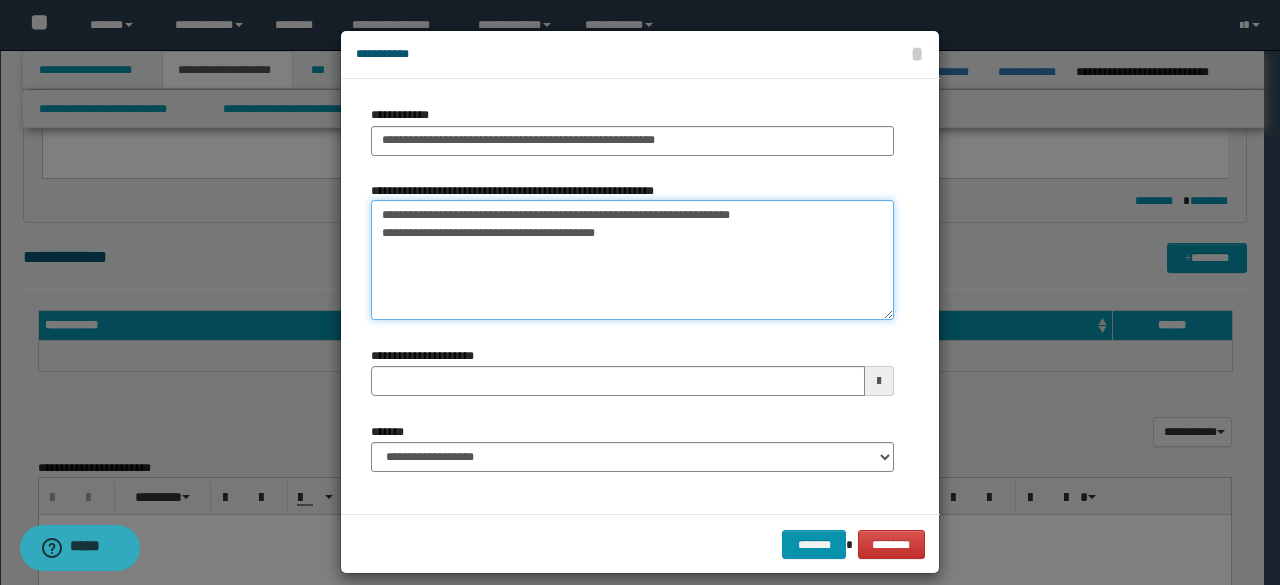 drag, startPoint x: 735, startPoint y: 217, endPoint x: 778, endPoint y: 251, distance: 54.81788 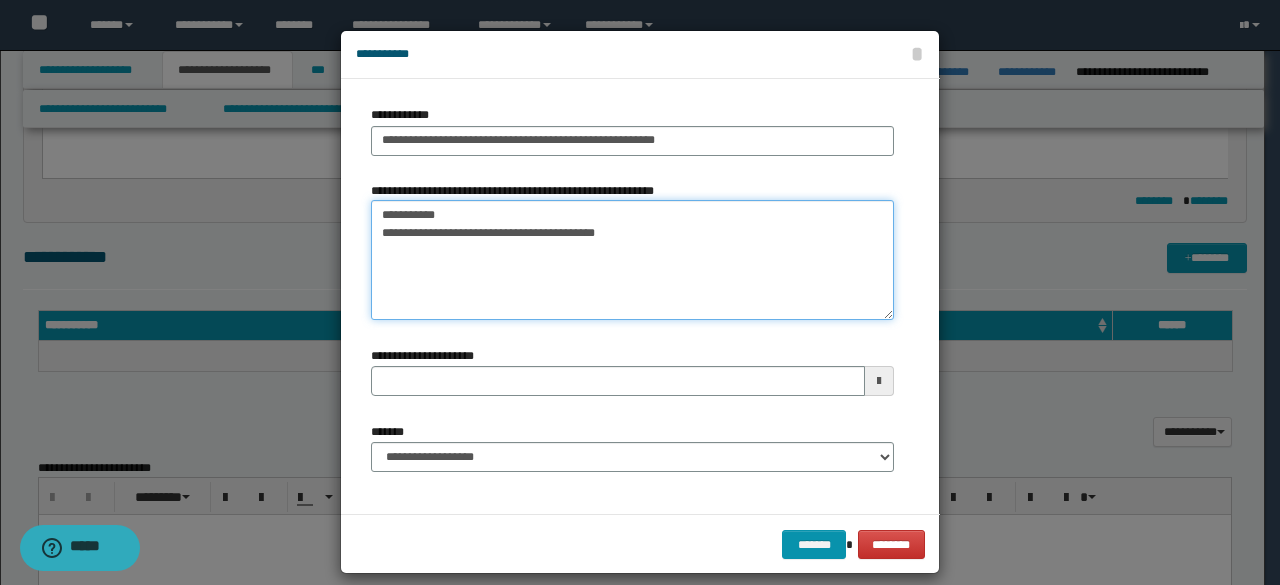 drag, startPoint x: 780, startPoint y: 252, endPoint x: 365, endPoint y: 237, distance: 415.271 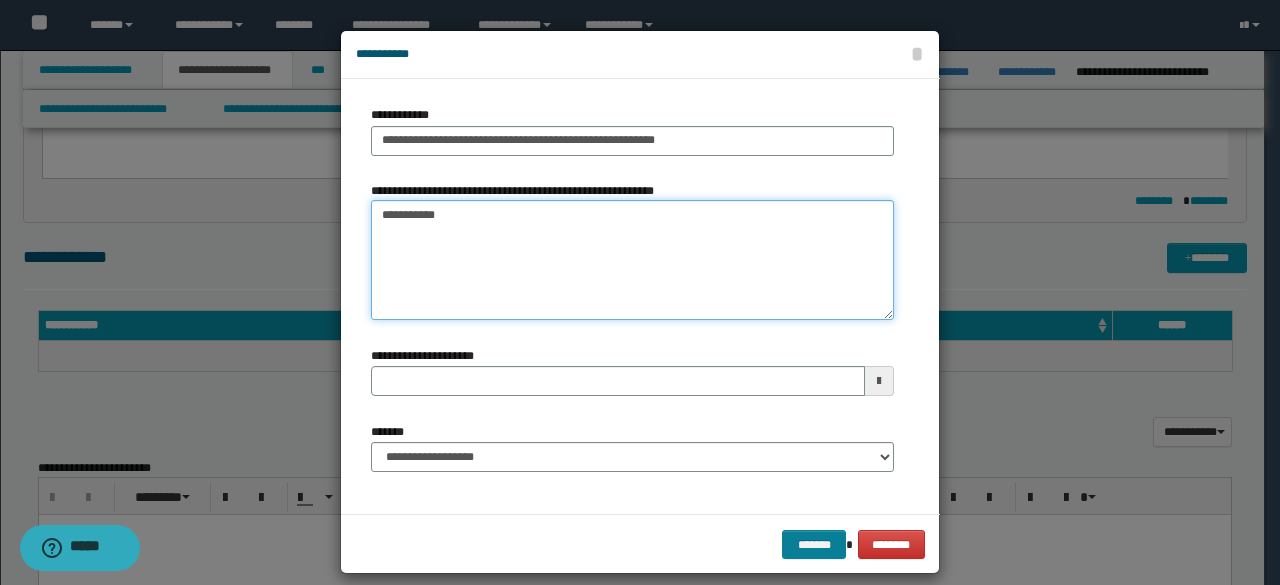 type on "**********" 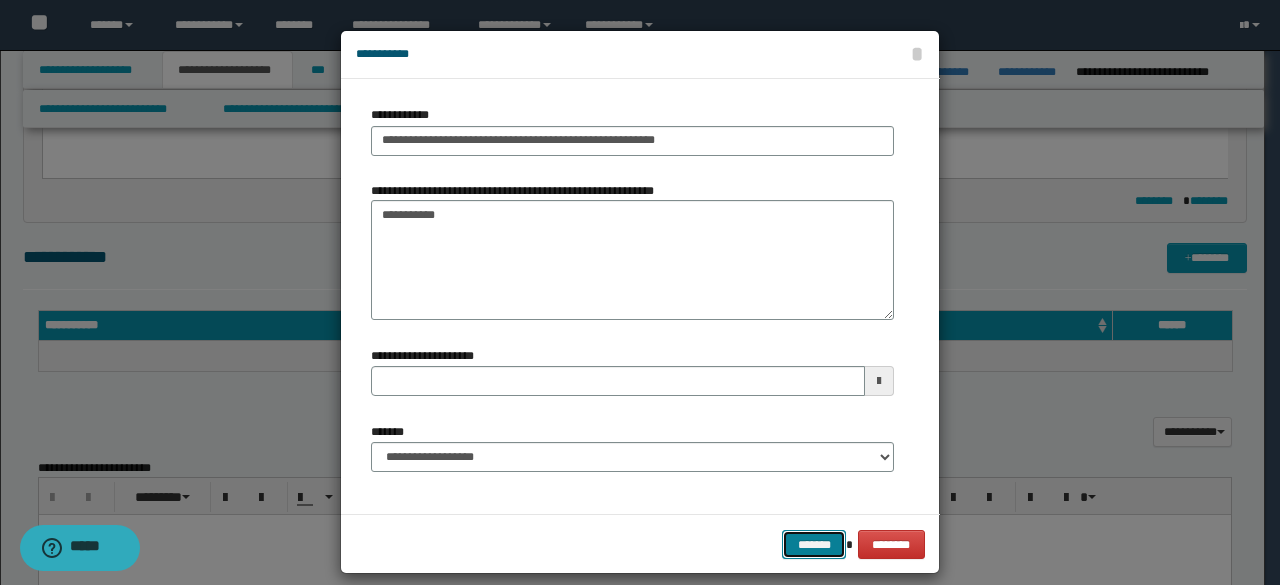 click on "*******" at bounding box center [814, 544] 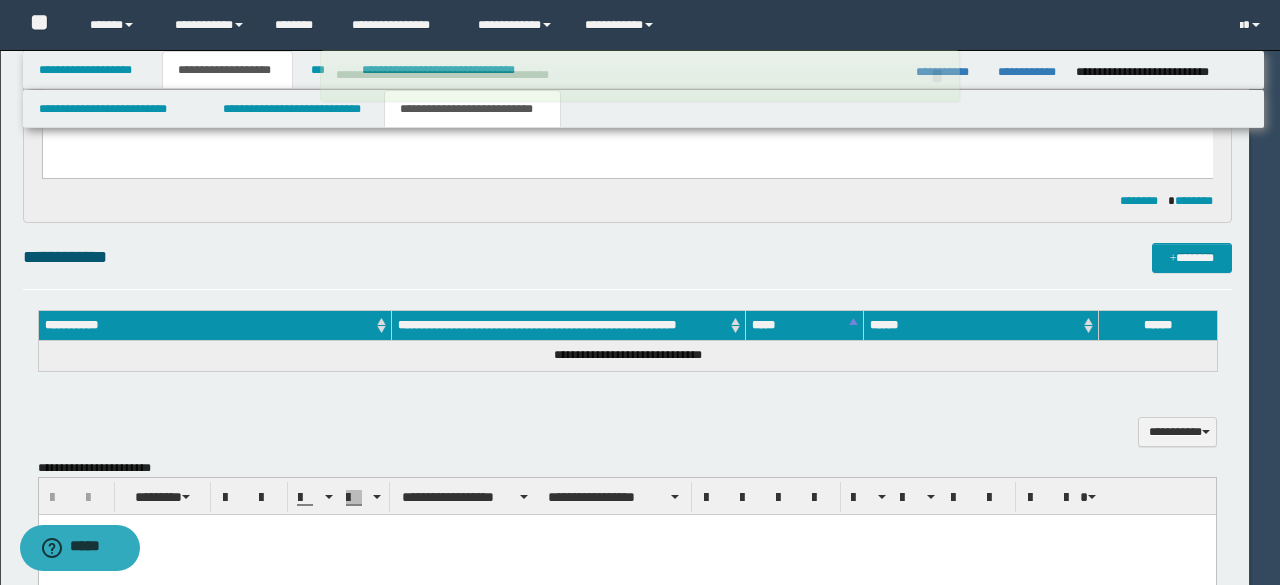 type 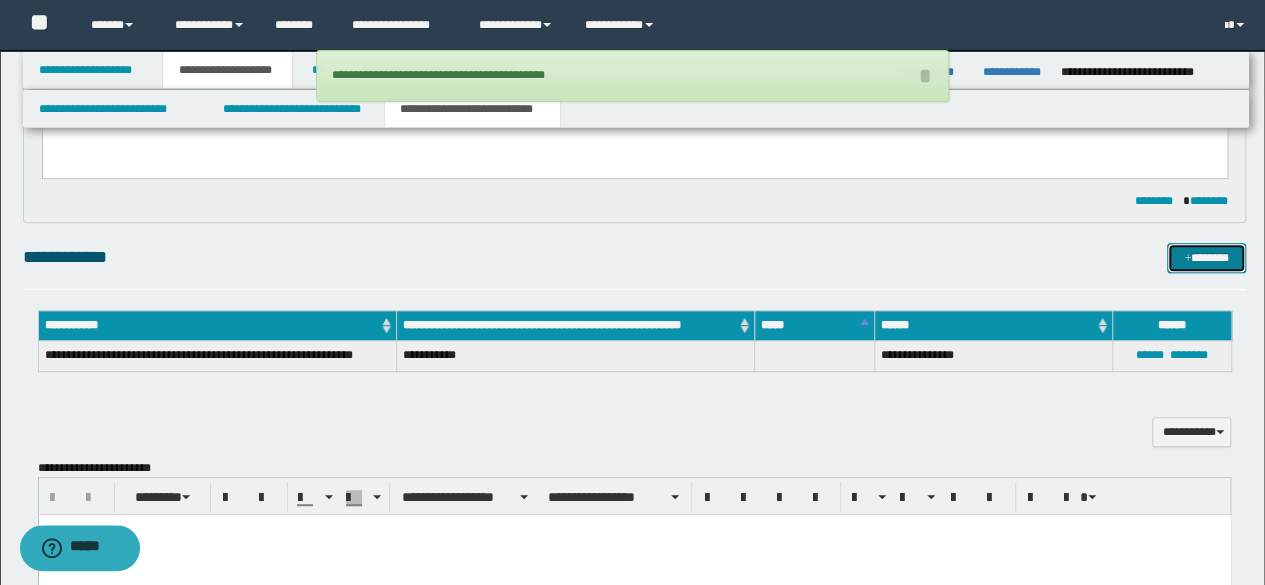click on "*******" at bounding box center [1206, 257] 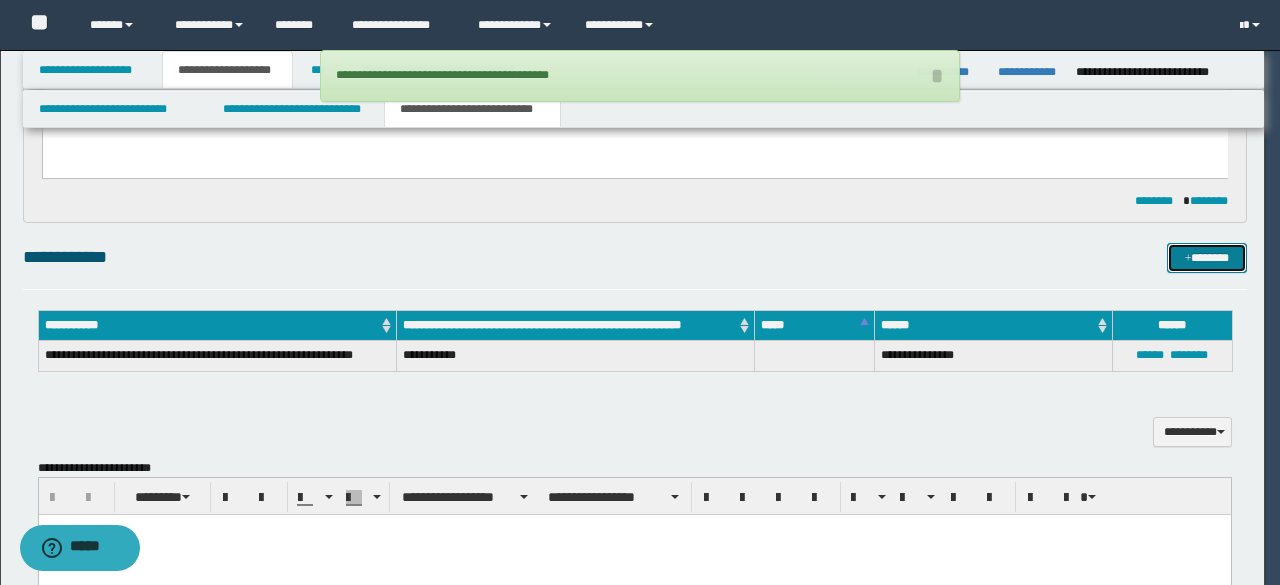 type 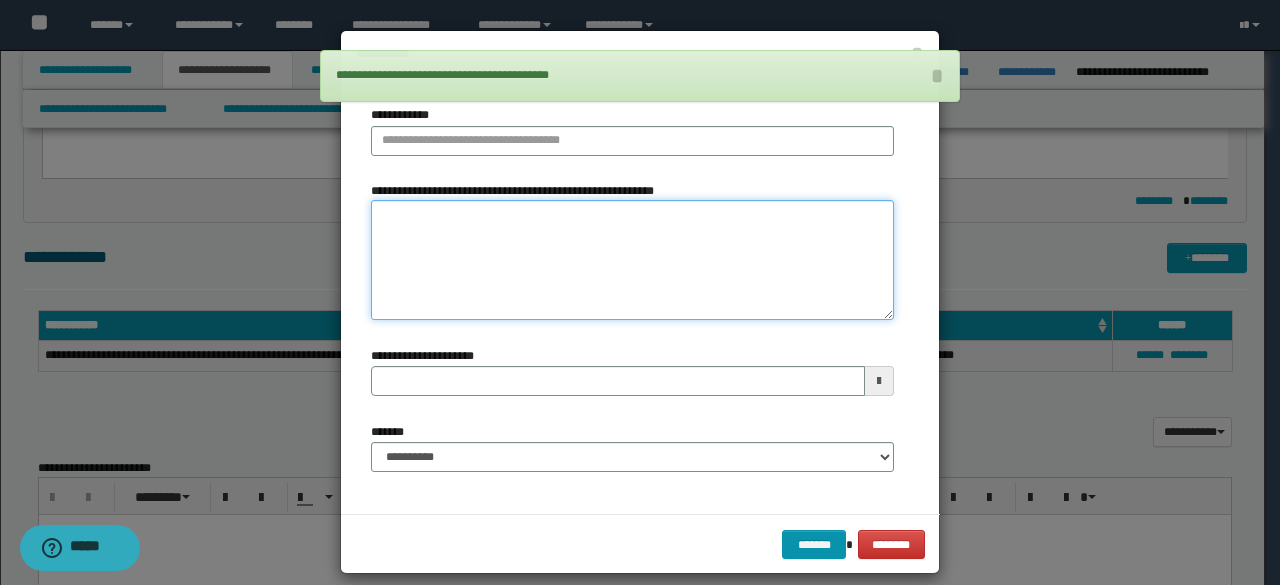 click on "**********" at bounding box center (632, 260) 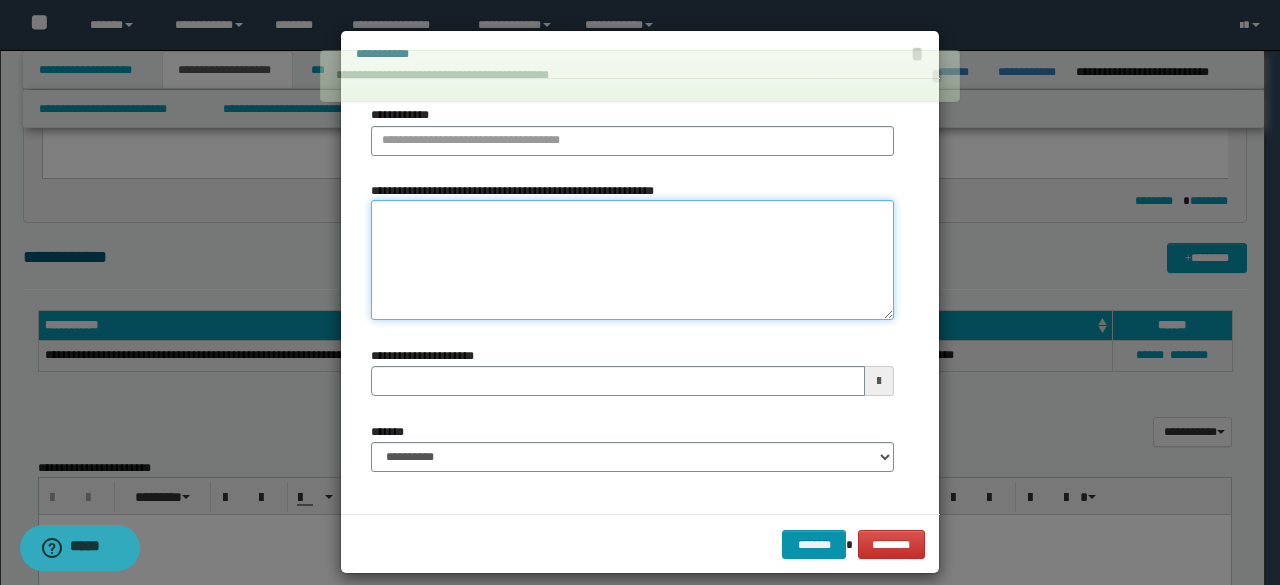 paste on "**********" 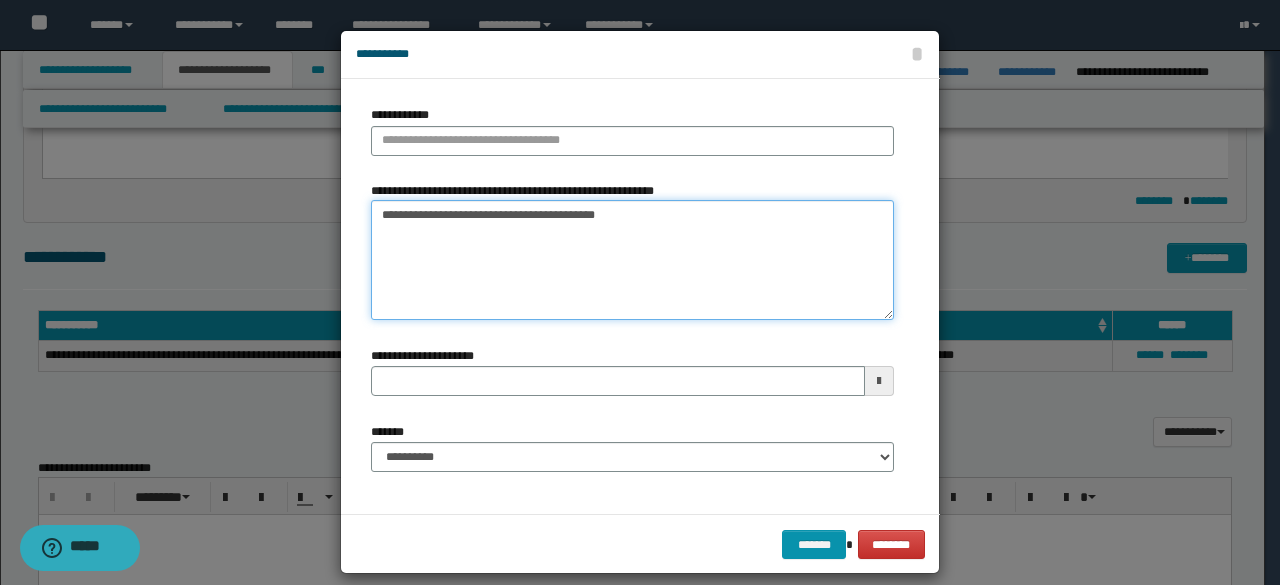 drag, startPoint x: 401, startPoint y: 212, endPoint x: 418, endPoint y: 215, distance: 17.262676 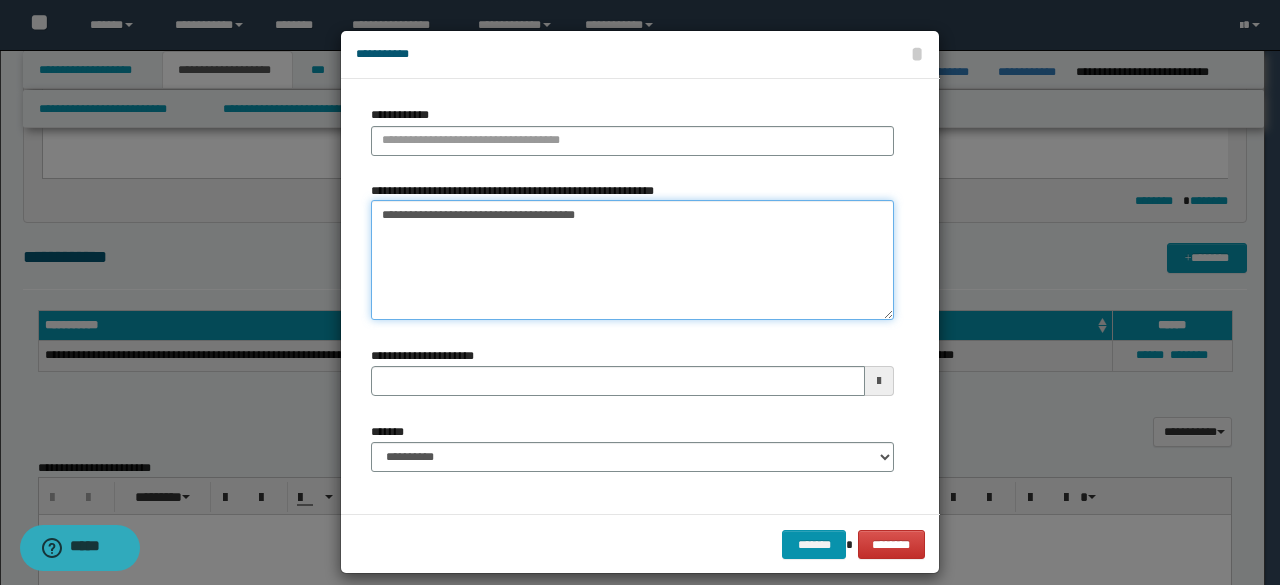 type on "**********" 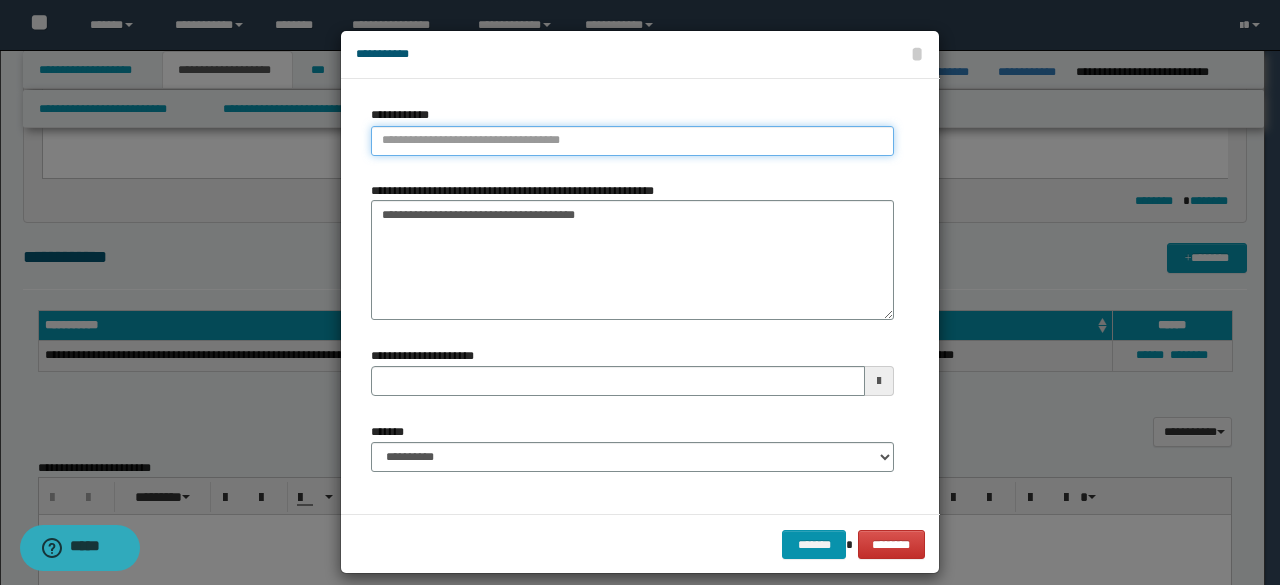 type on "**********" 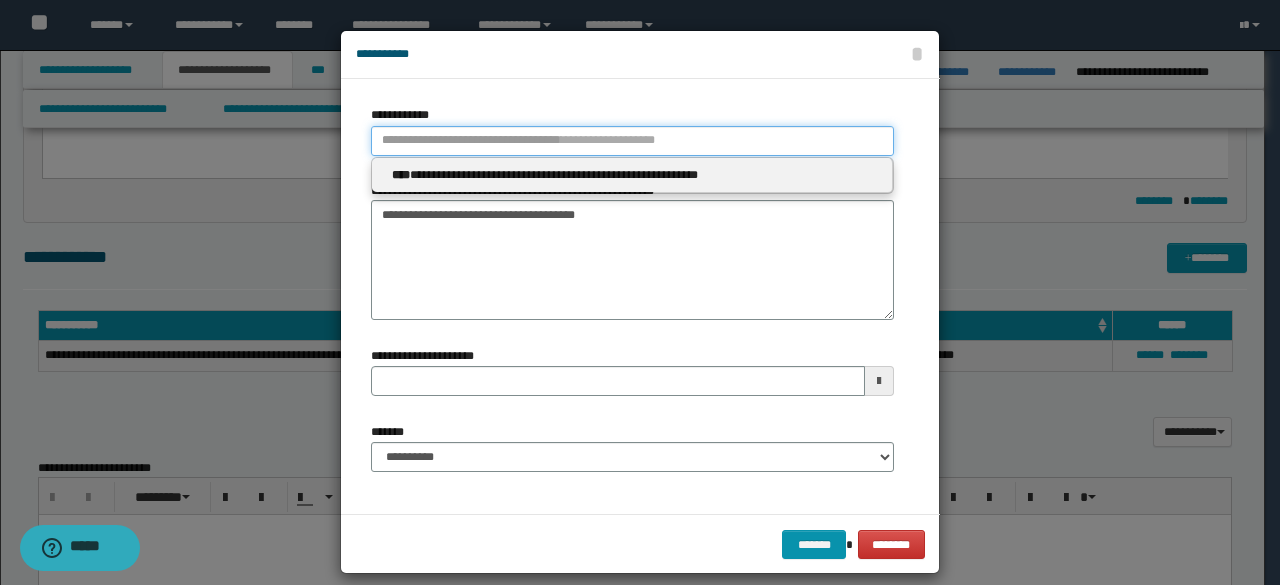 click on "**********" at bounding box center [632, 141] 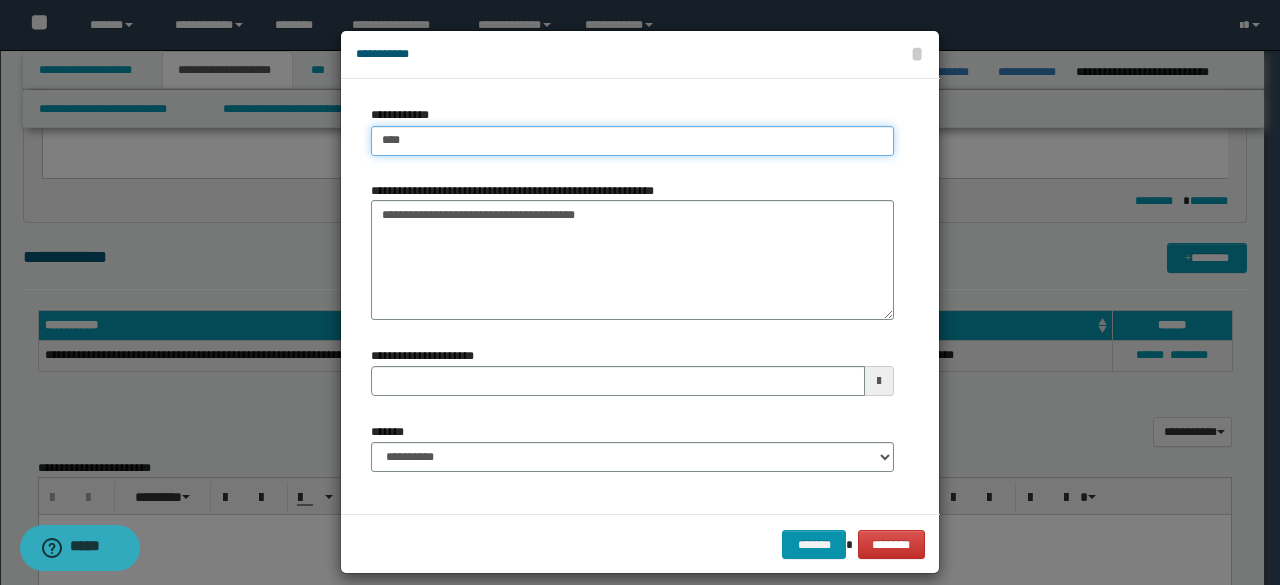 type on "****" 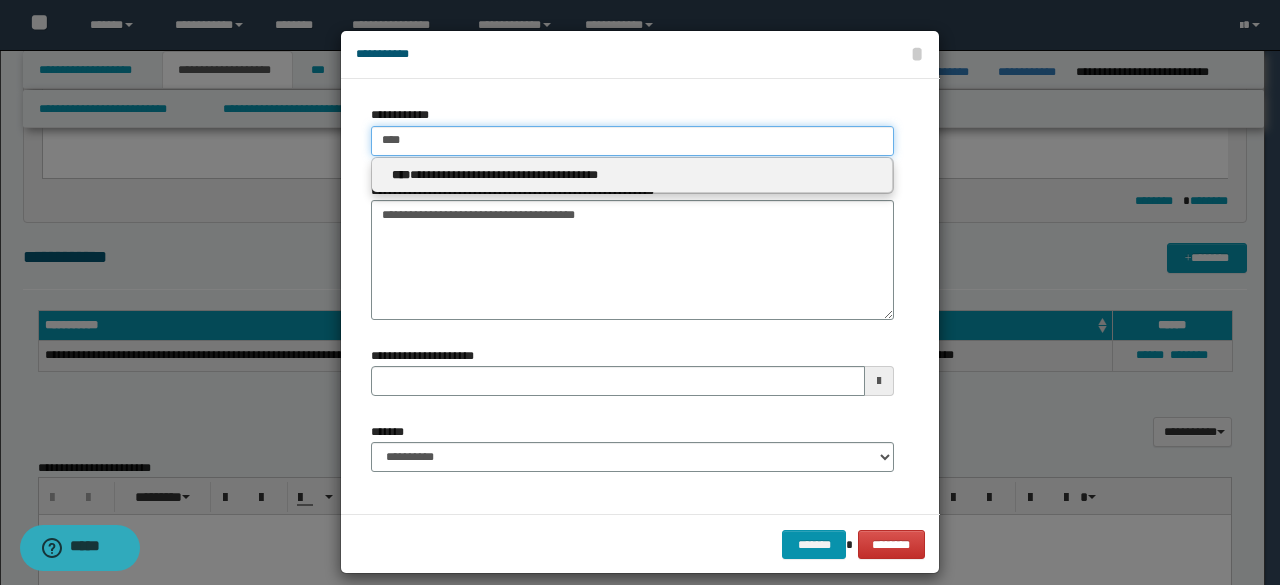 type on "****" 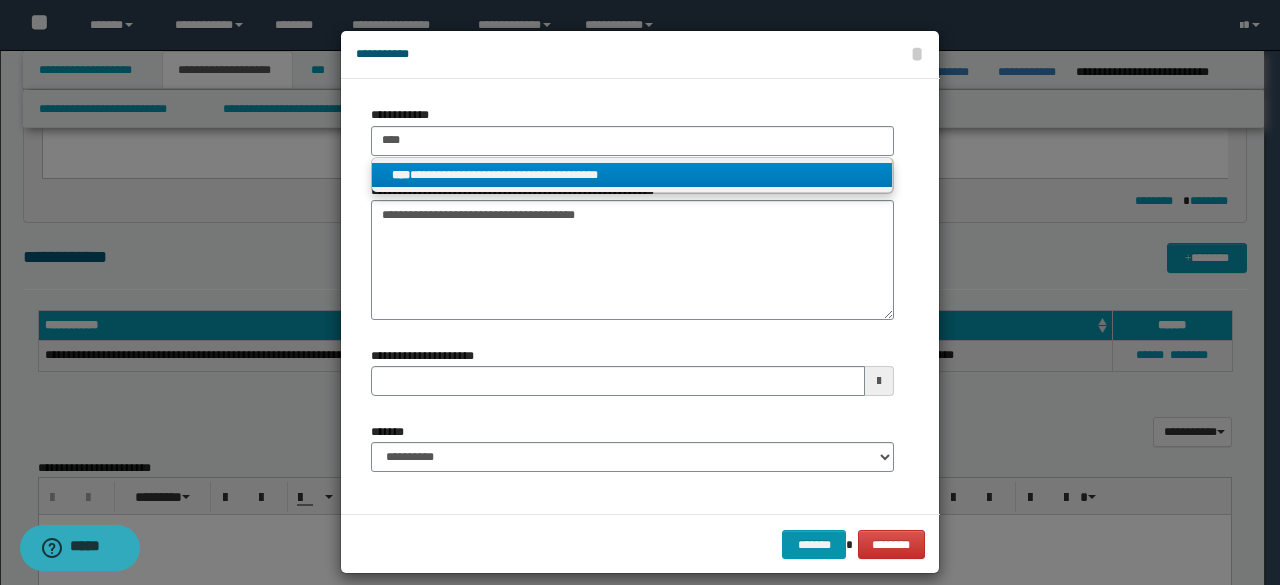 click on "**********" at bounding box center [632, 175] 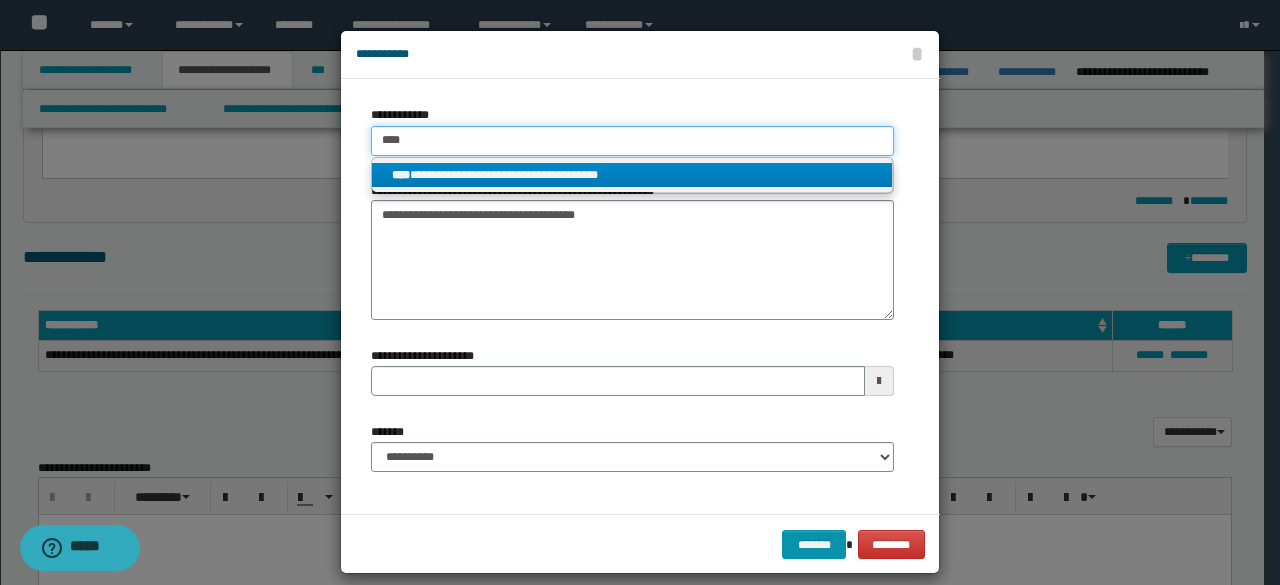 type 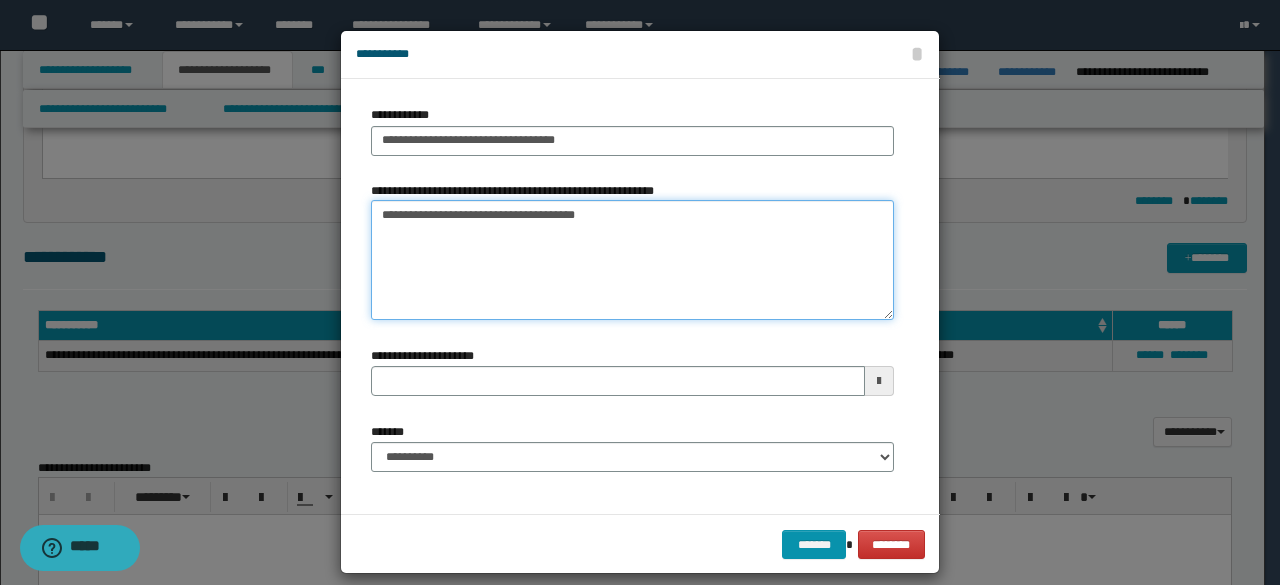 drag, startPoint x: 694, startPoint y: 215, endPoint x: 203, endPoint y: 171, distance: 492.96756 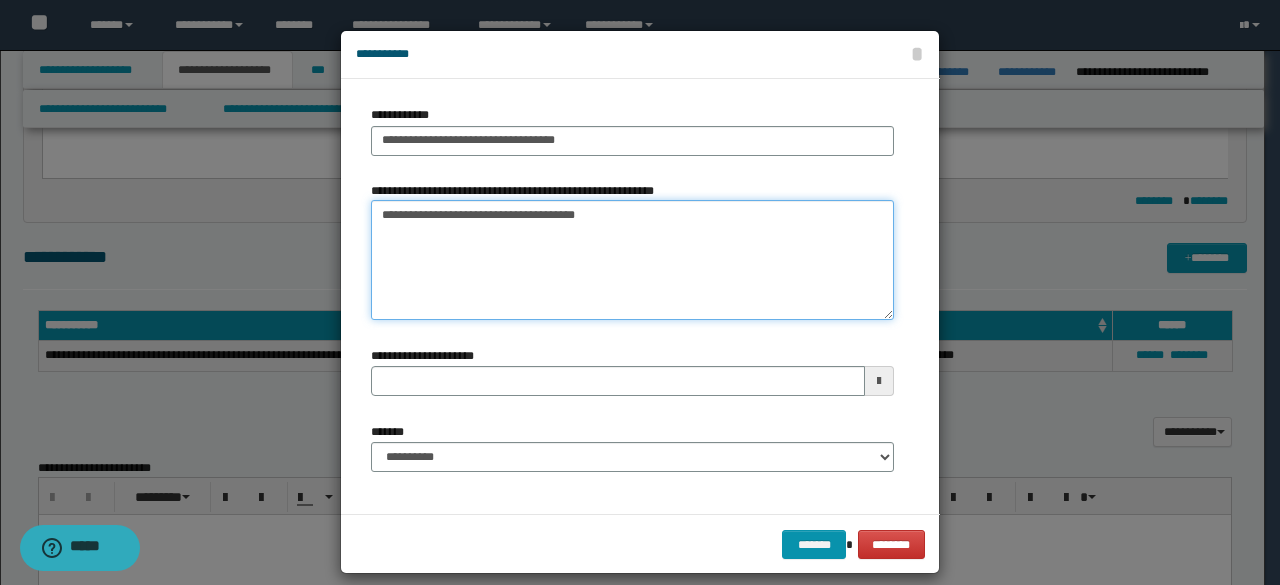 type 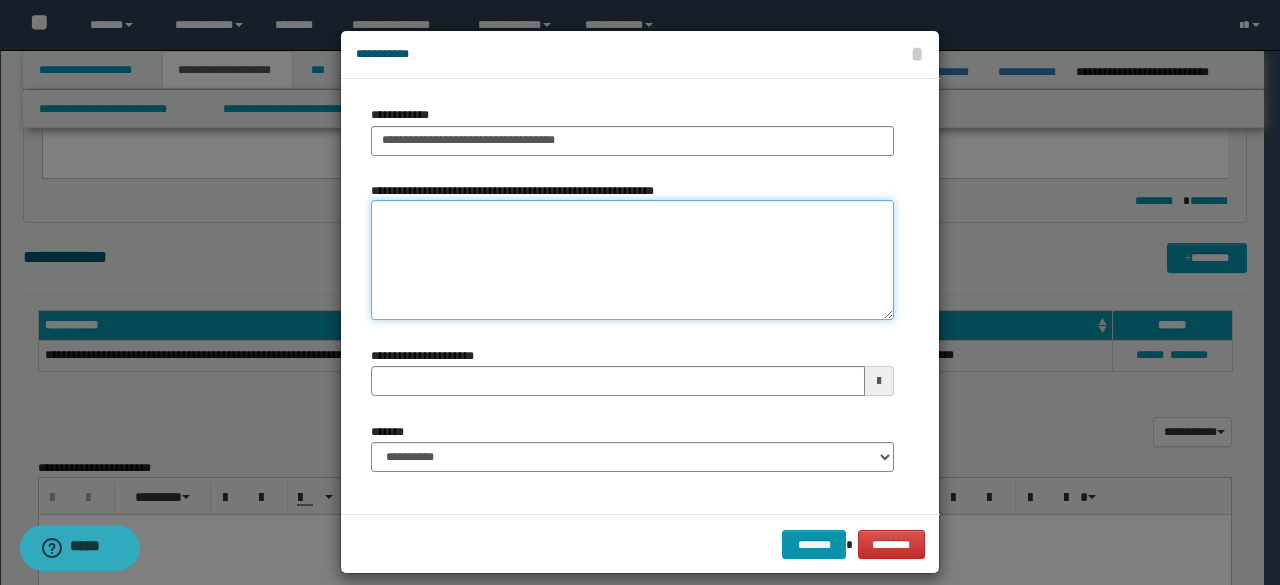 type 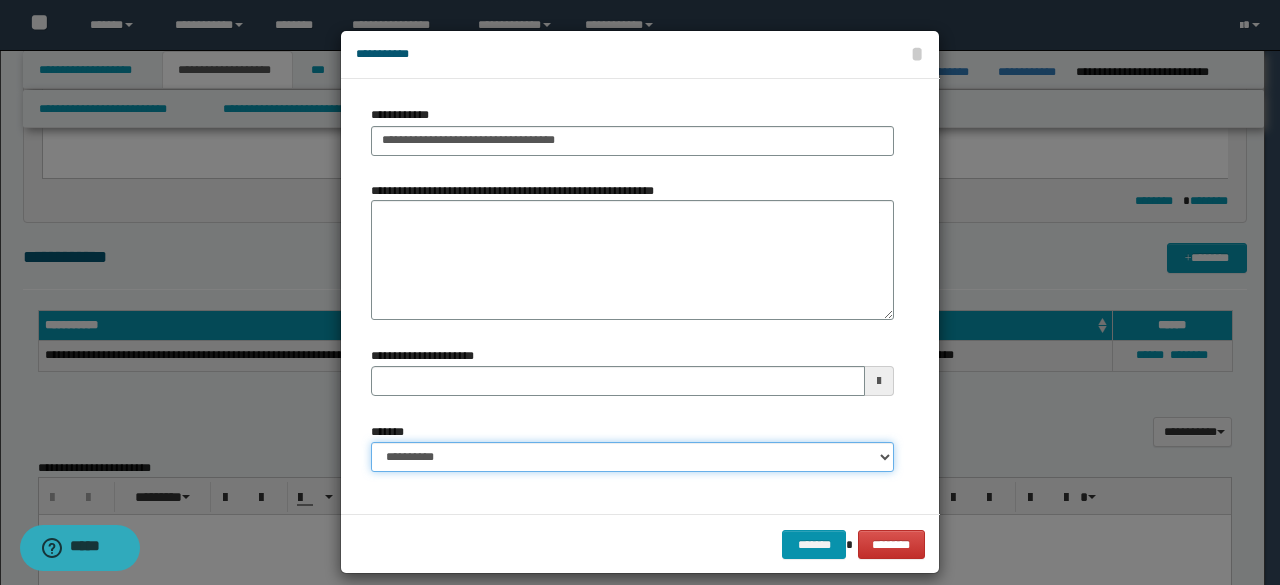 click on "**********" at bounding box center (632, 457) 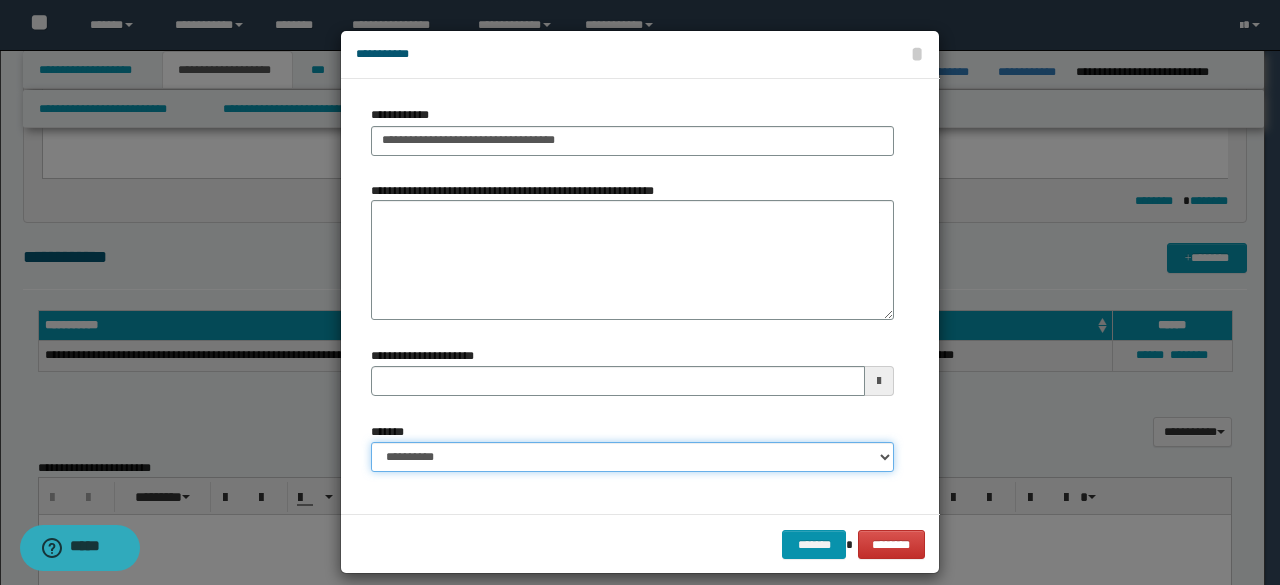 select on "*" 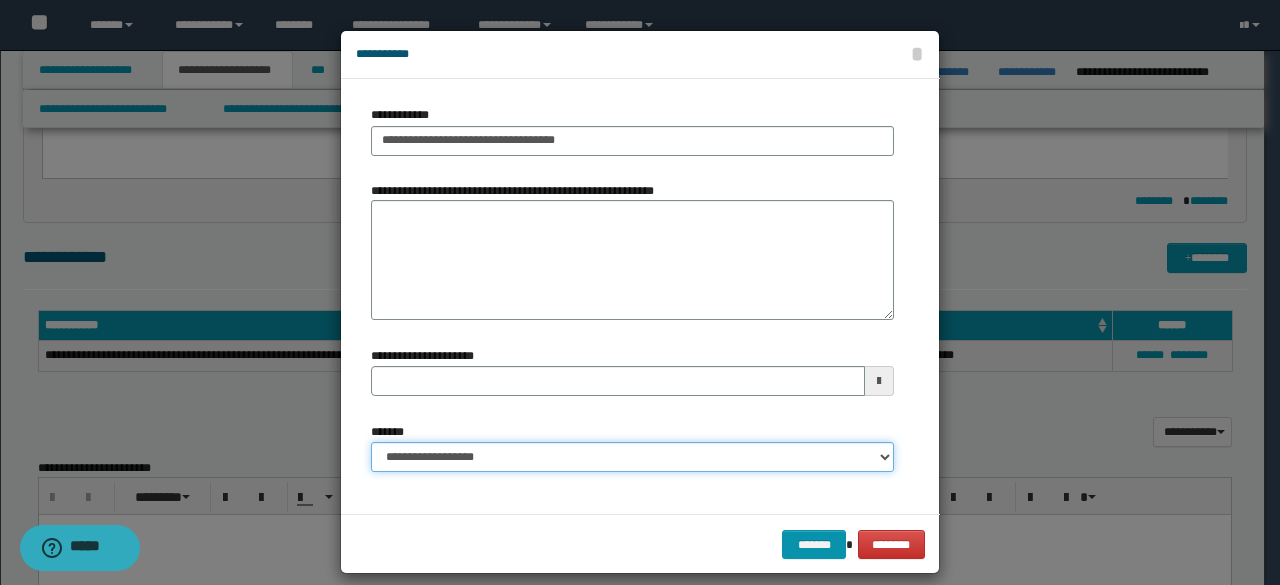 click on "**********" at bounding box center (632, 457) 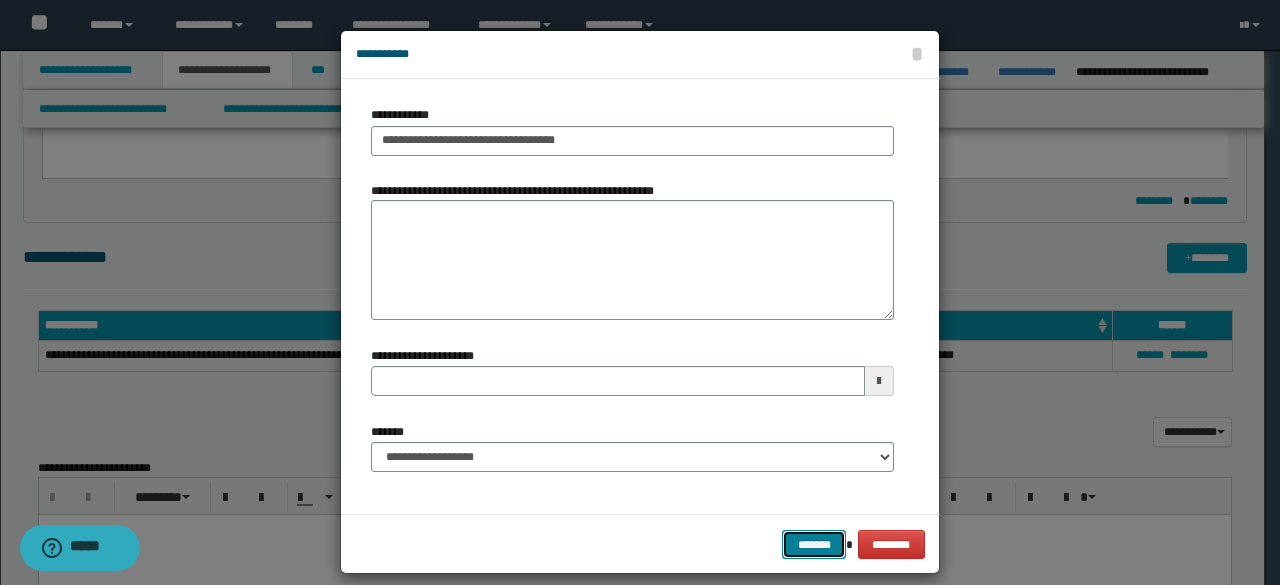 click on "*******" at bounding box center [814, 544] 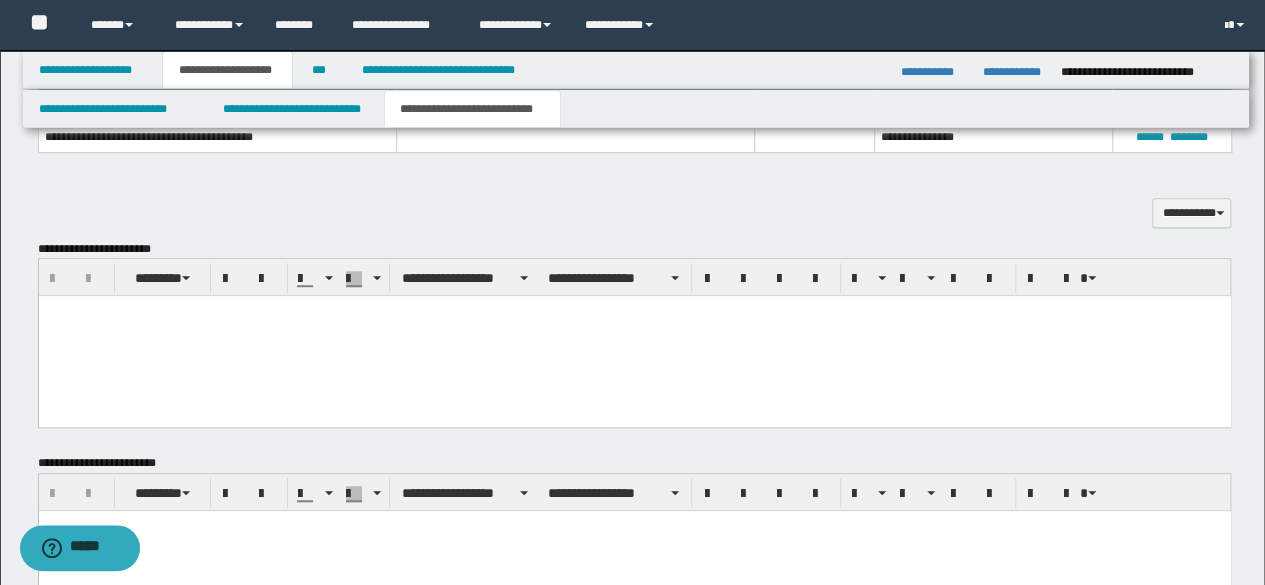 scroll, scrollTop: 558, scrollLeft: 0, axis: vertical 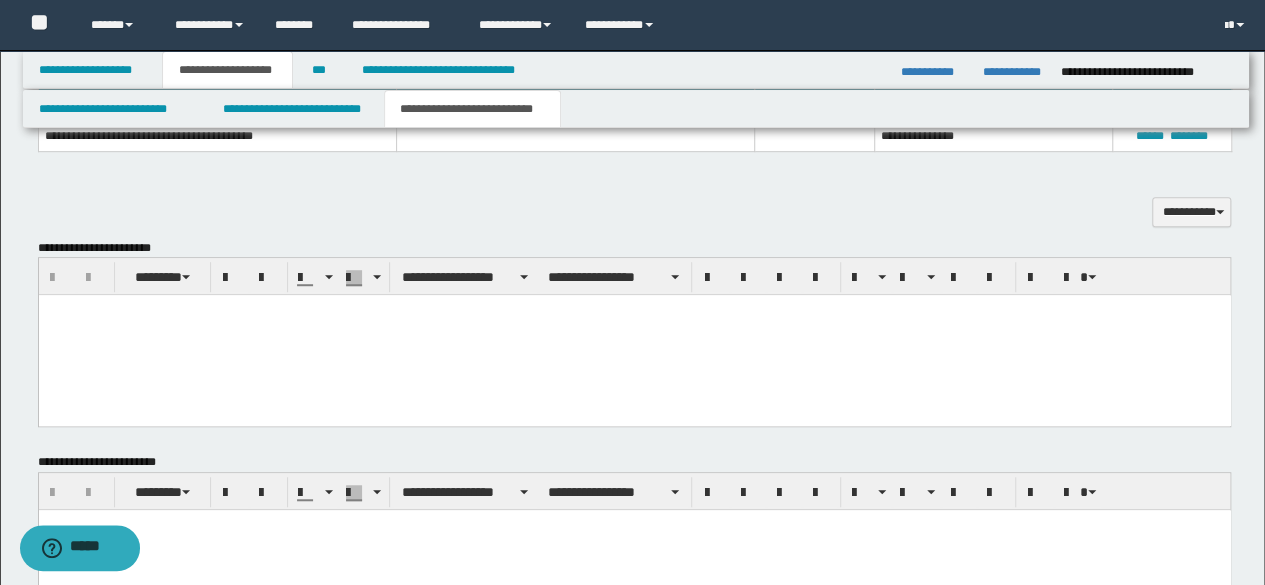 click at bounding box center (634, 335) 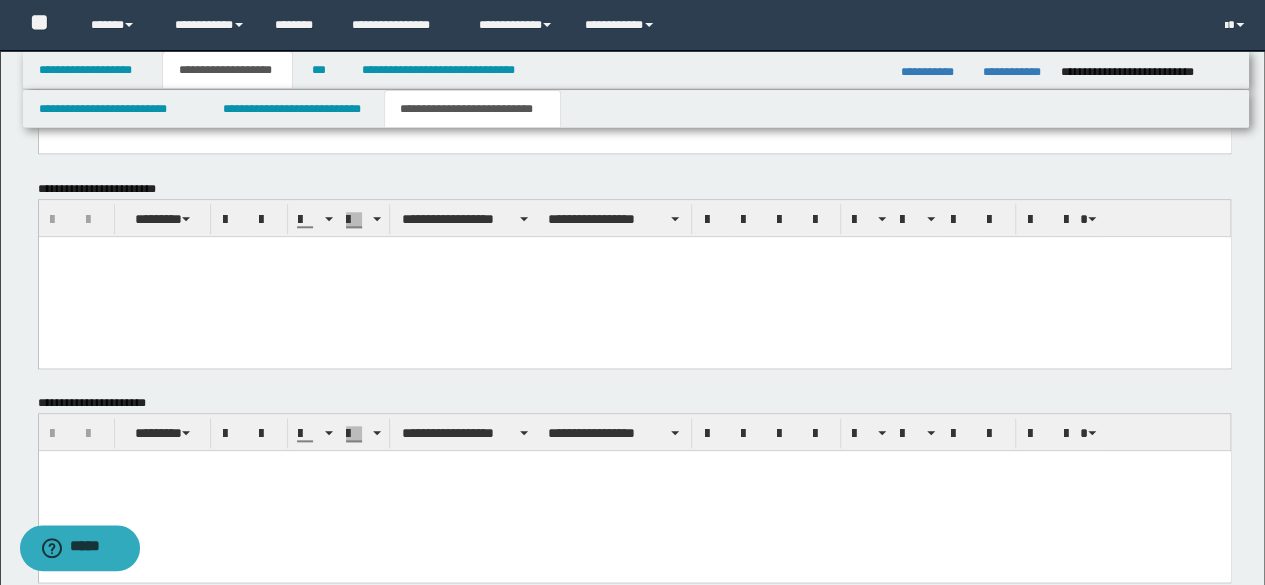 scroll, scrollTop: 1027, scrollLeft: 0, axis: vertical 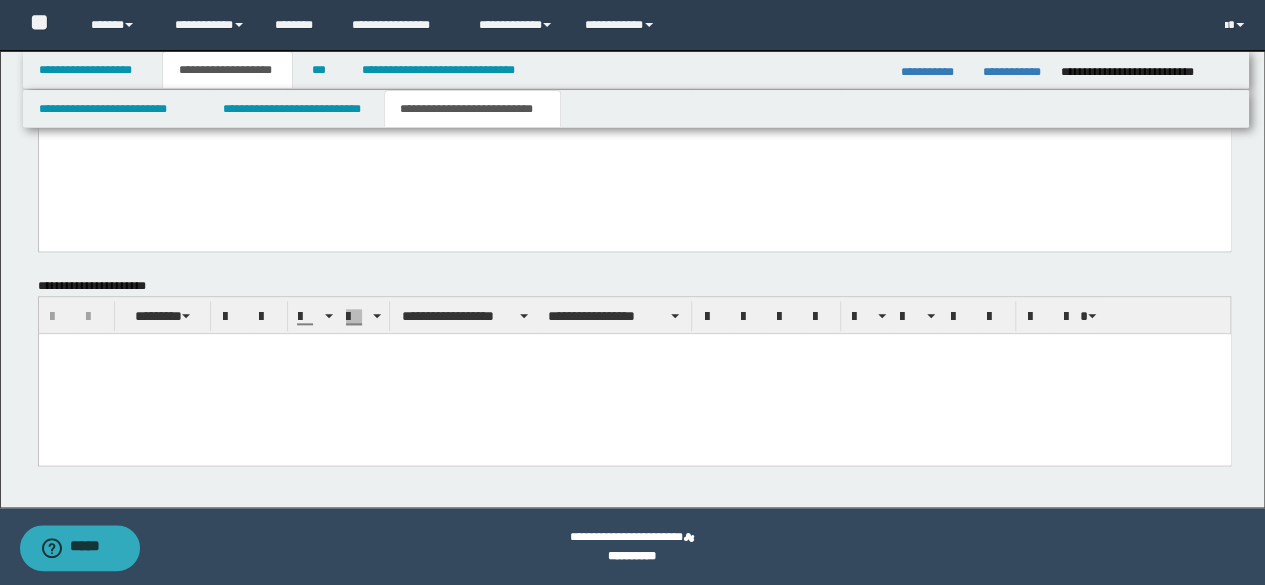 click at bounding box center (634, 373) 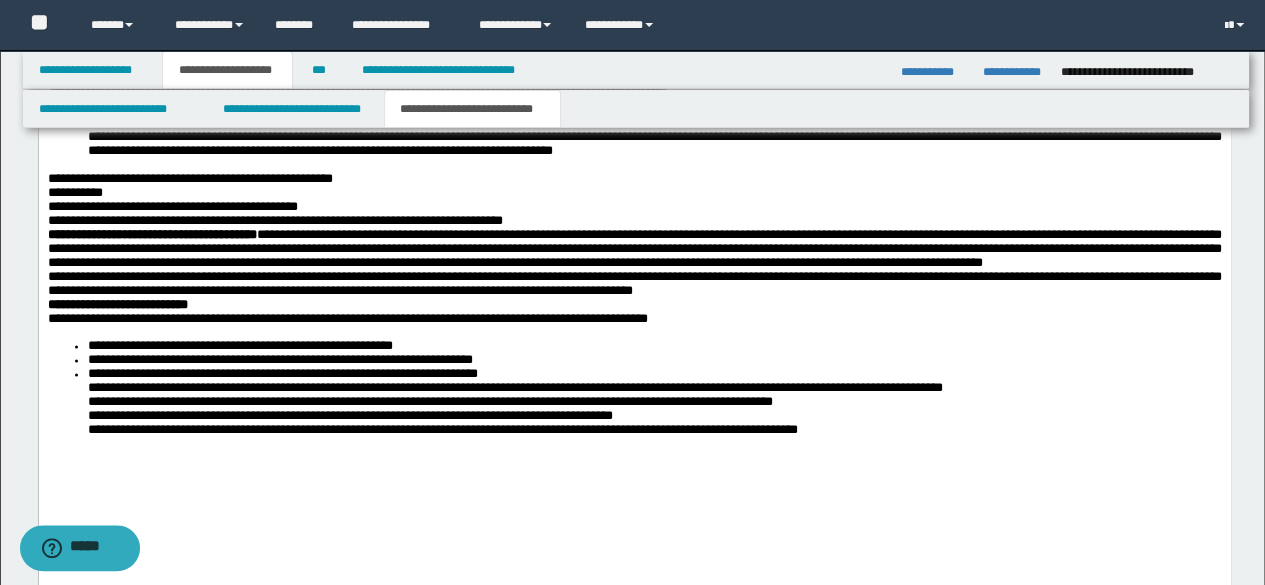 scroll, scrollTop: 1418, scrollLeft: 0, axis: vertical 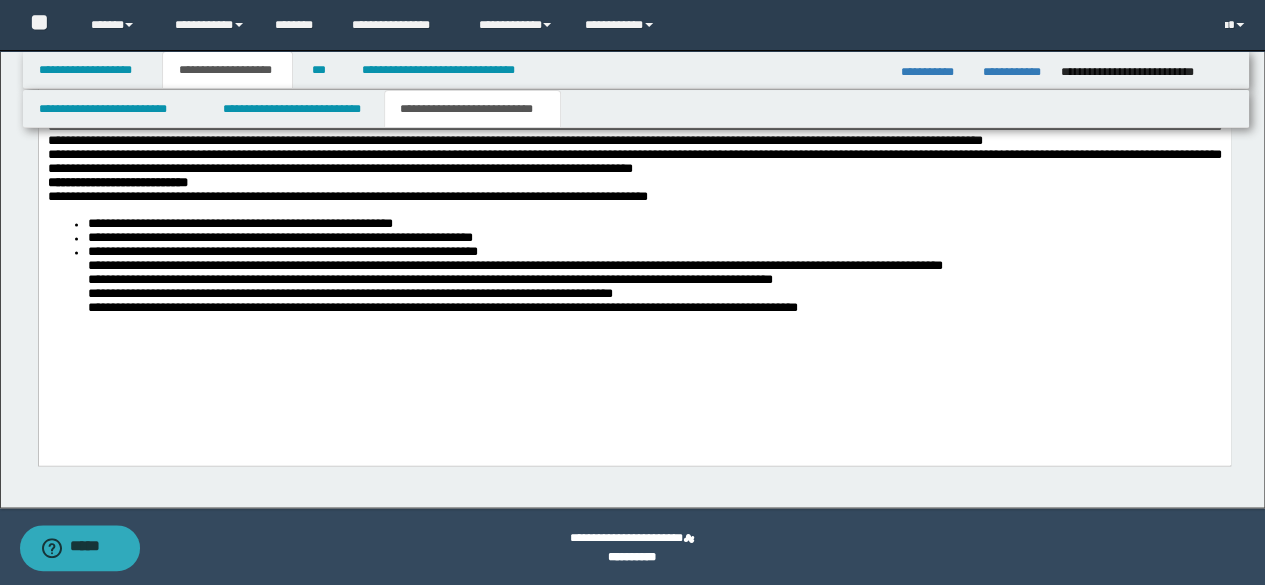 click on "**********" at bounding box center (634, 266) 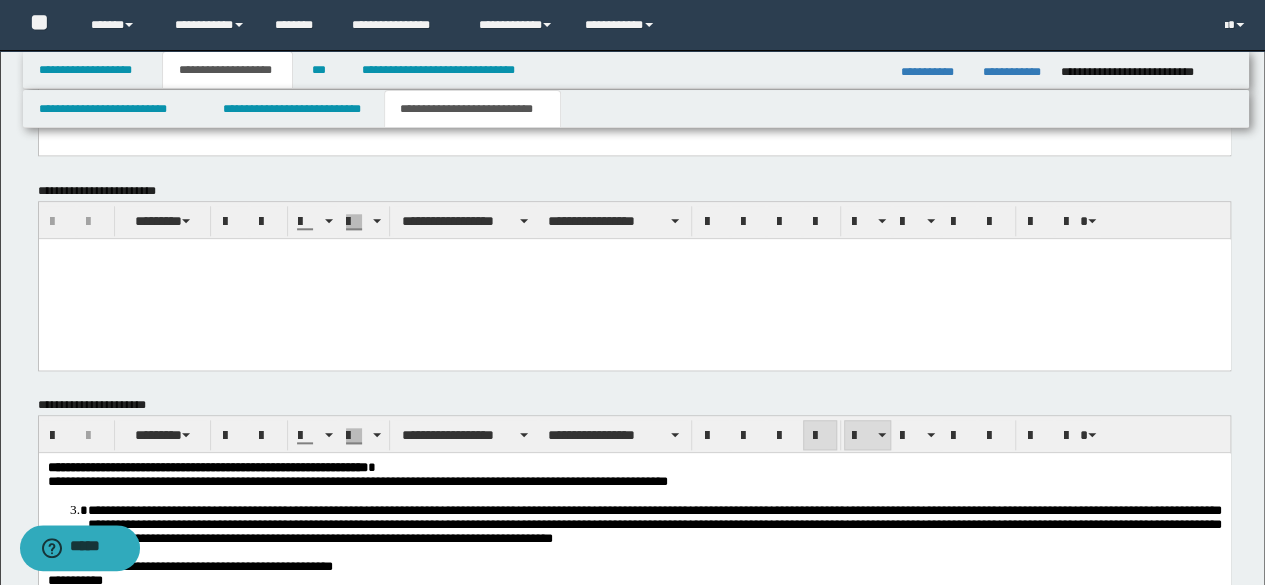 scroll, scrollTop: 899, scrollLeft: 0, axis: vertical 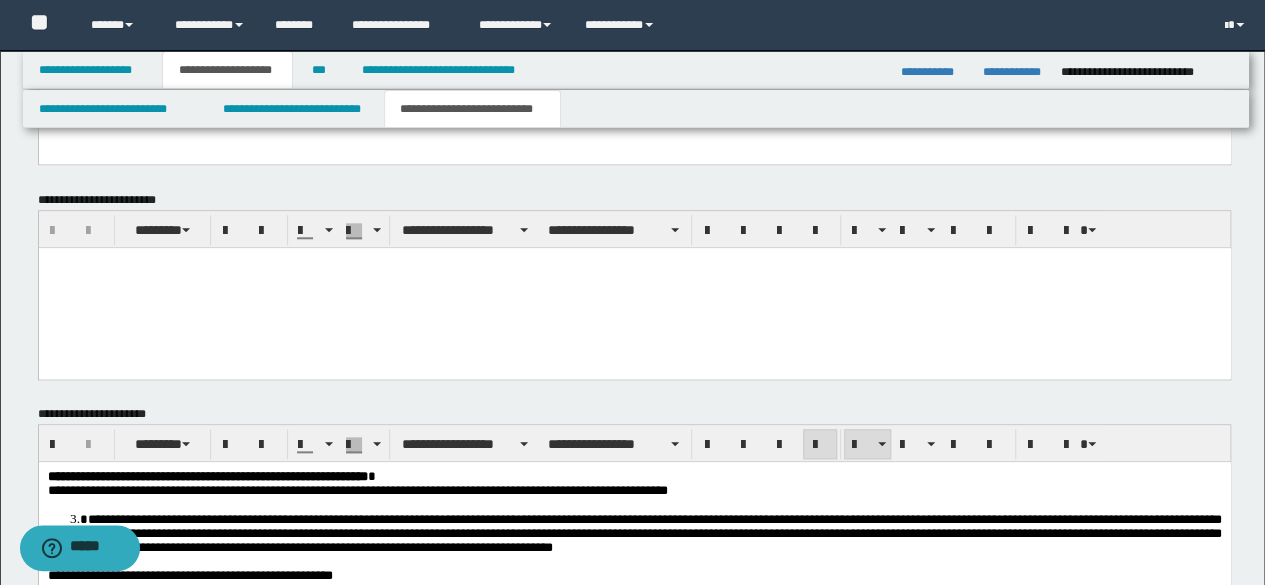 click at bounding box center [634, 287] 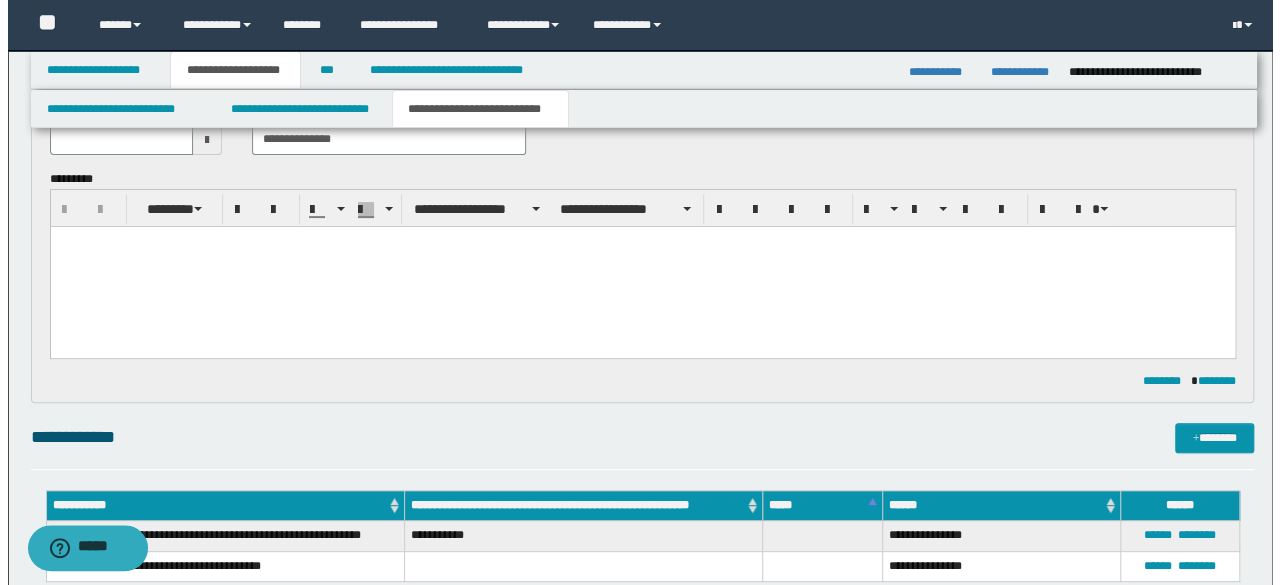 scroll, scrollTop: 0, scrollLeft: 0, axis: both 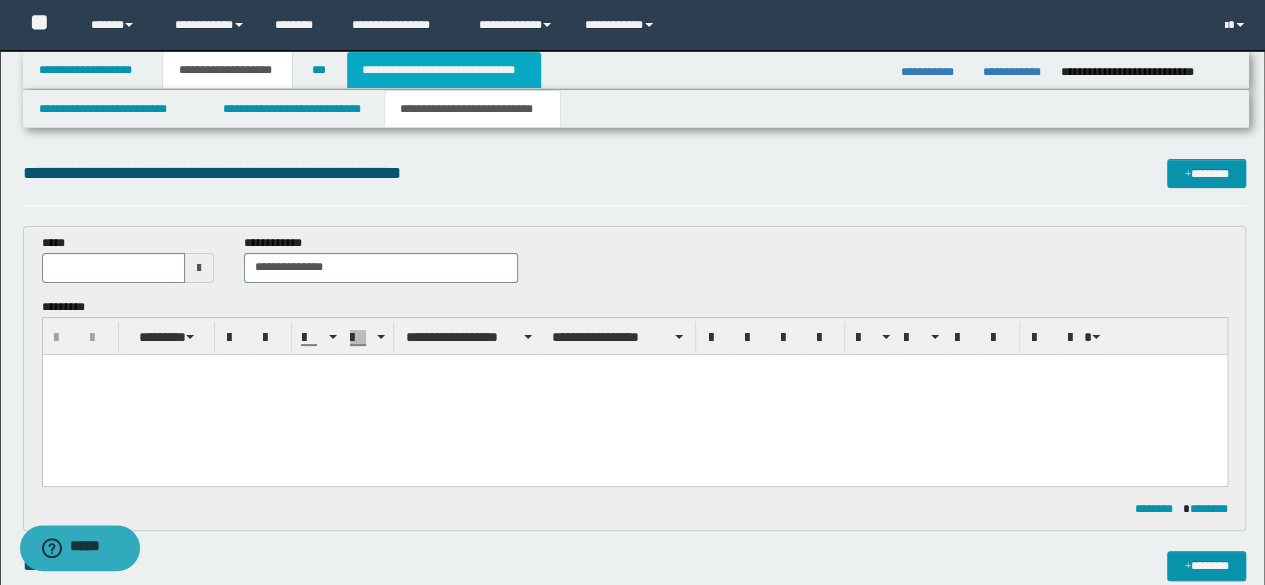 click on "**********" at bounding box center (444, 70) 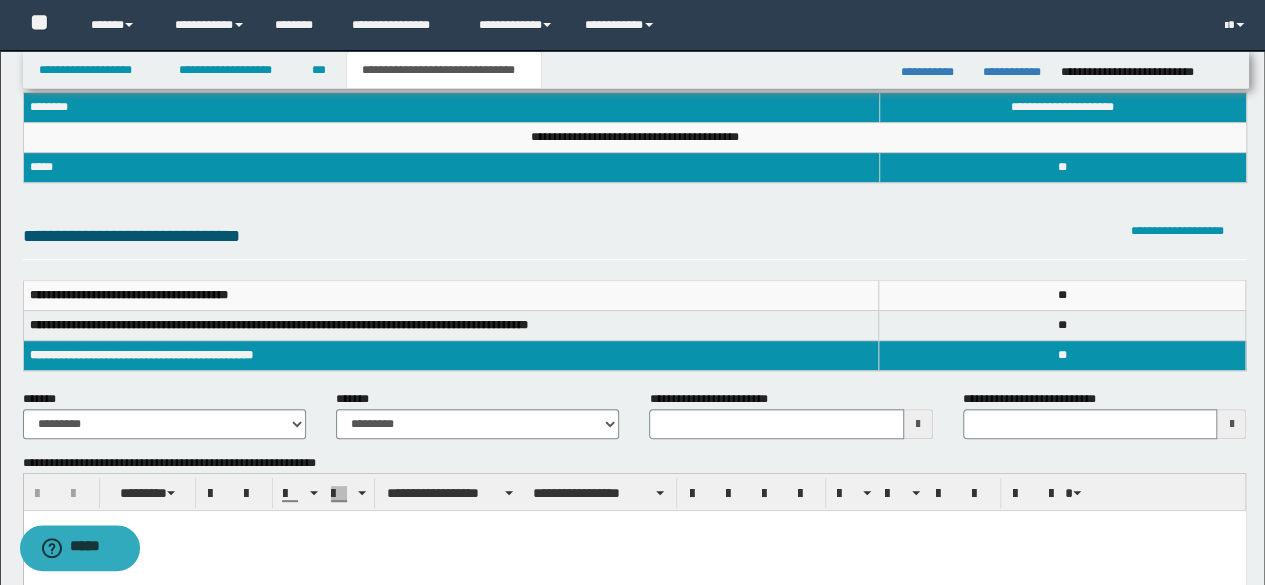 scroll, scrollTop: 200, scrollLeft: 0, axis: vertical 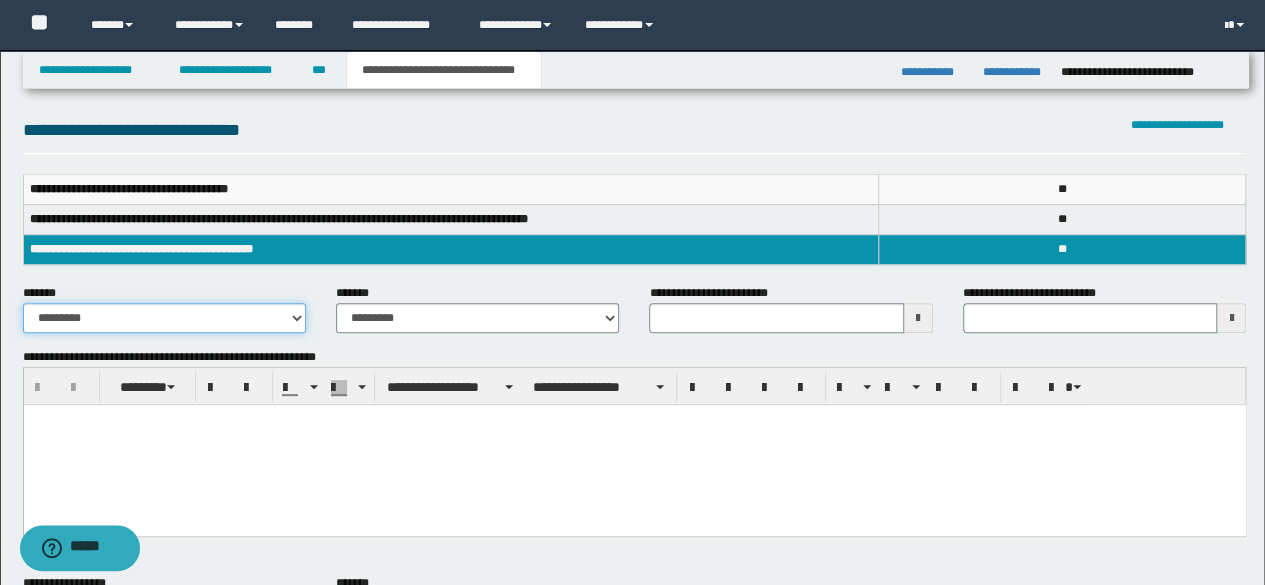 click on "**********" at bounding box center [164, 318] 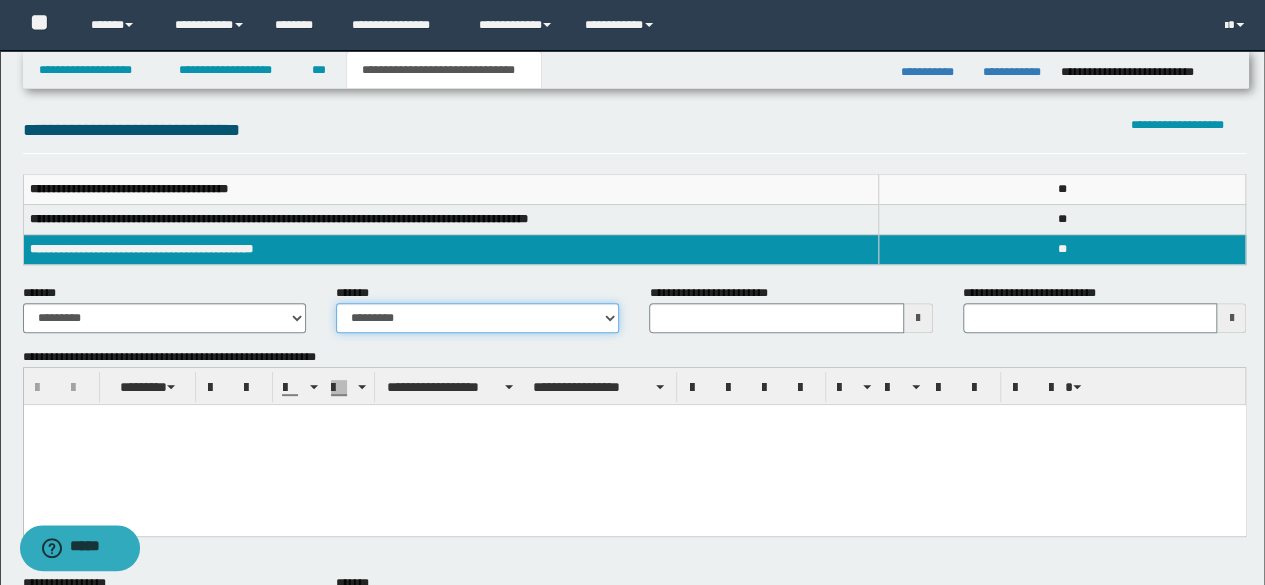 click on "**********" at bounding box center (477, 318) 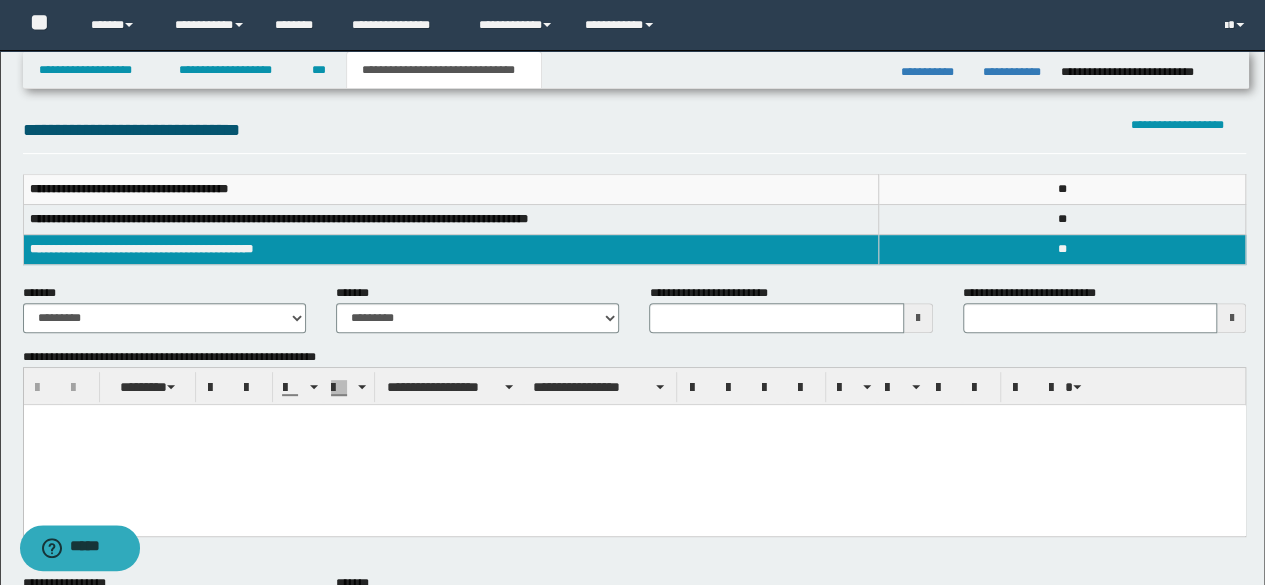 drag, startPoint x: 545, startPoint y: 496, endPoint x: 616, endPoint y: 975, distance: 484.23343 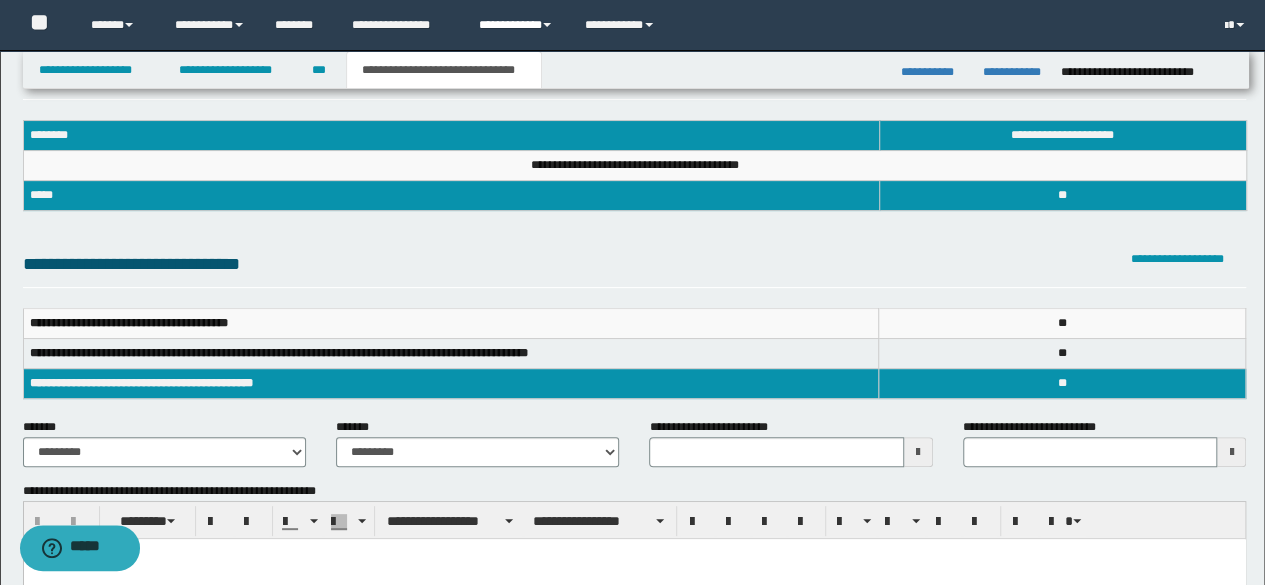 scroll, scrollTop: 0, scrollLeft: 0, axis: both 